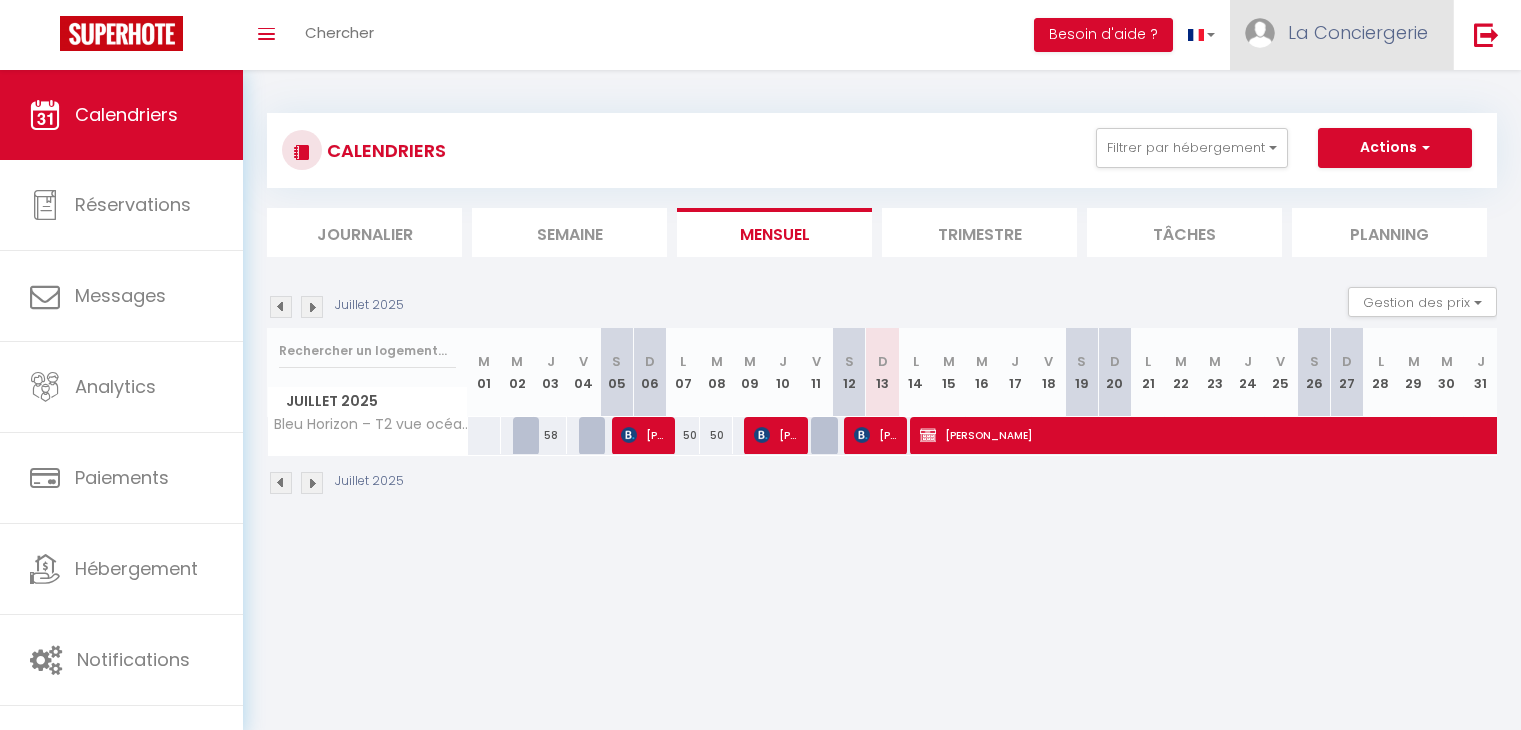 scroll, scrollTop: 0, scrollLeft: 0, axis: both 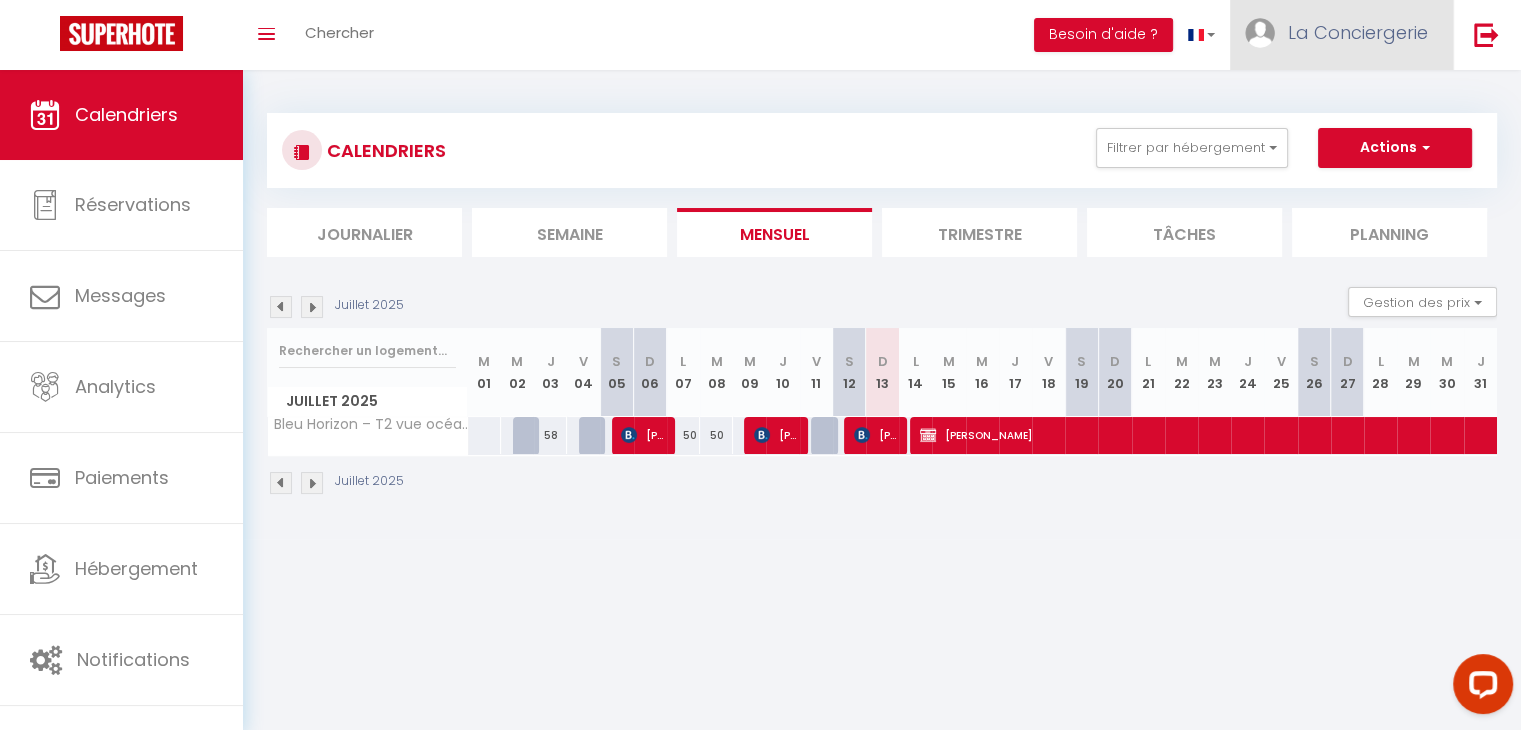 click on "La Conciergerie" at bounding box center [1358, 32] 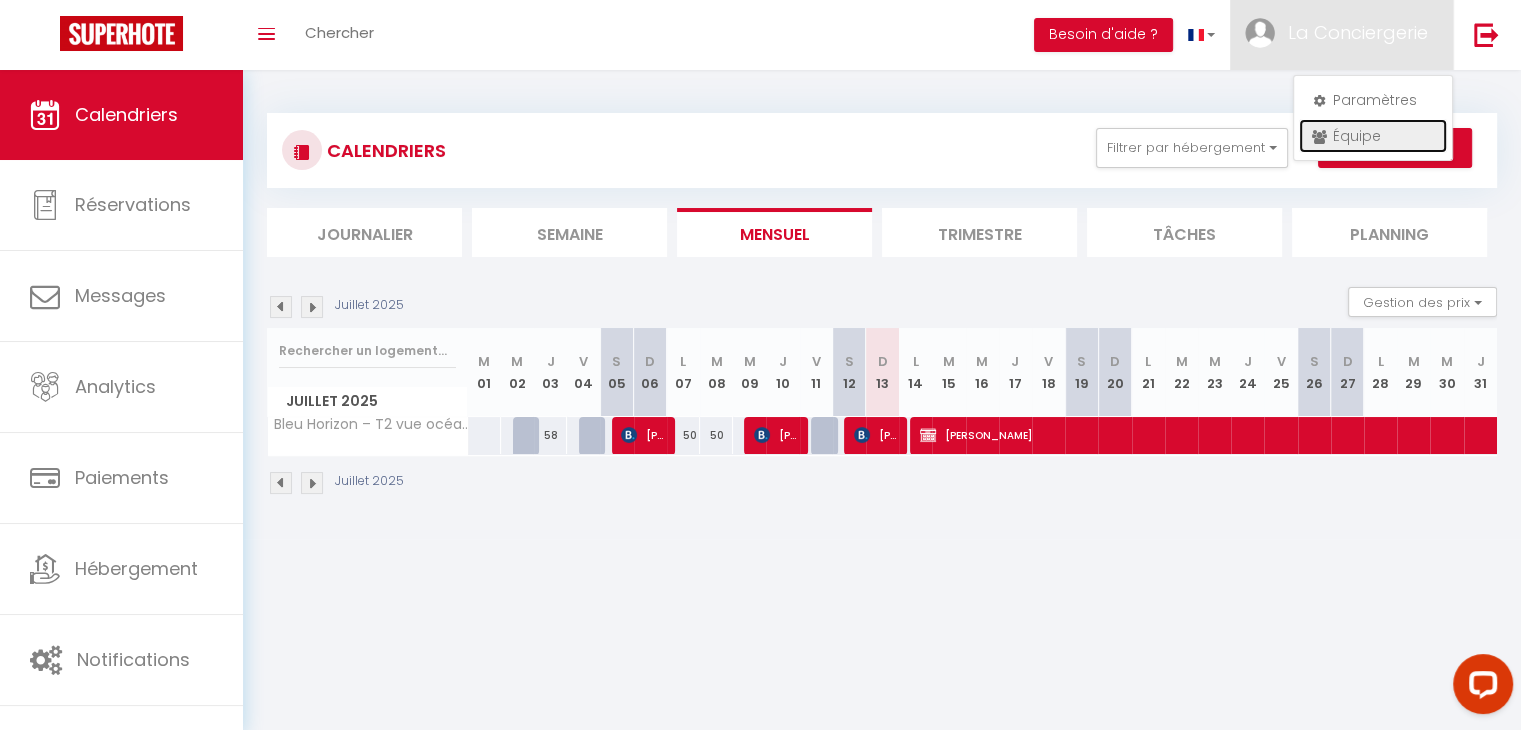 click on "Équipe" at bounding box center (1373, 136) 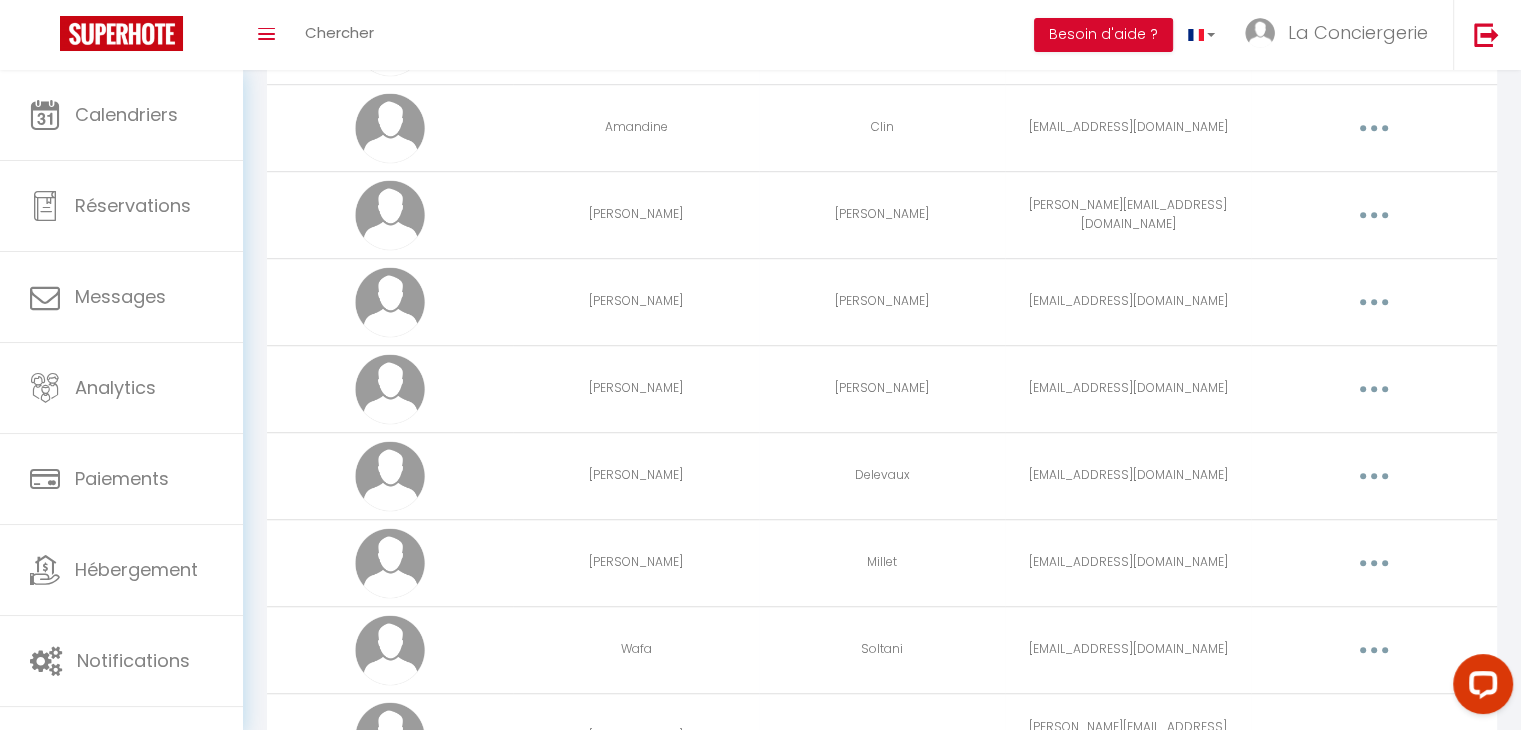 scroll, scrollTop: 1379, scrollLeft: 0, axis: vertical 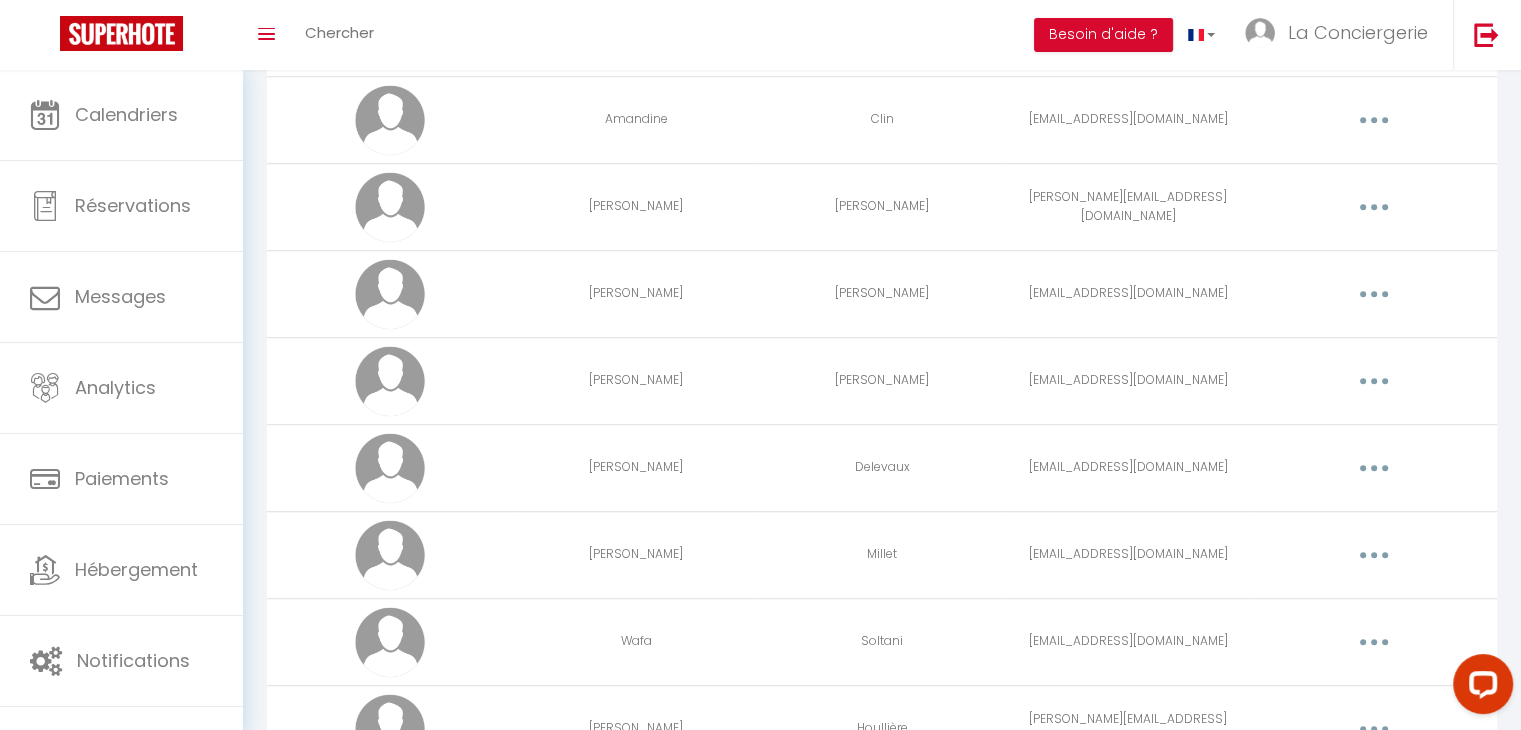 click at bounding box center (1374, 468) 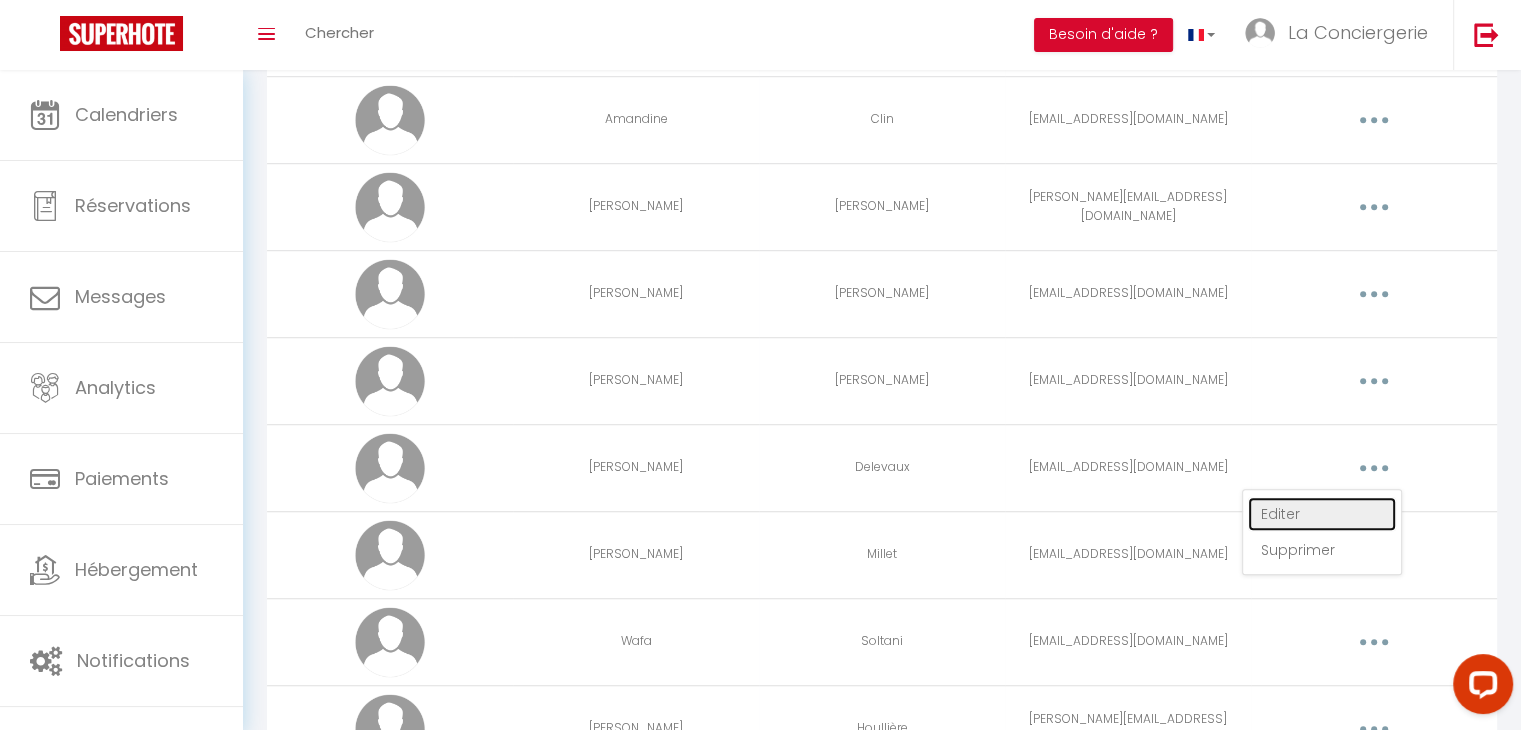 click on "Editer" at bounding box center (1322, 514) 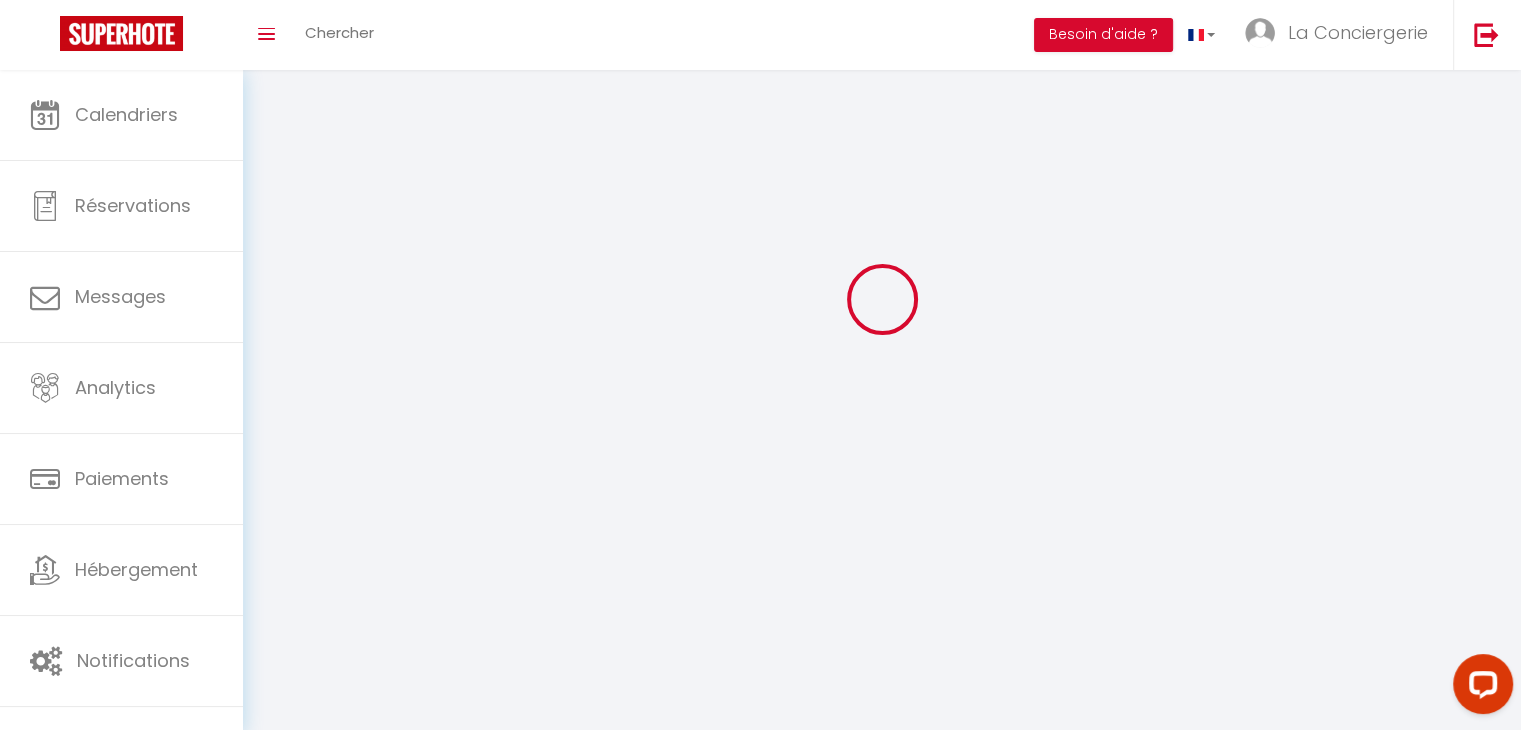 type on "[PERSON_NAME]" 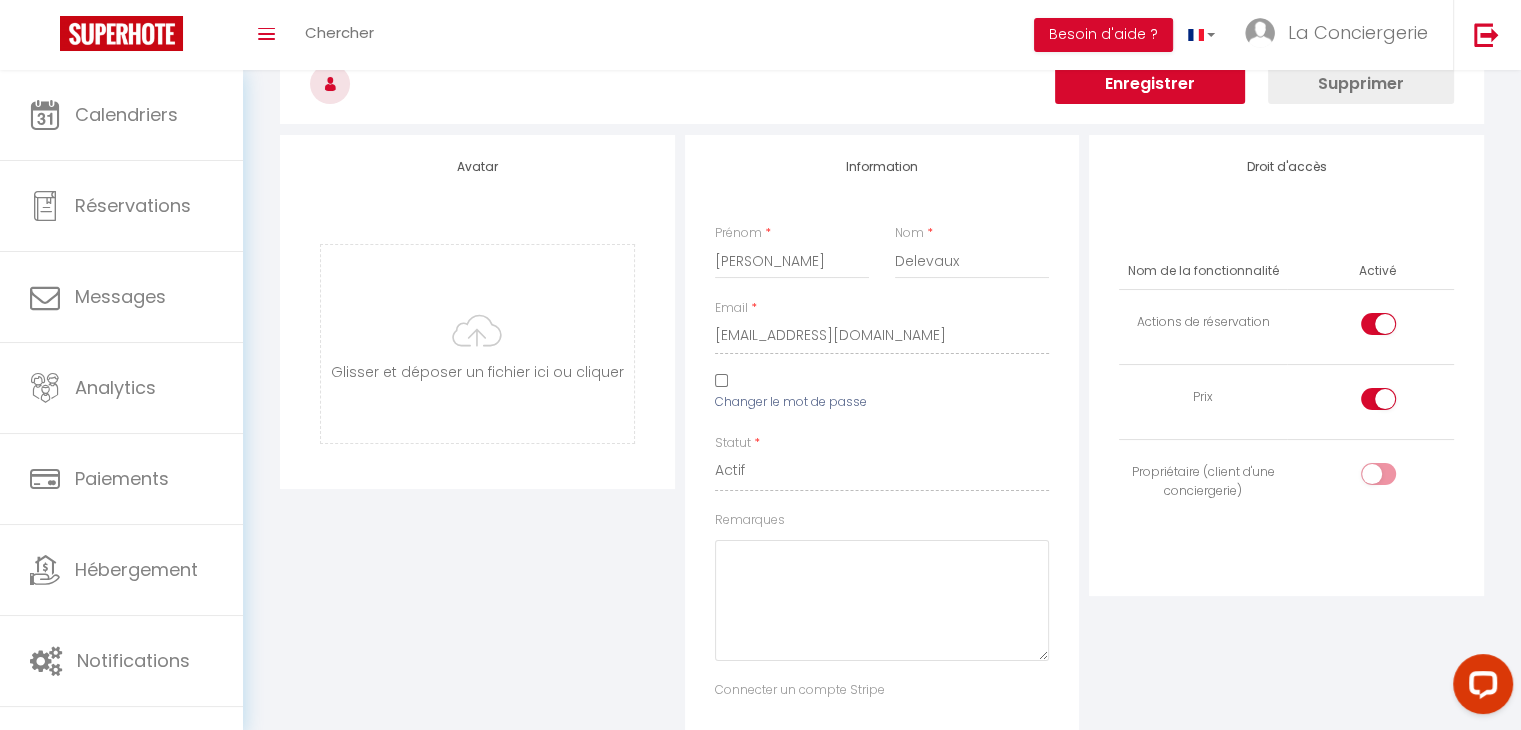 scroll, scrollTop: 0, scrollLeft: 0, axis: both 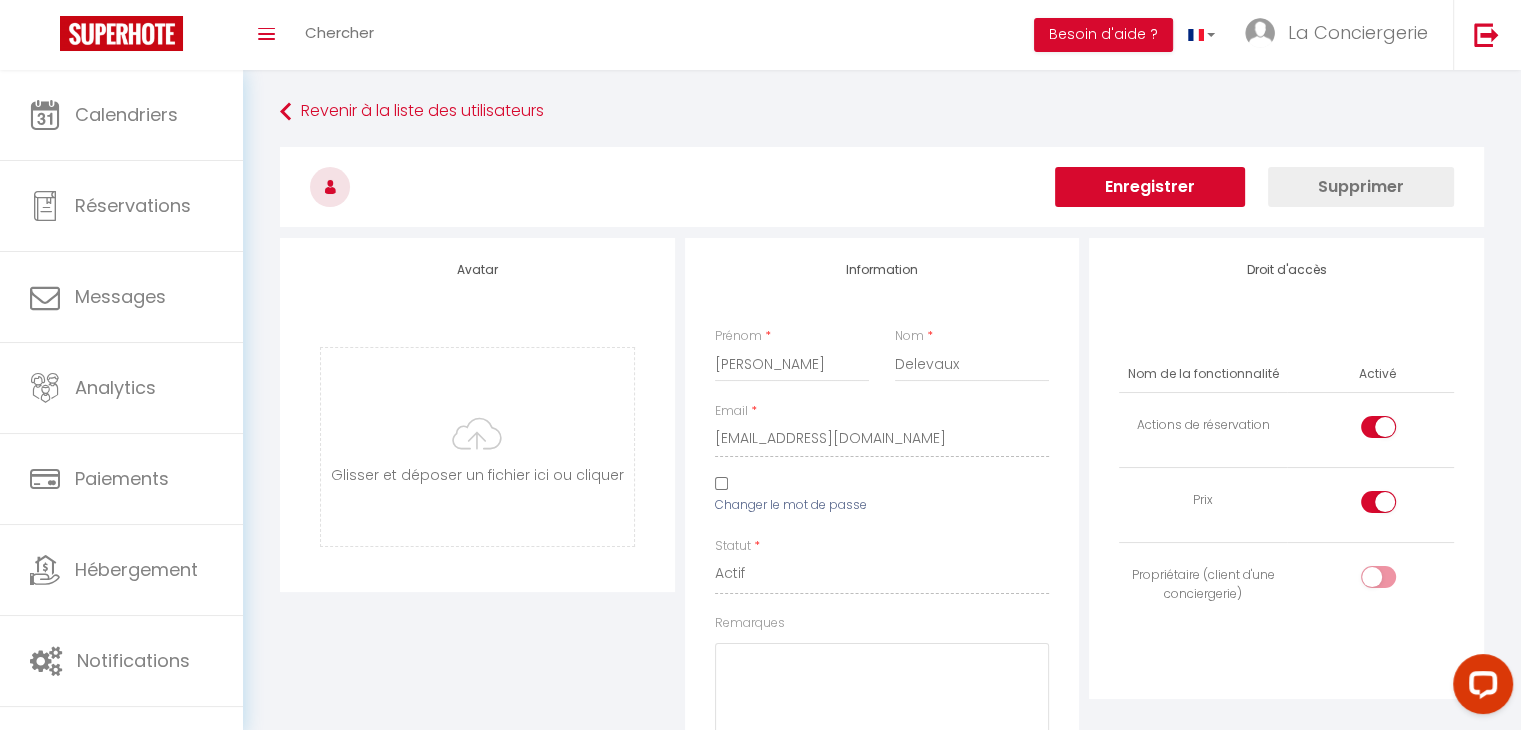 click at bounding box center [1395, 581] 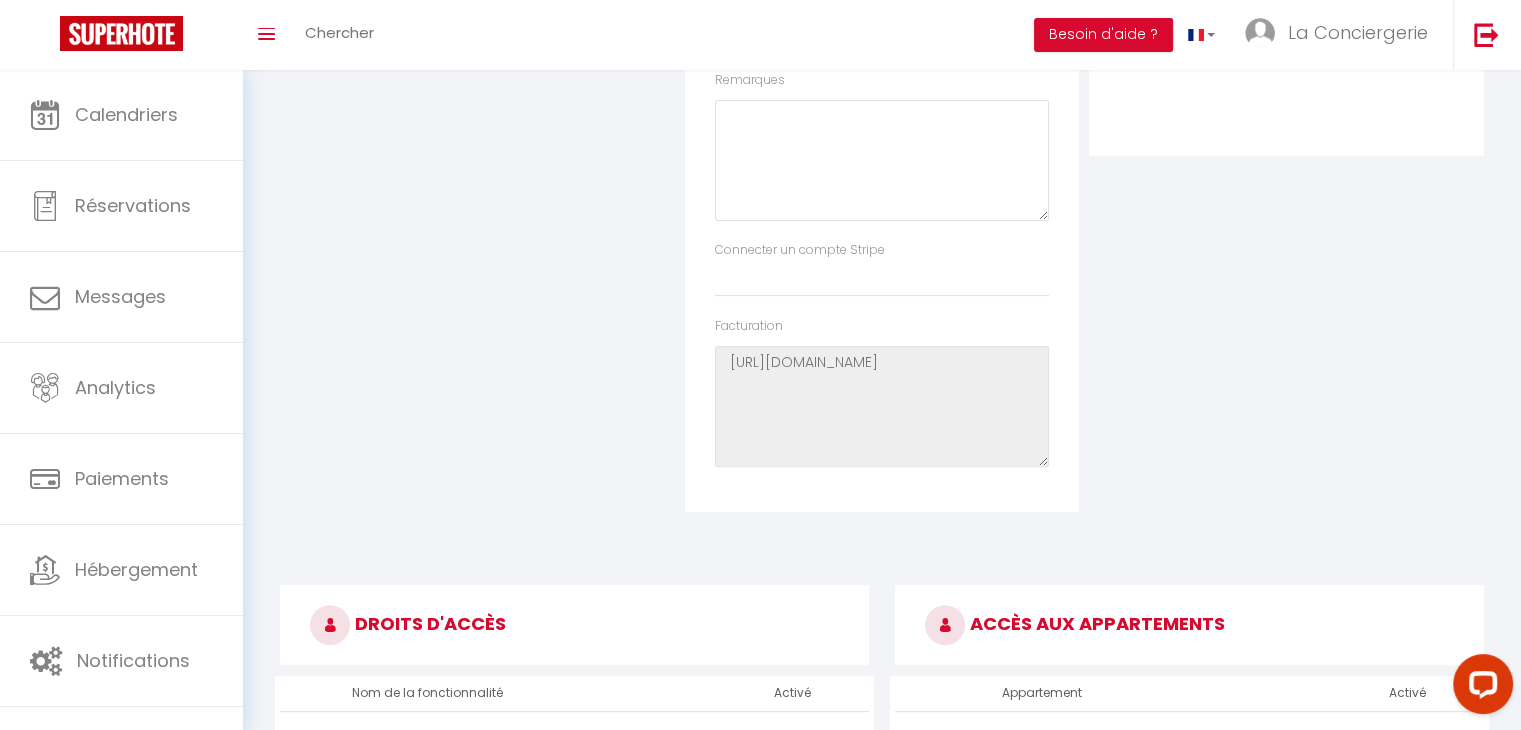 scroll, scrollTop: 0, scrollLeft: 0, axis: both 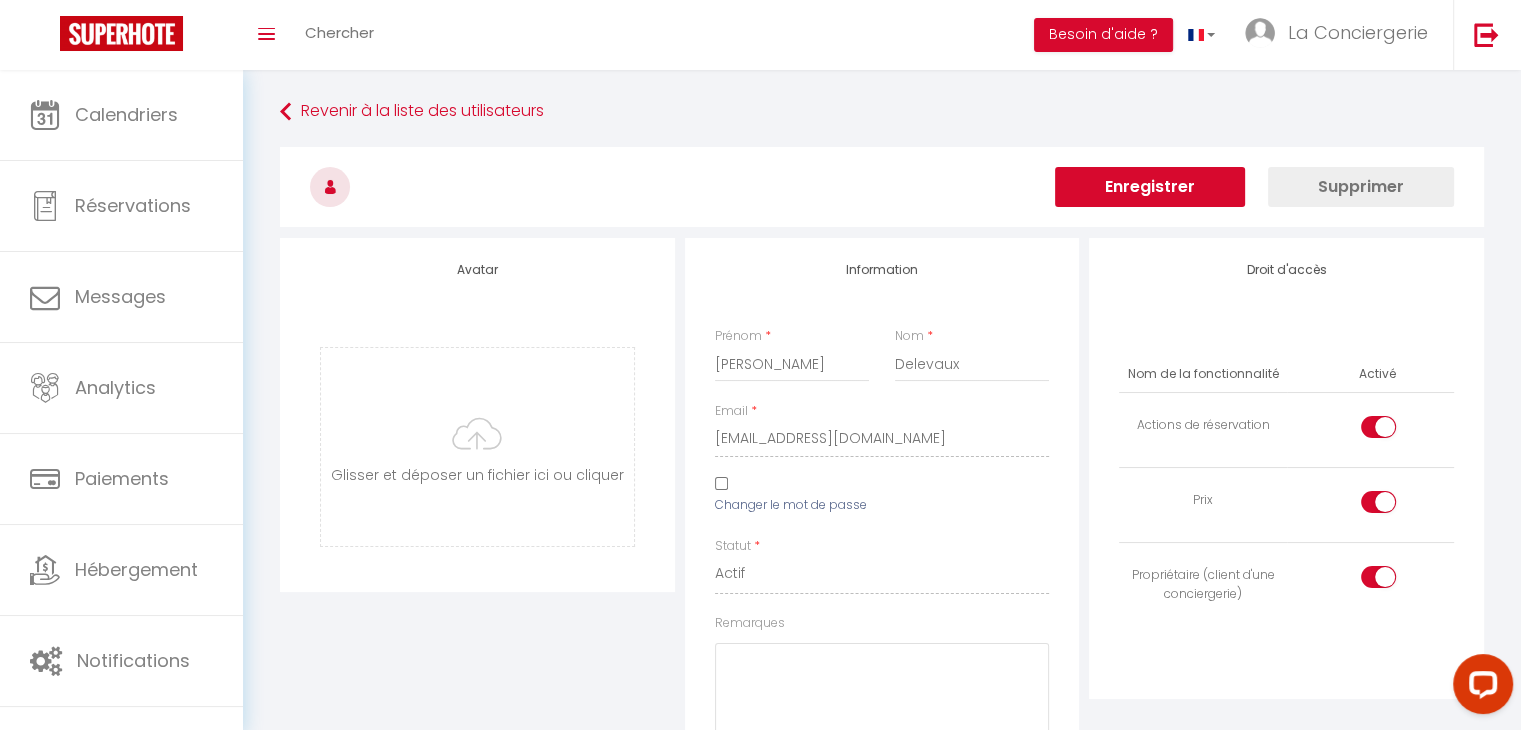 click on "Enregistrer" at bounding box center [1150, 187] 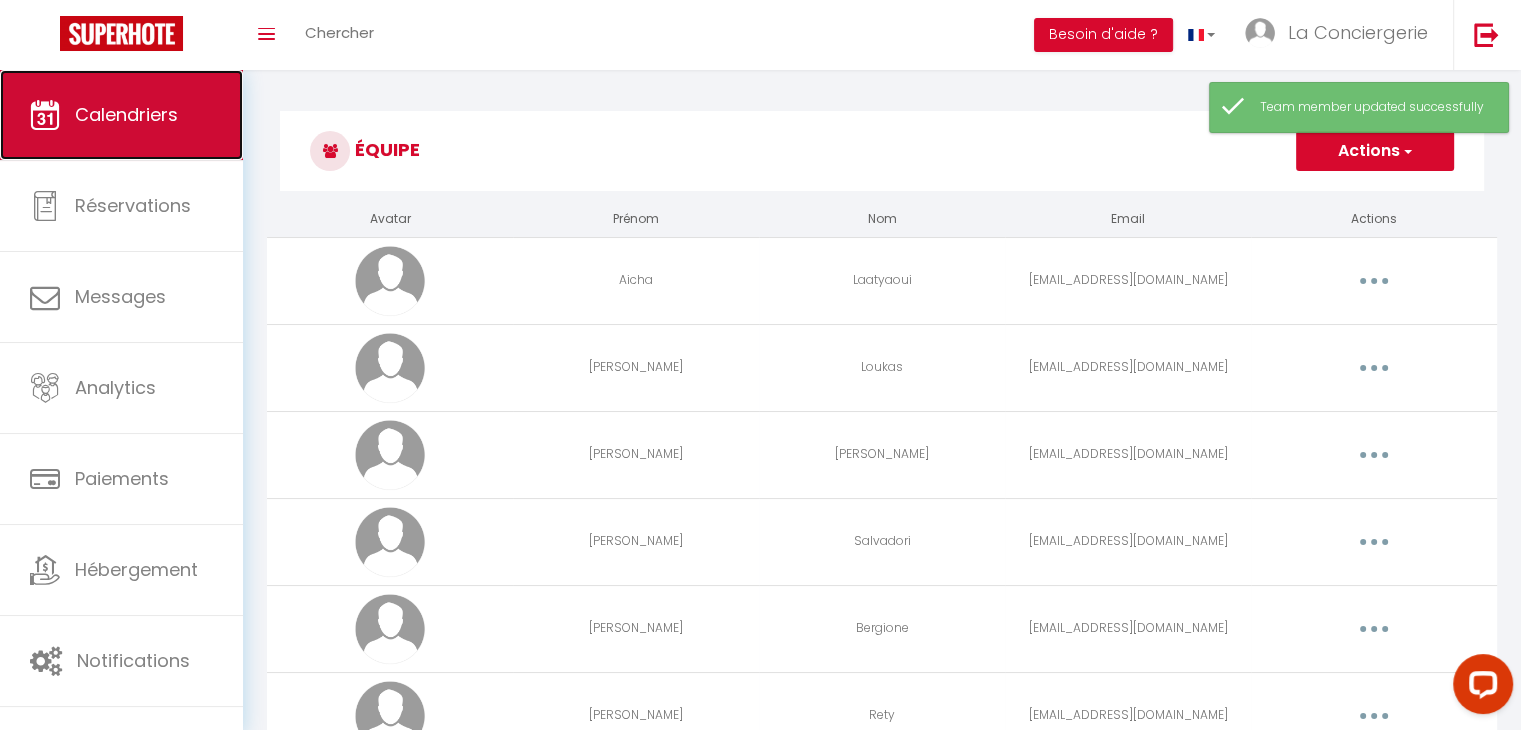 click on "Calendriers" at bounding box center (126, 114) 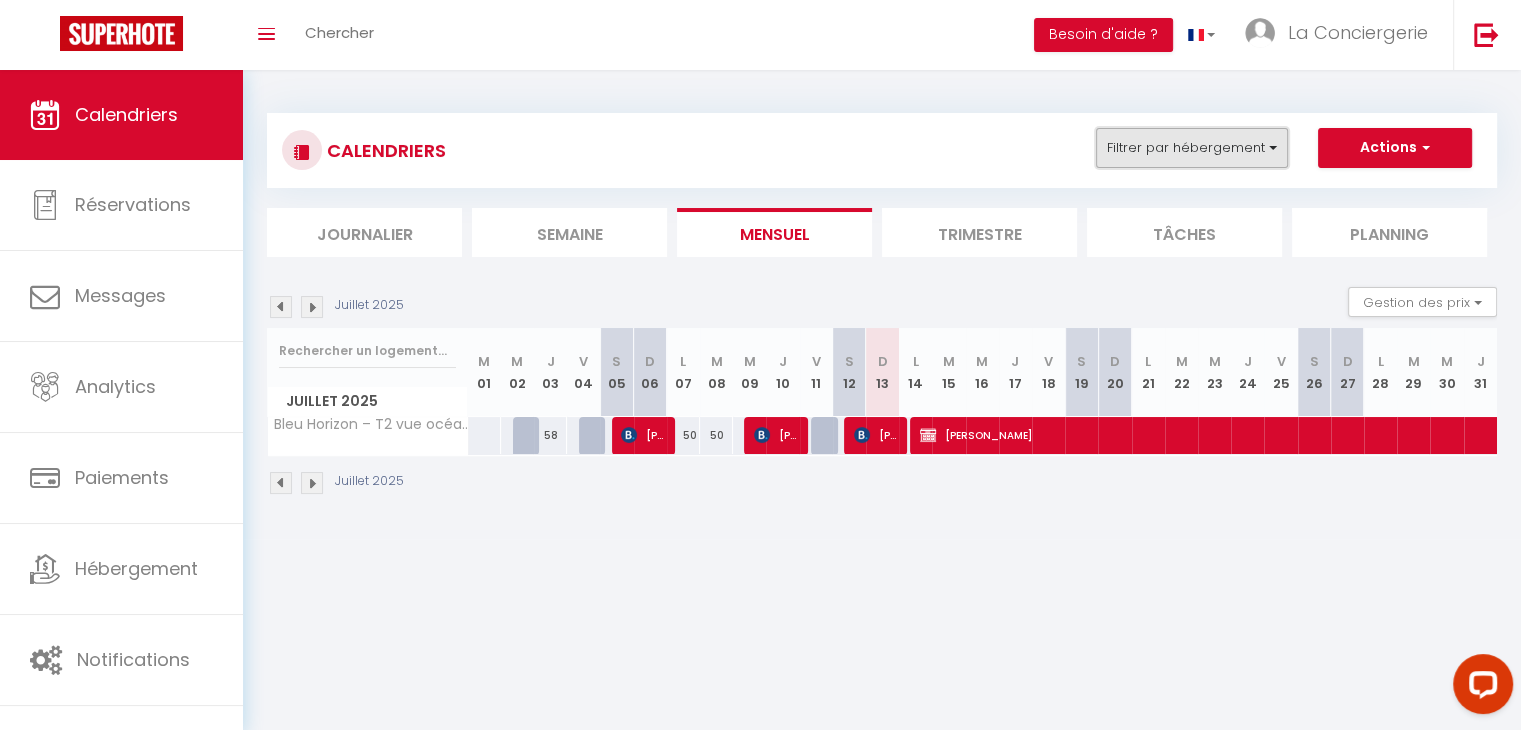 click on "Filtrer par hébergement" at bounding box center [1192, 148] 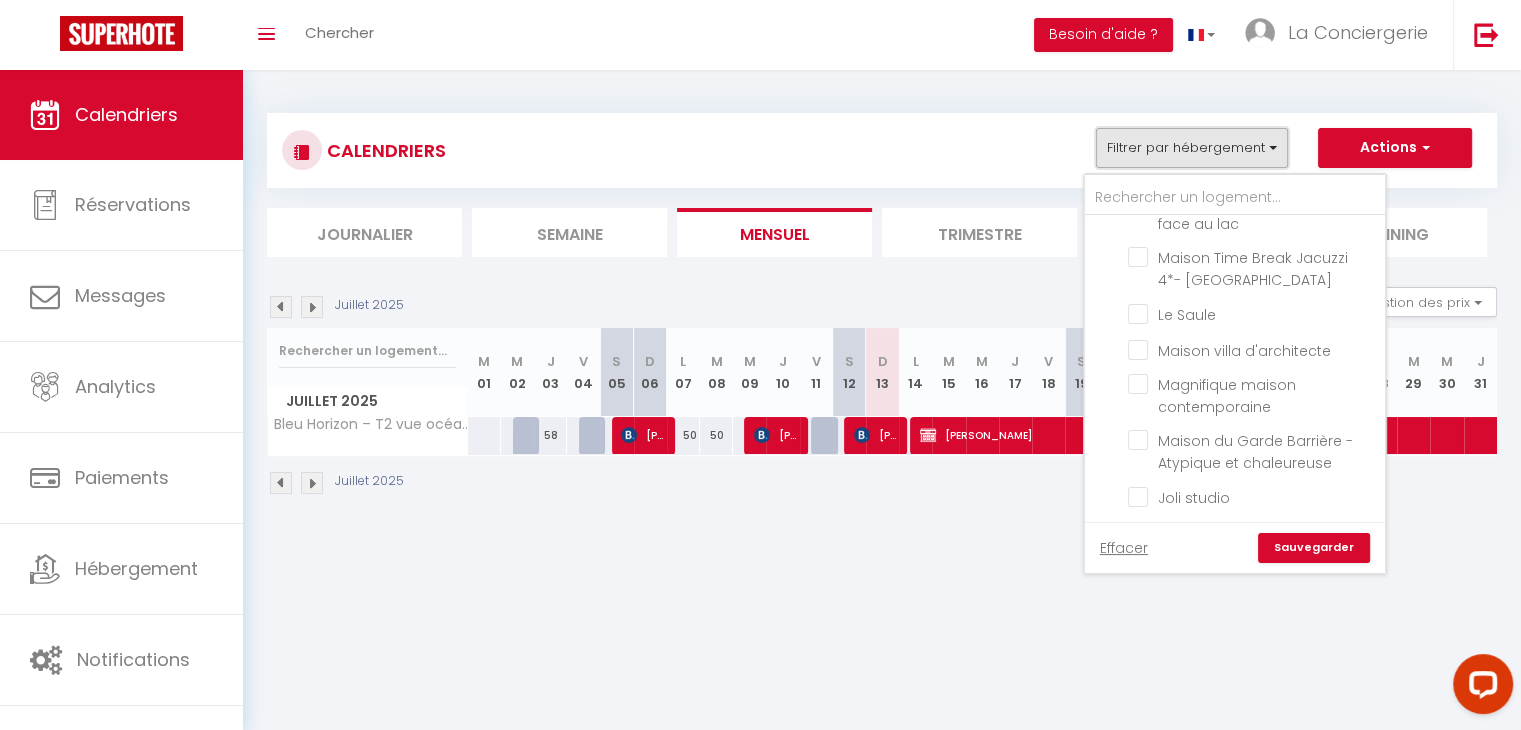 scroll, scrollTop: 992, scrollLeft: 0, axis: vertical 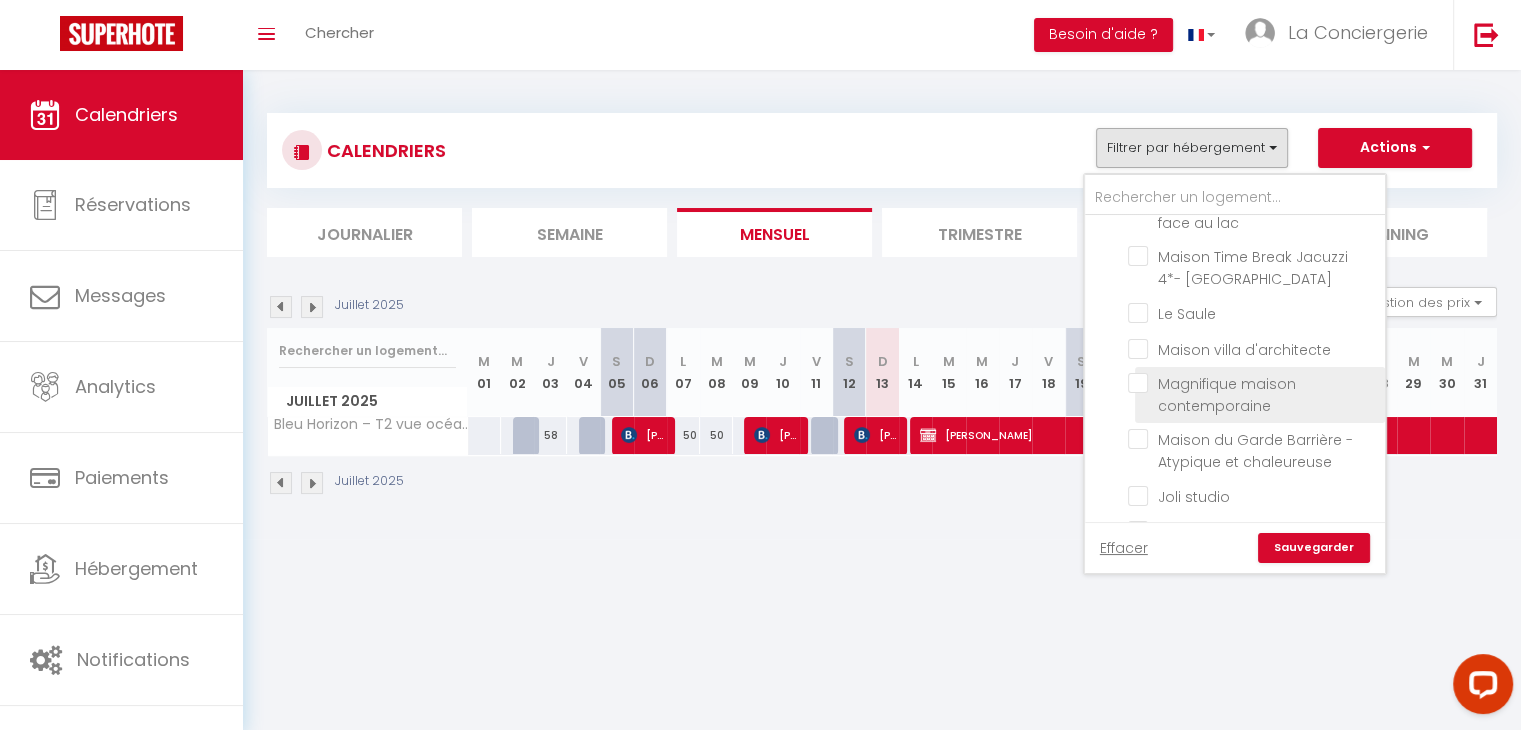 click on "Magnifique maison contemporaine" at bounding box center (1253, 383) 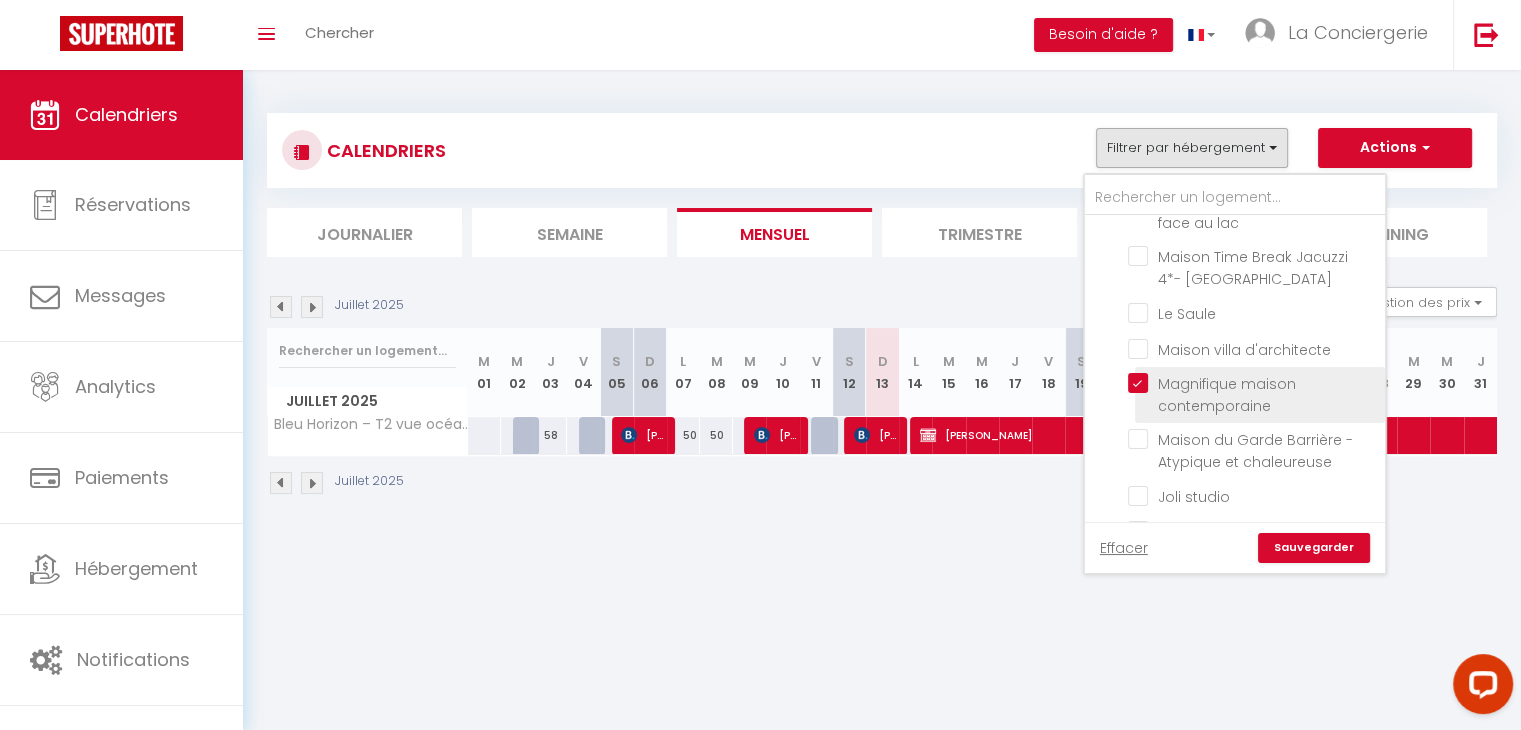 checkbox on "false" 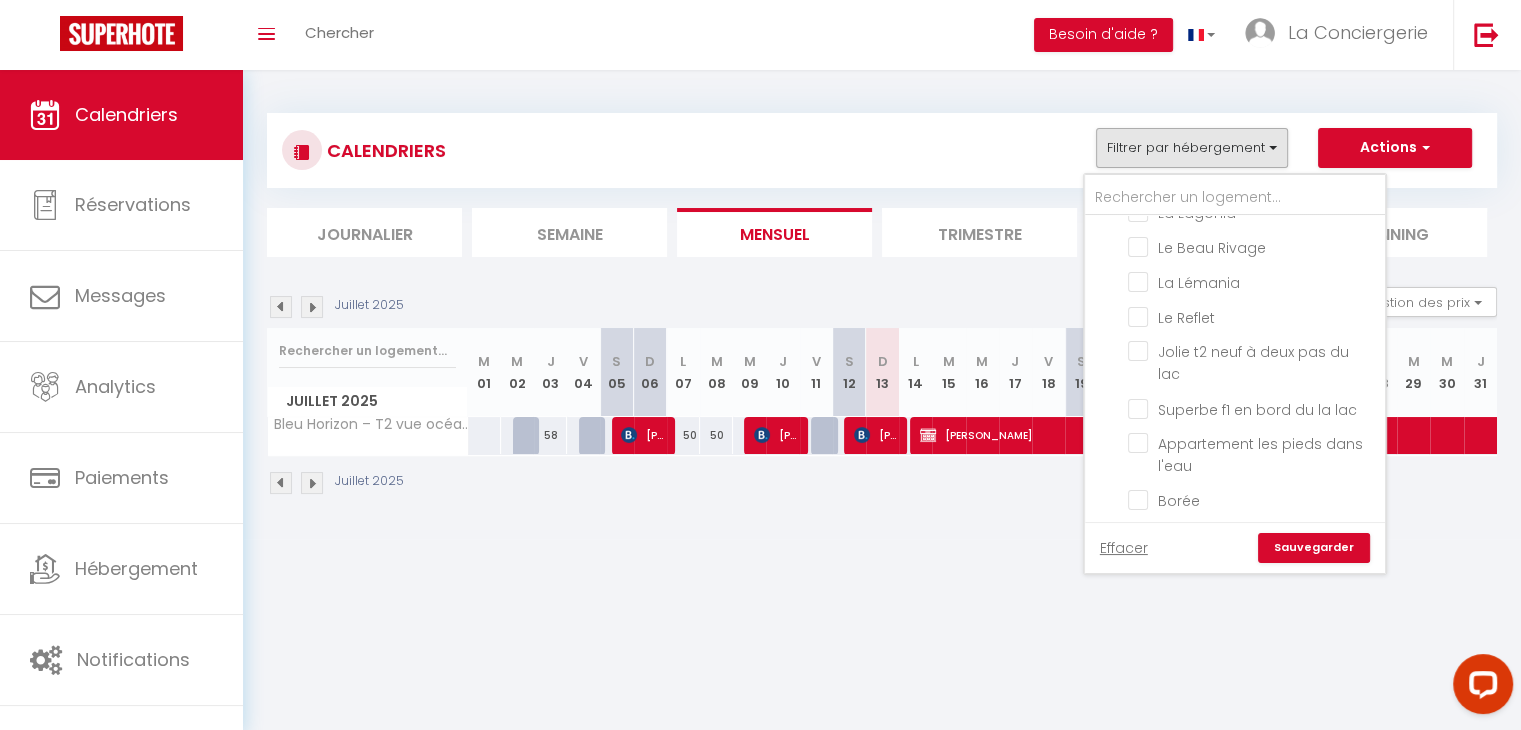 scroll, scrollTop: 2084, scrollLeft: 0, axis: vertical 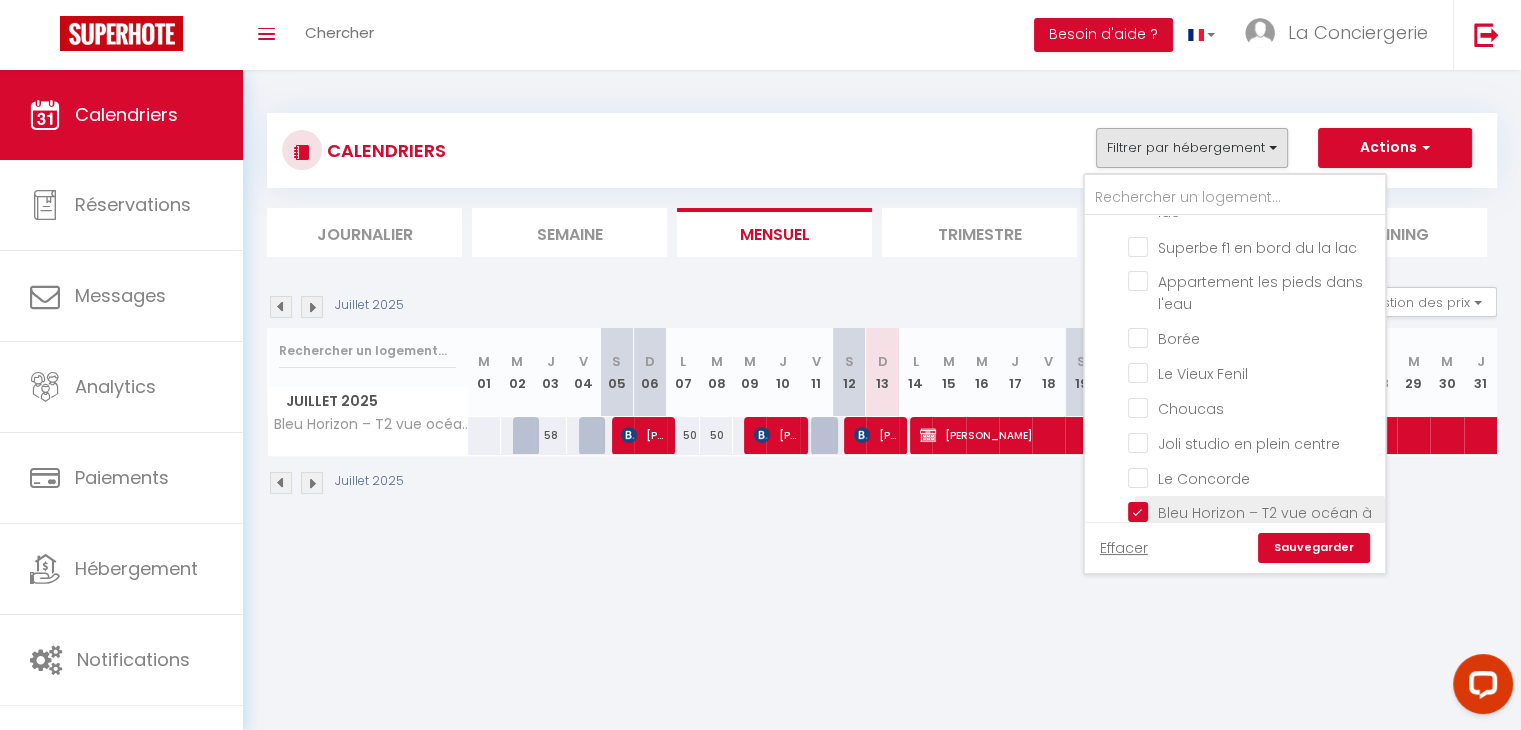 click on "Bleu Horizon – T2 vue océan à 5 min des plages" at bounding box center [1253, 512] 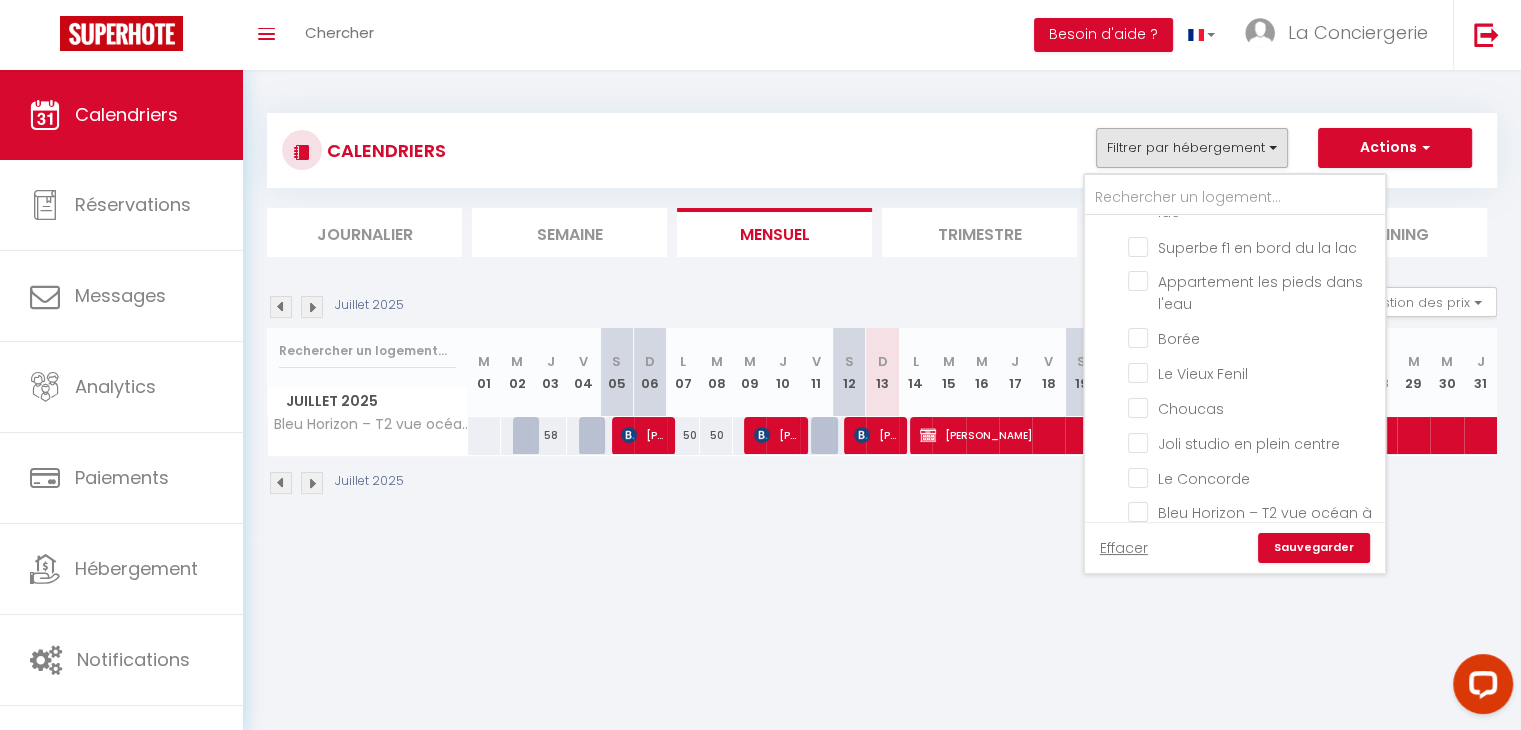 click on "Sauvegarder" at bounding box center [1314, 548] 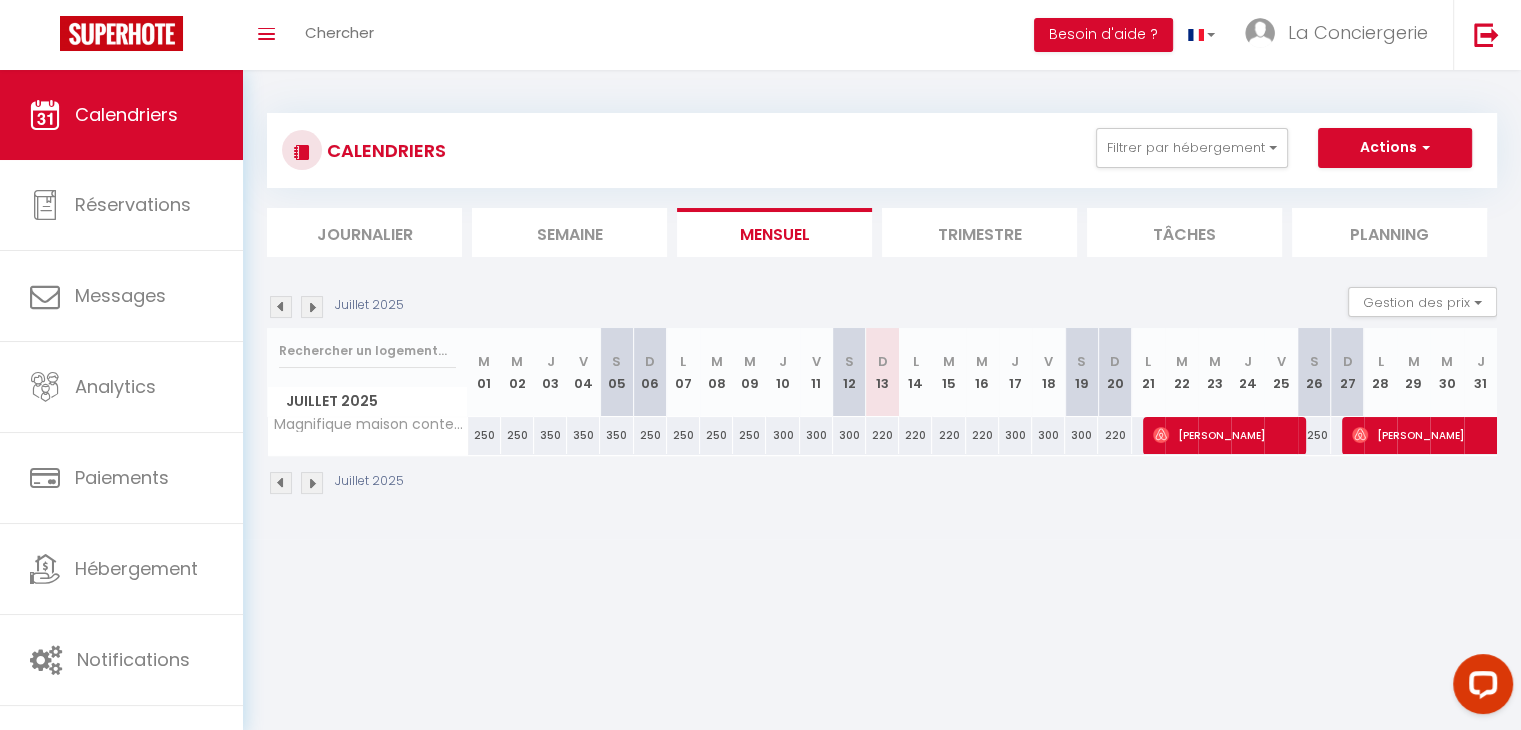 click at bounding box center [312, 483] 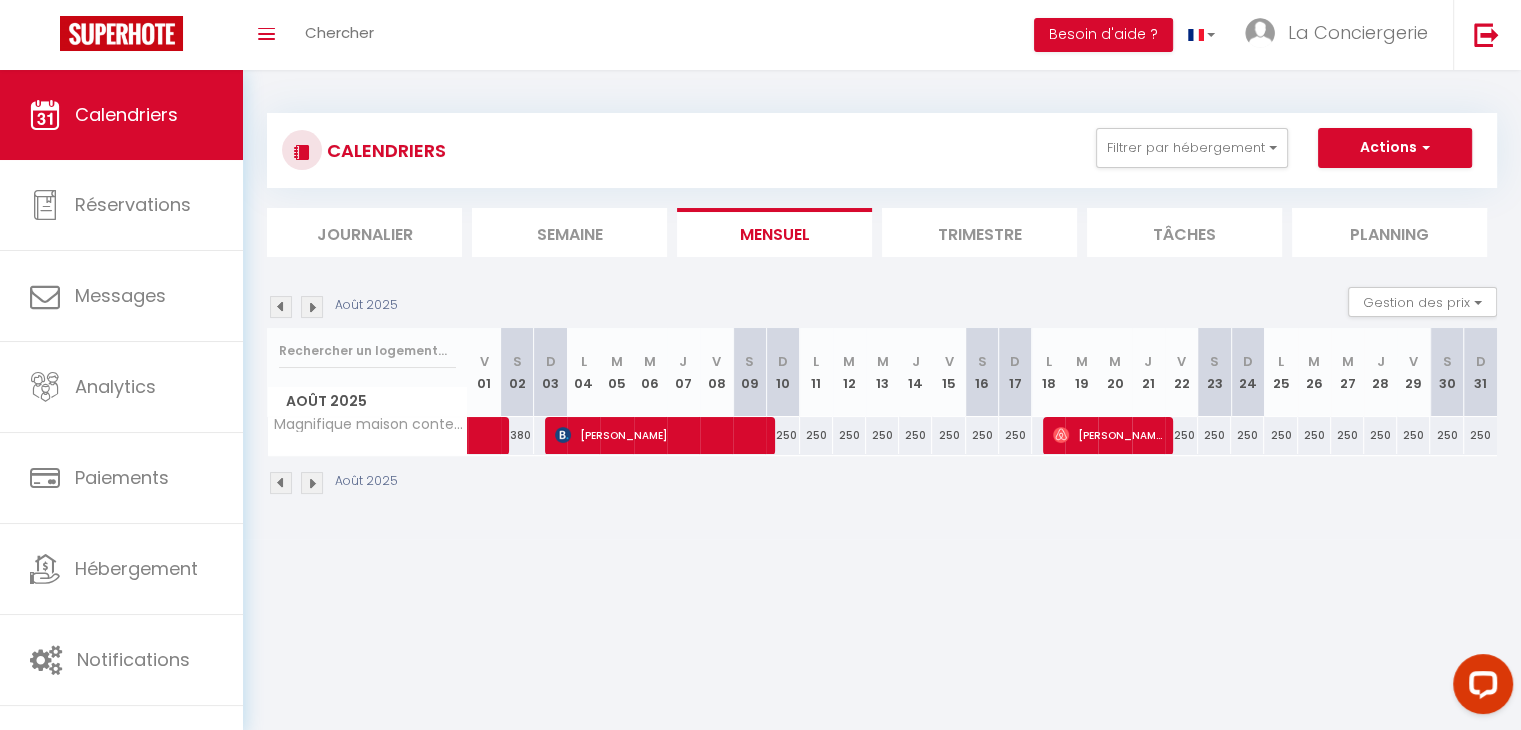 click on "250" at bounding box center [915, 435] 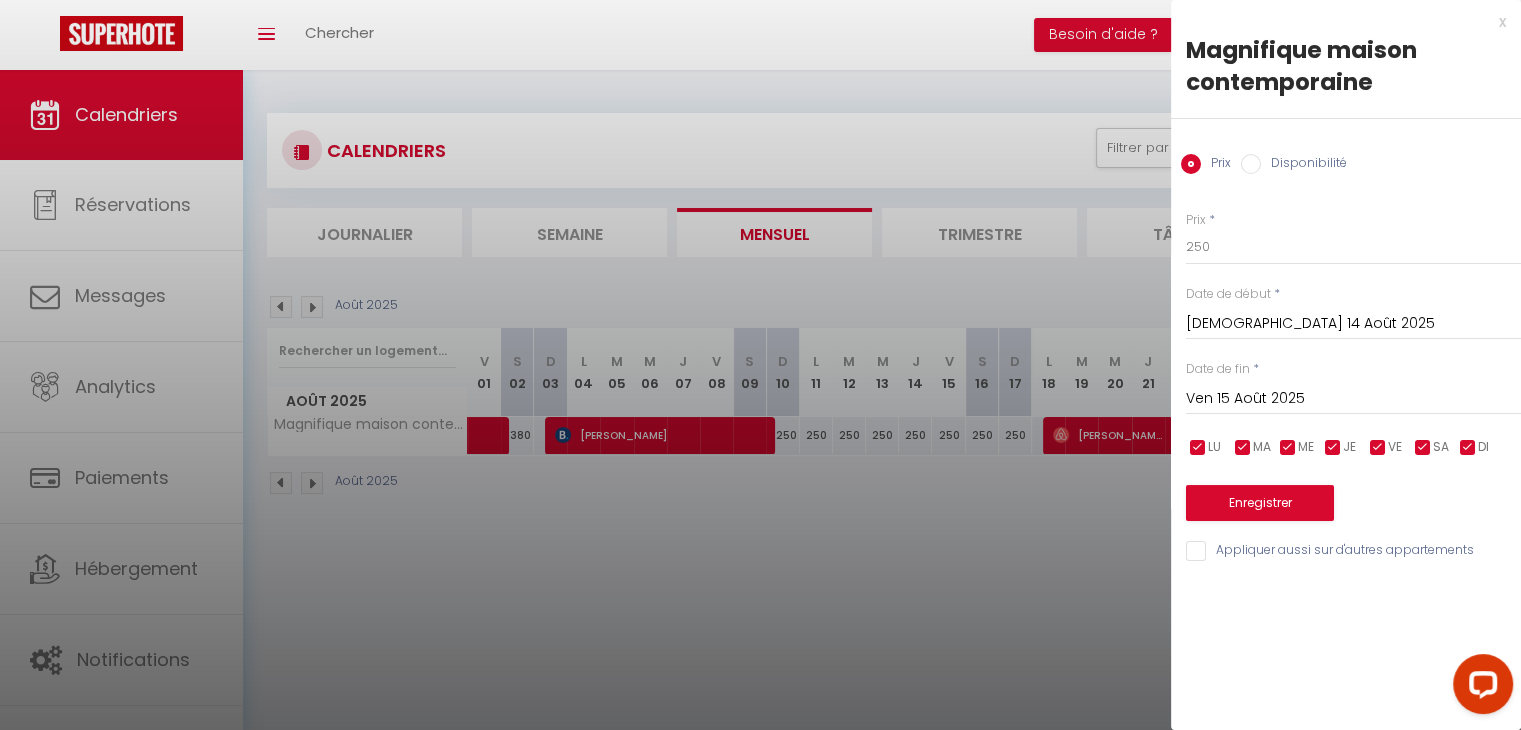 click on "Ven 15 Août 2025" at bounding box center (1353, 399) 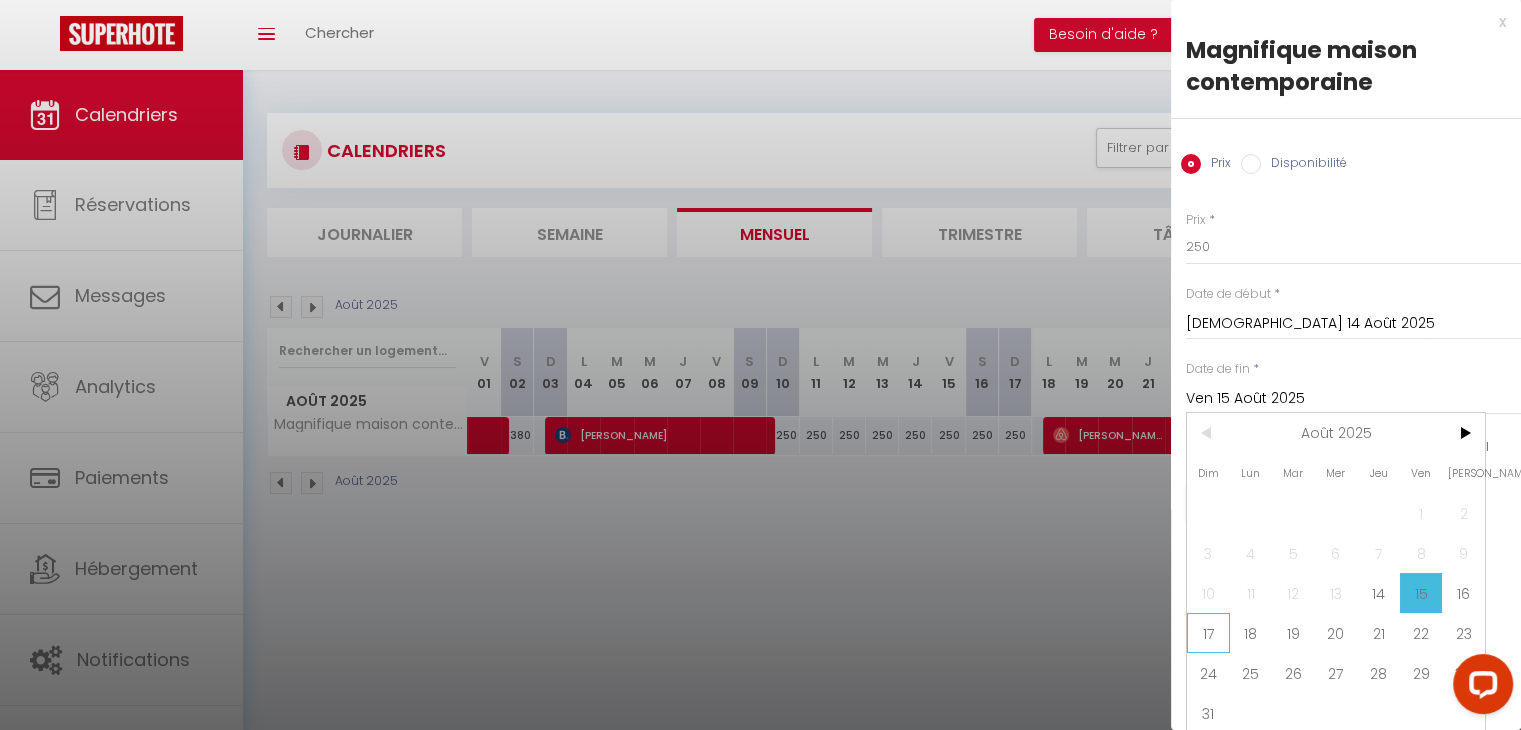 click on "17" at bounding box center [1208, 633] 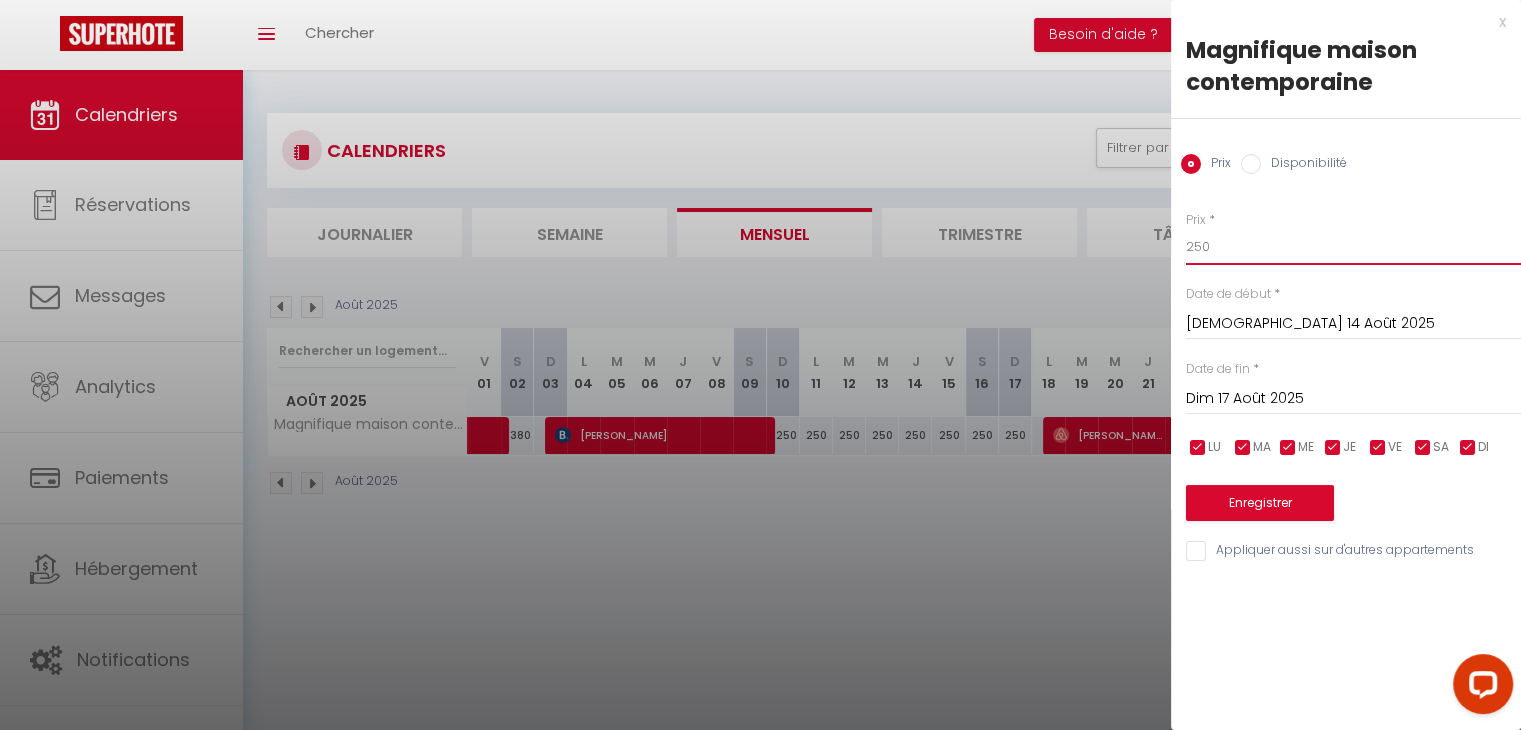click on "250" at bounding box center [1353, 247] 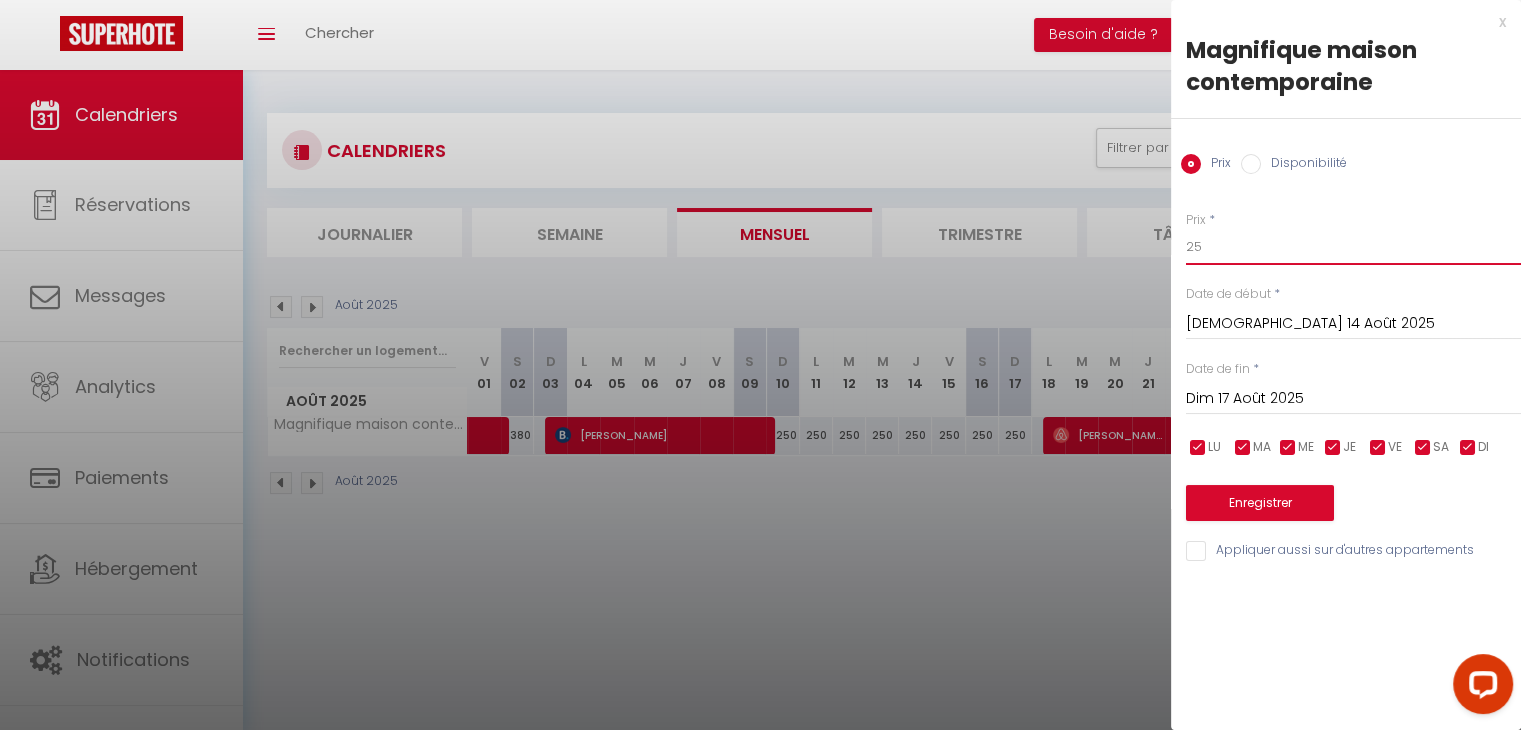 type on "2" 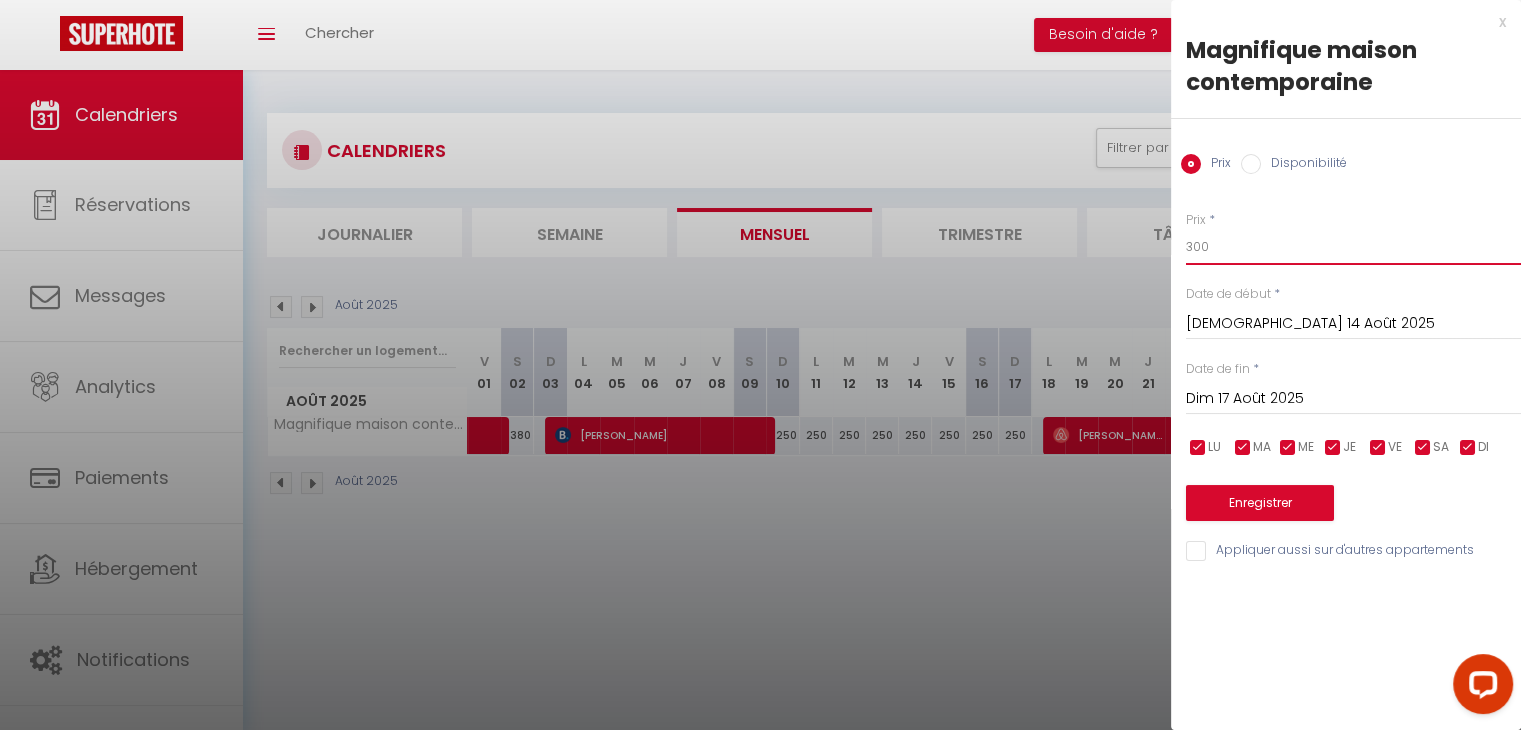 type on "300" 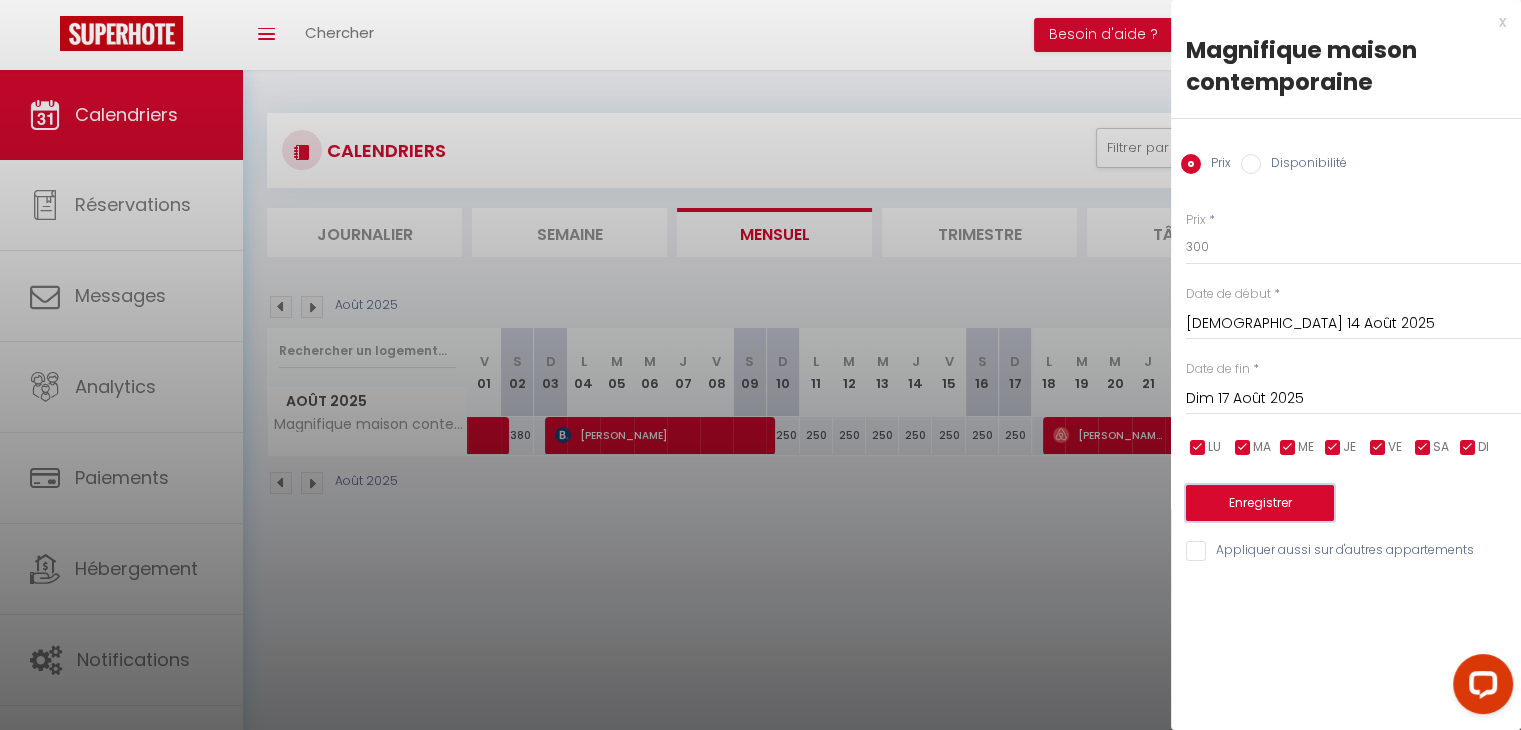 click on "Enregistrer" at bounding box center (1260, 503) 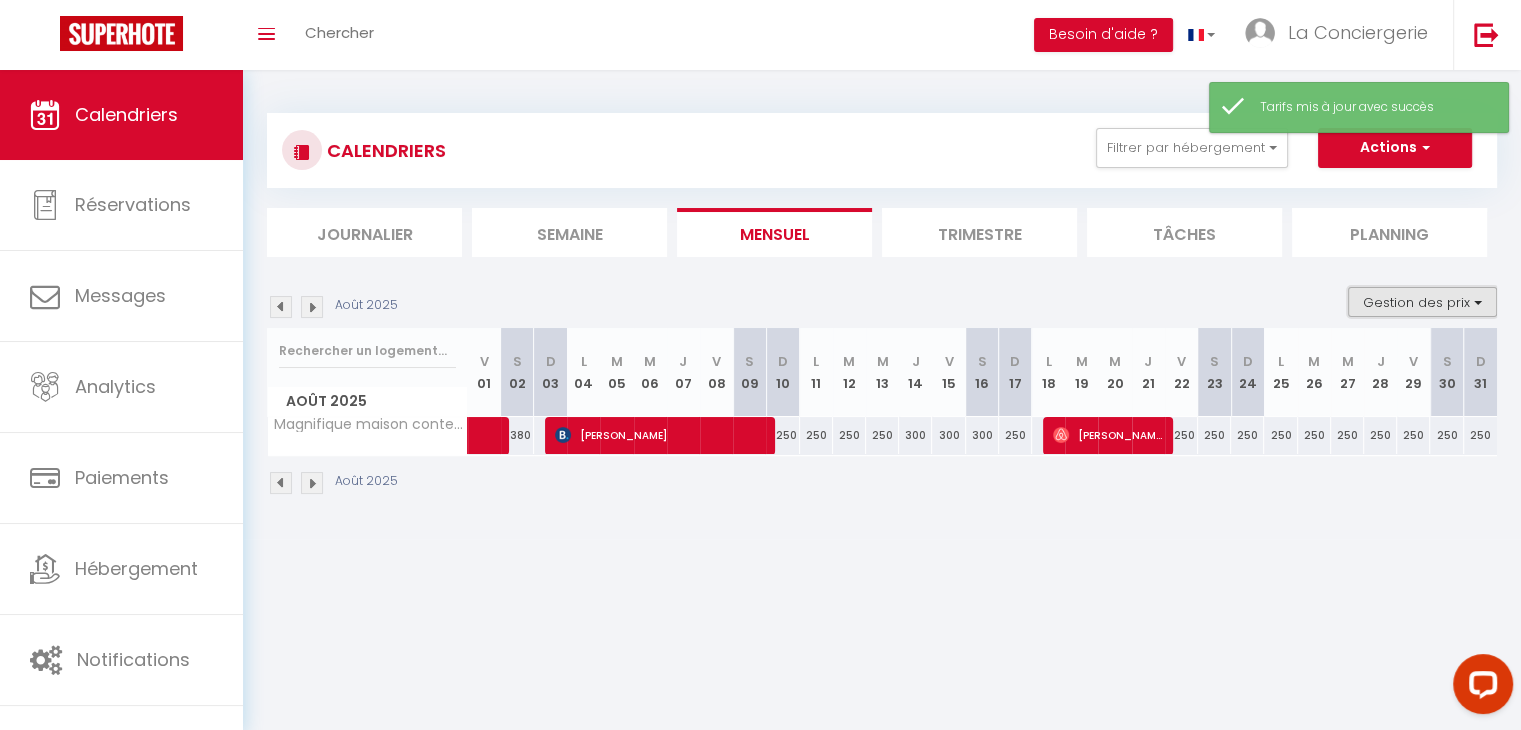 click on "Gestion des prix" at bounding box center [1422, 302] 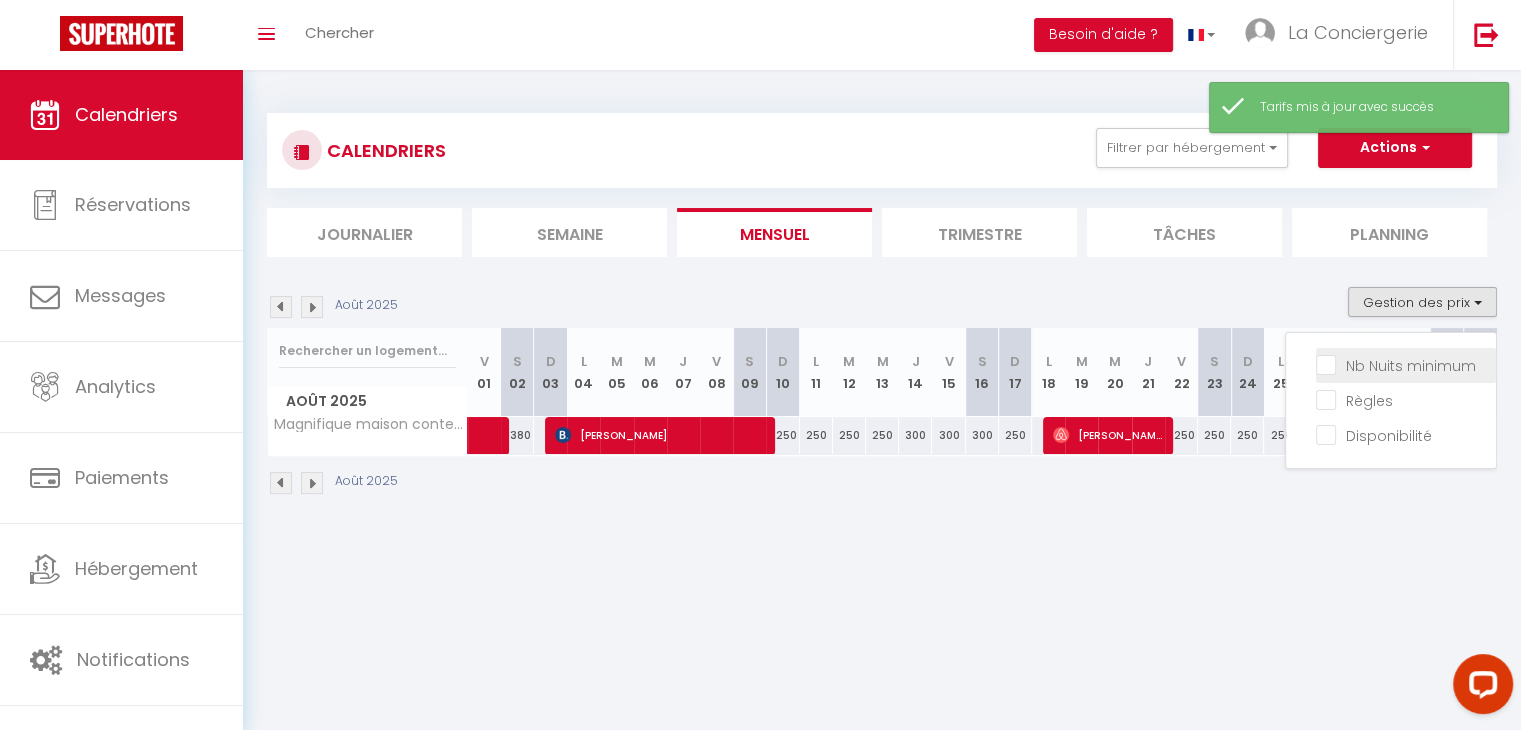 click on "Nb Nuits minimum" at bounding box center [1406, 364] 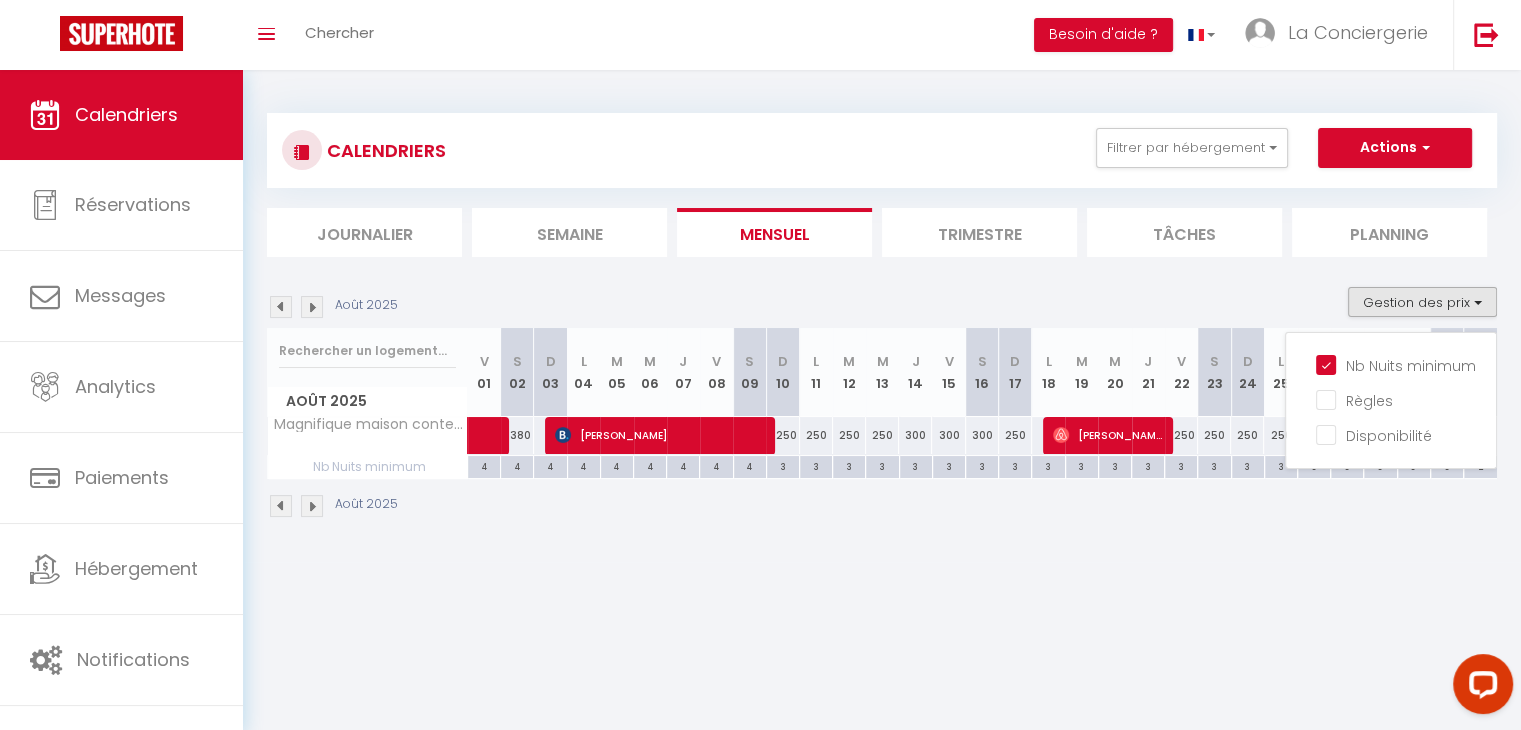 click on "3" at bounding box center (916, 465) 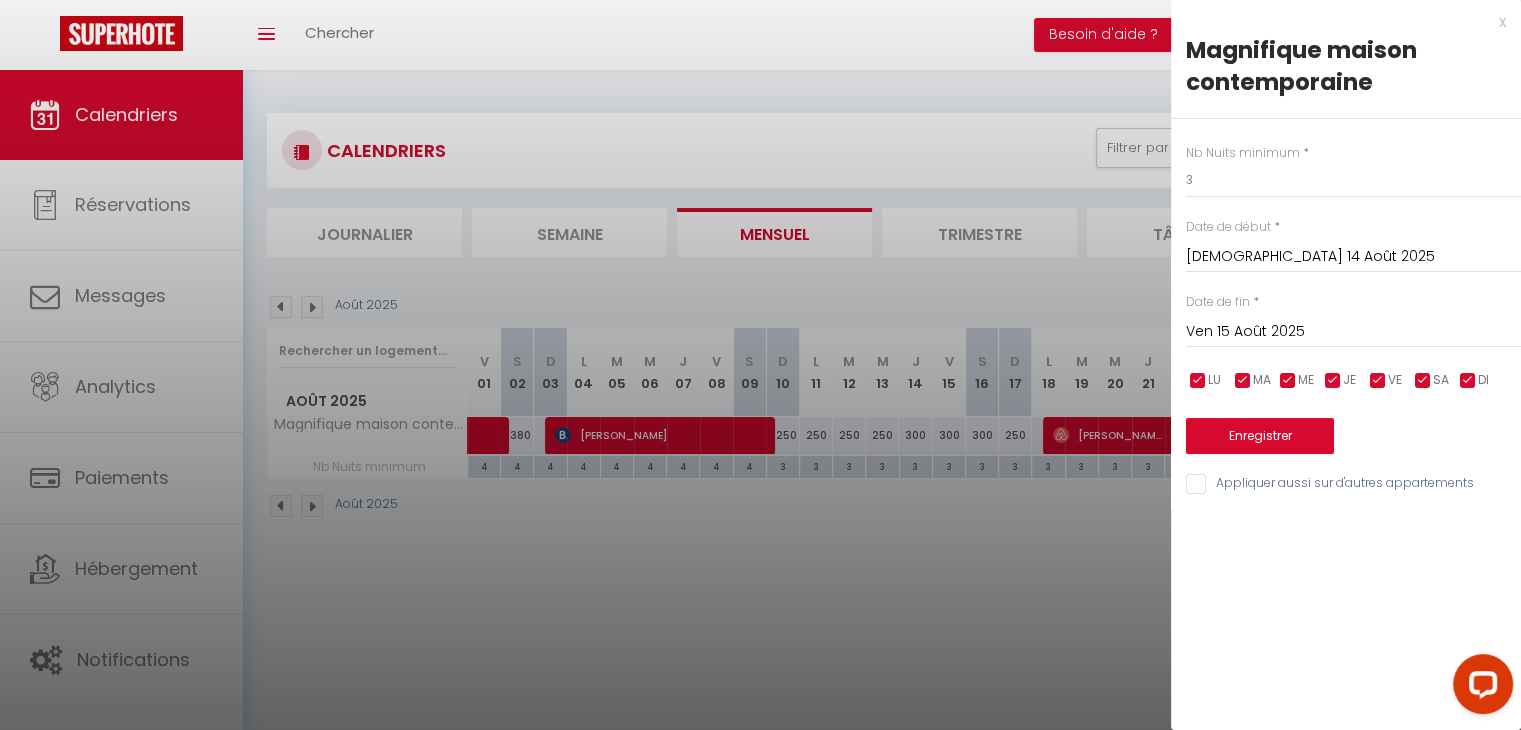 click on "Ven 15 Août 2025" at bounding box center [1353, 332] 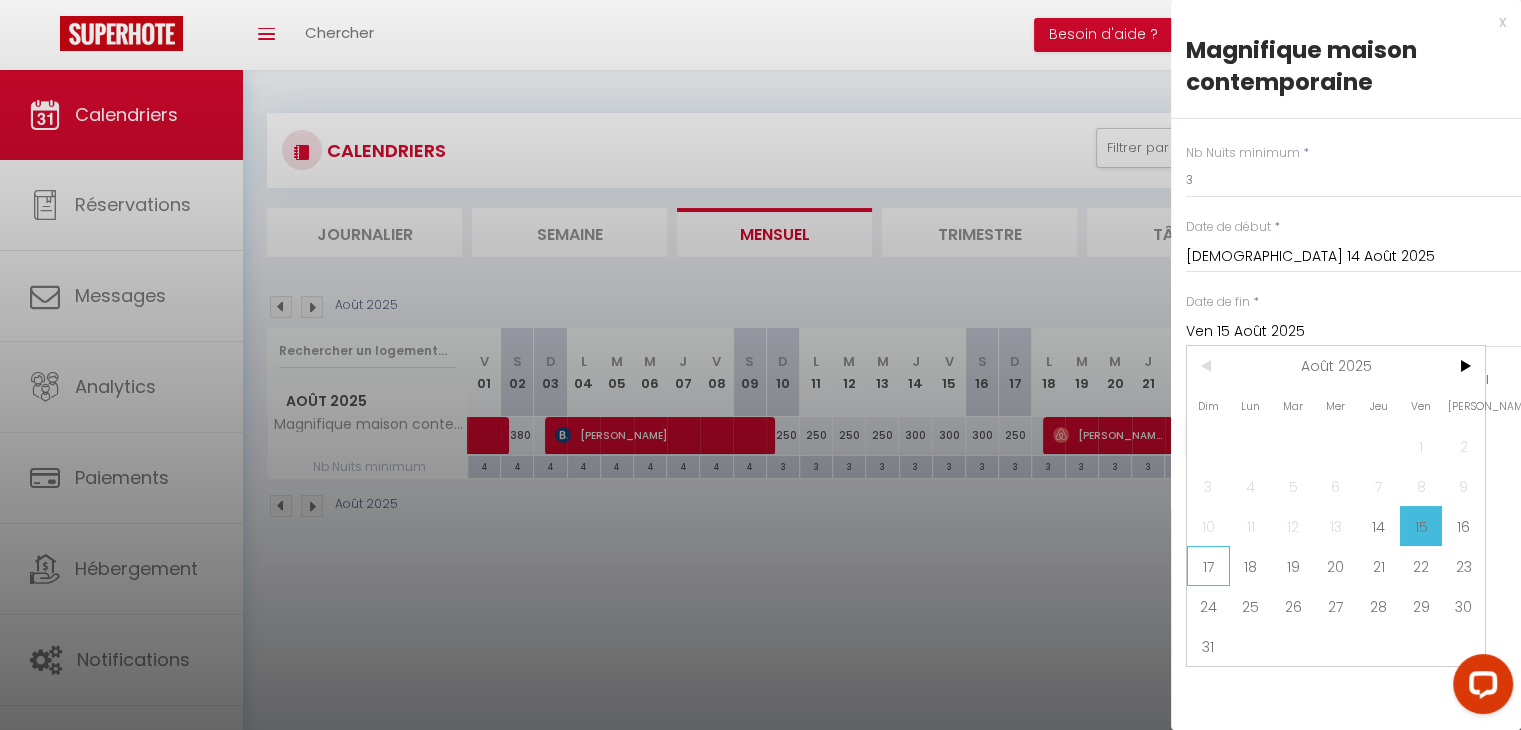 click on "17" at bounding box center (1208, 566) 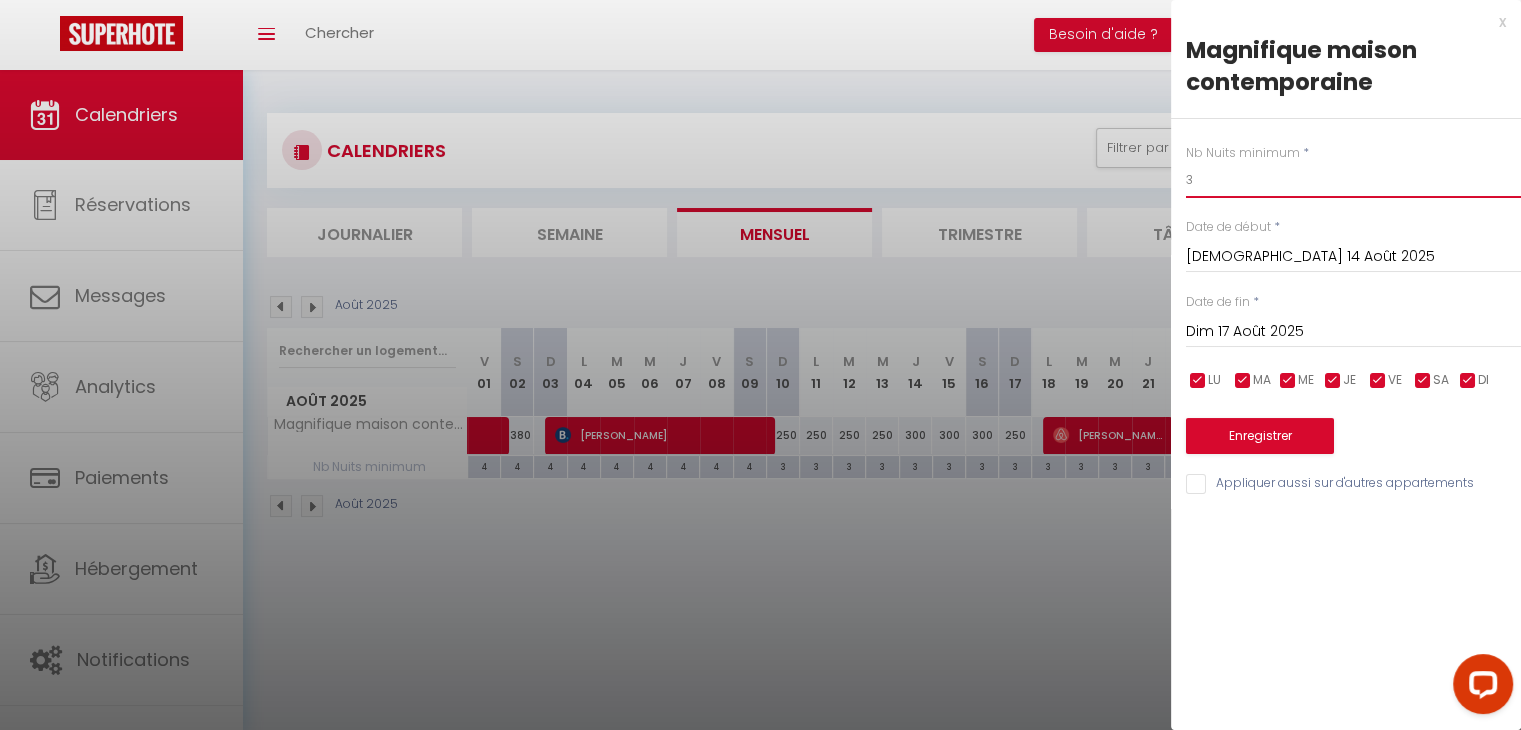 click on "3" at bounding box center (1353, 180) 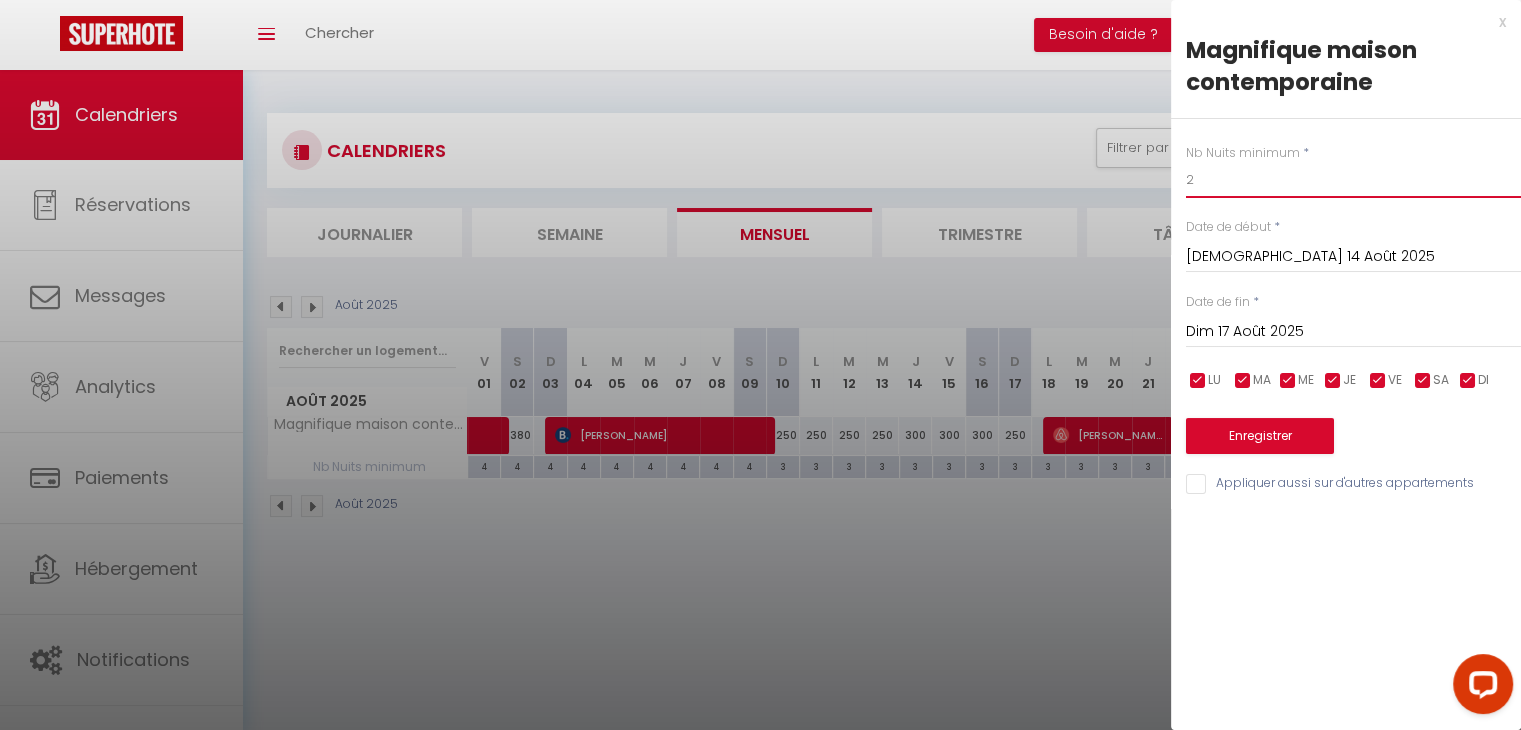 type on "2" 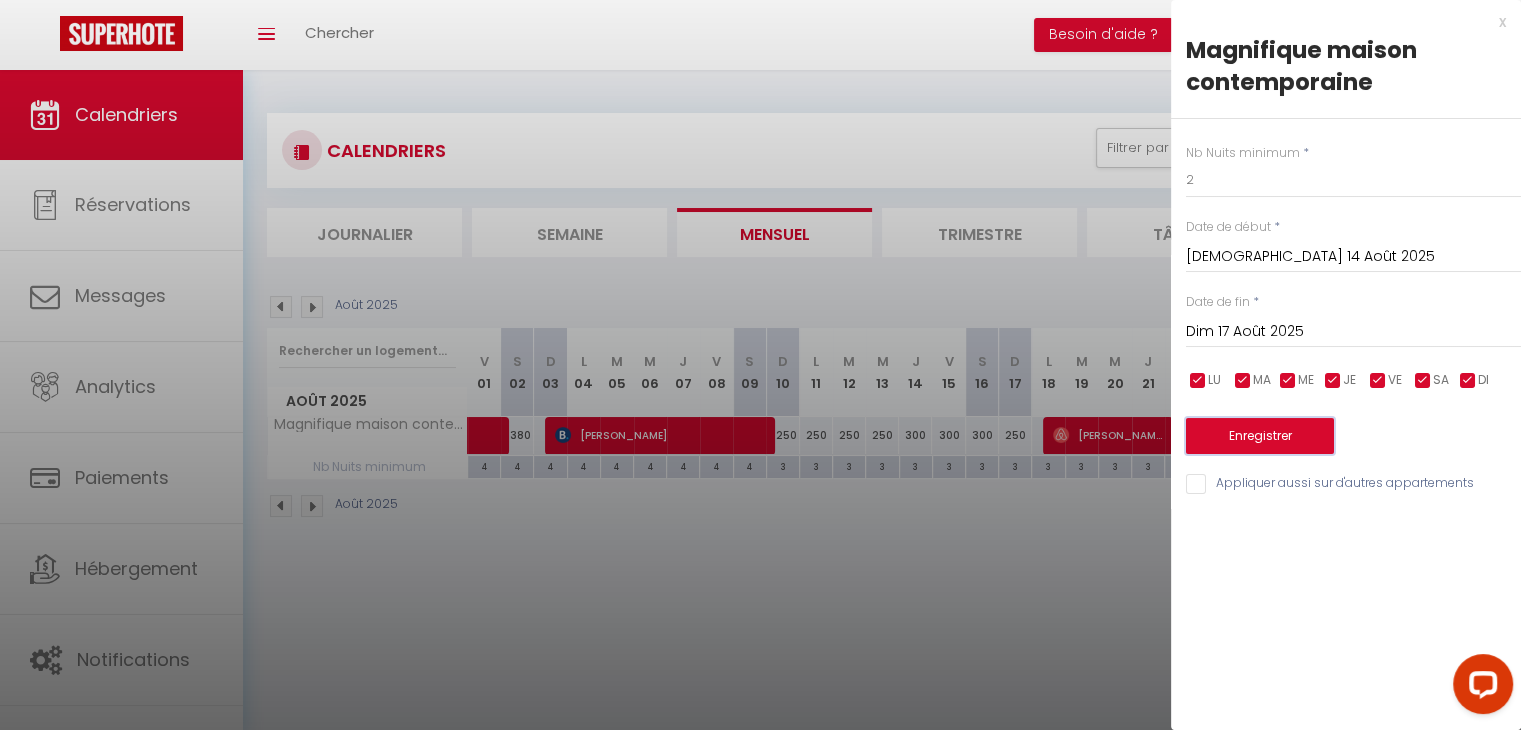 click on "Enregistrer" at bounding box center (1260, 436) 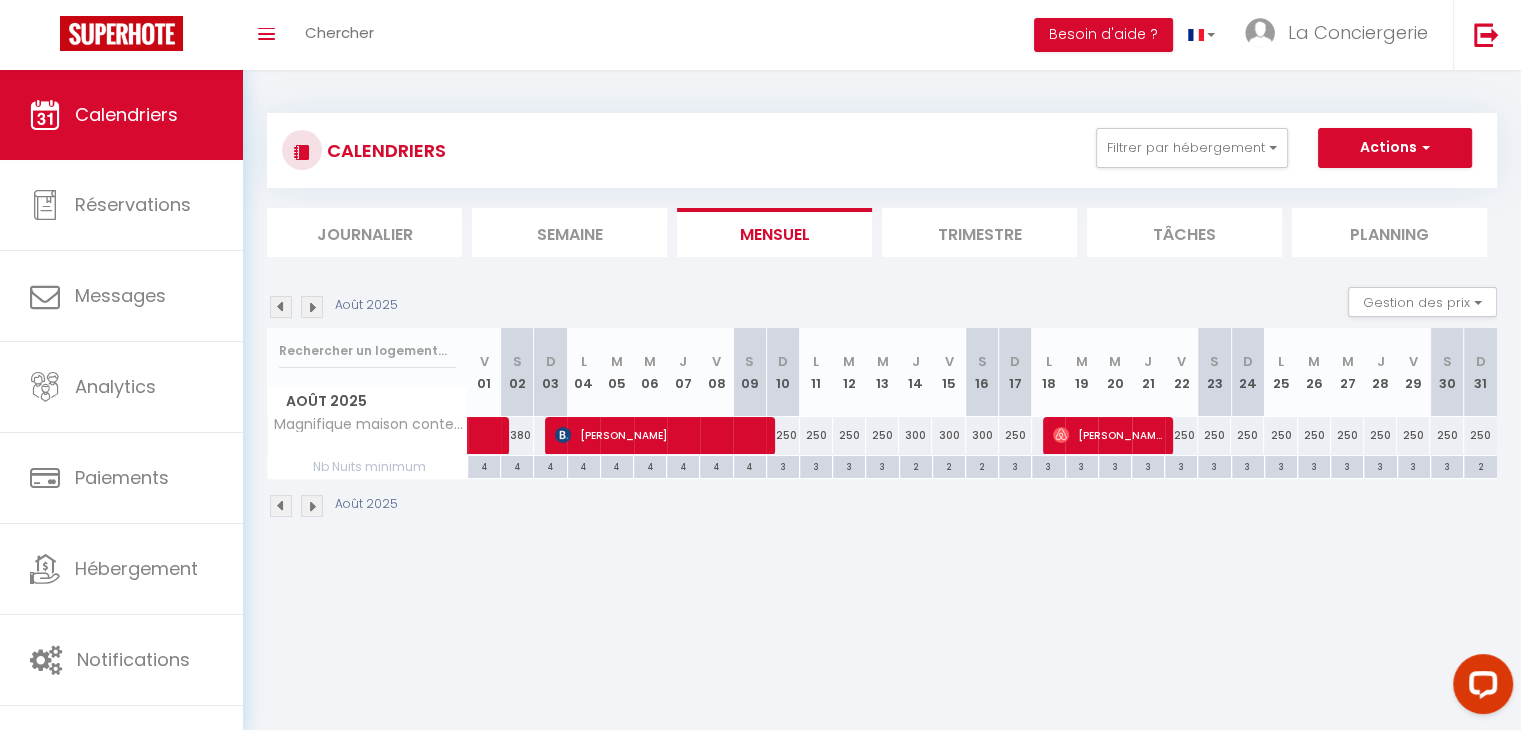 click on "3" at bounding box center [1015, 465] 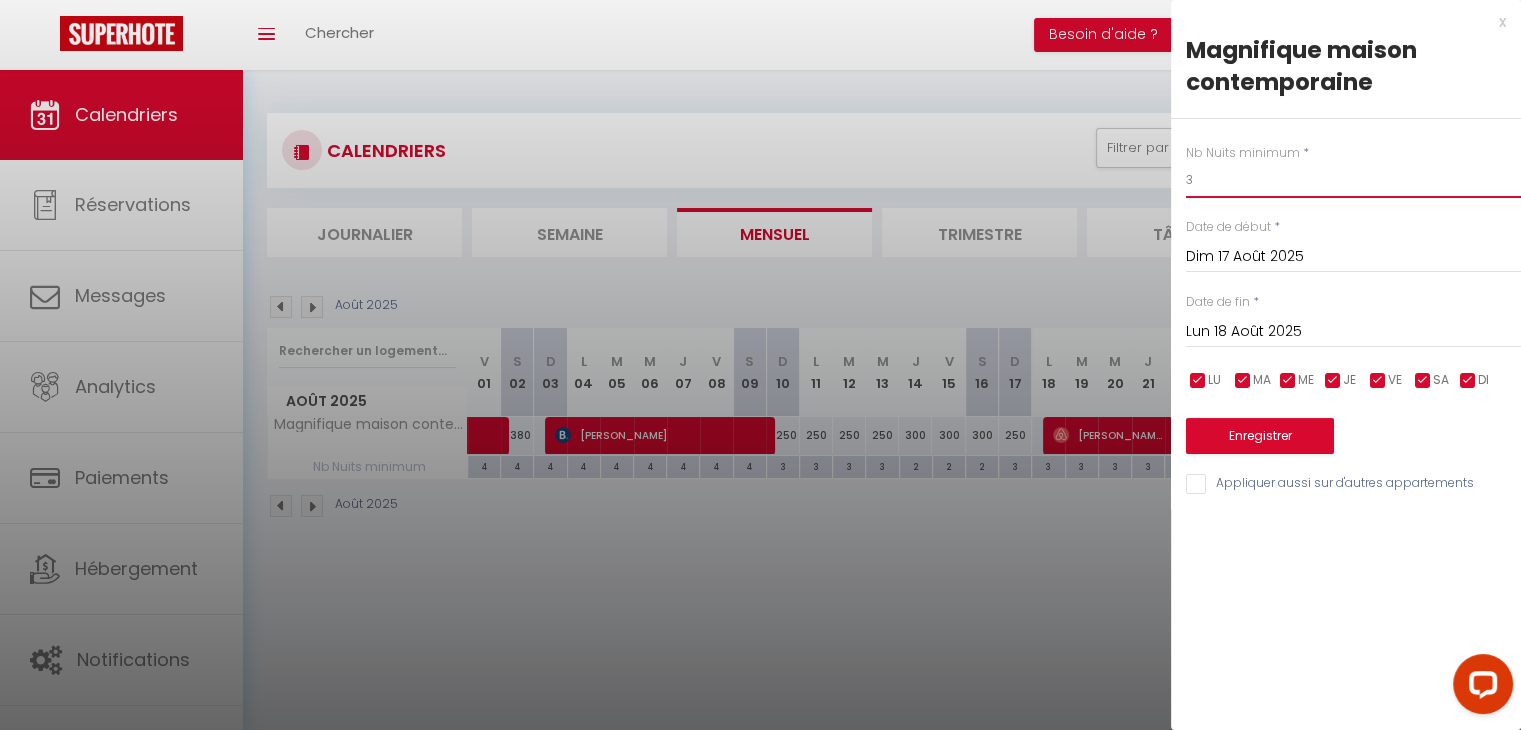 click on "3" at bounding box center [1353, 180] 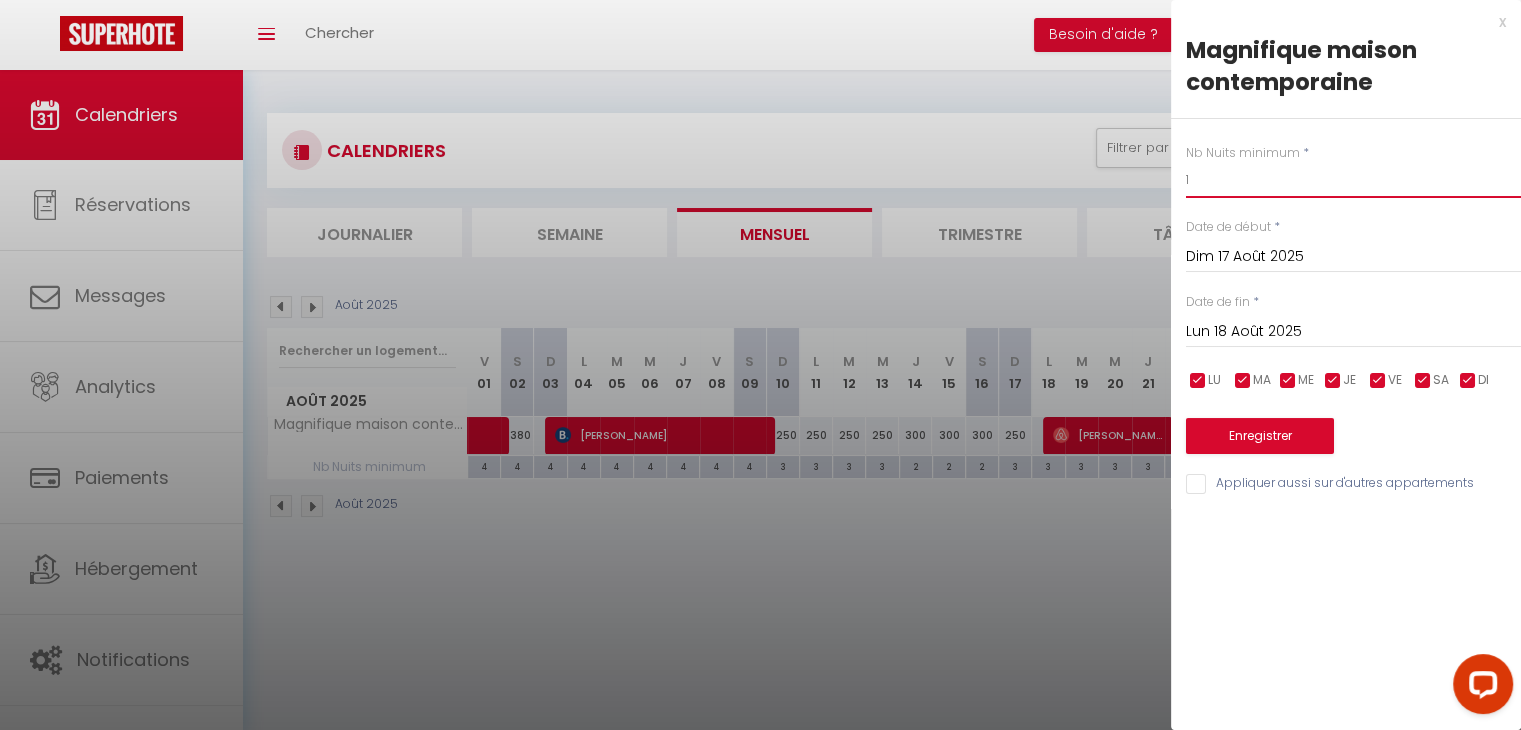 type on "1" 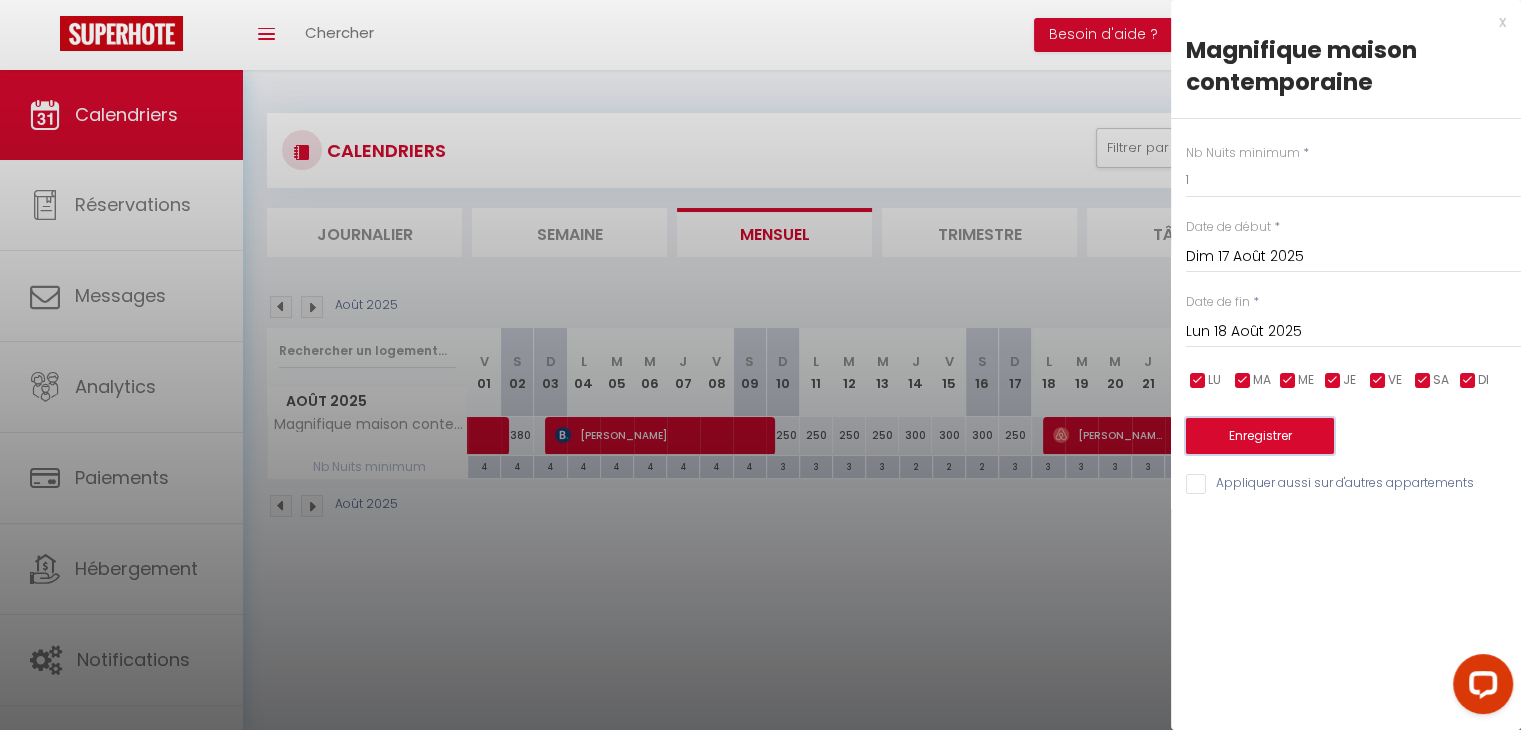 click on "Enregistrer" at bounding box center [1260, 436] 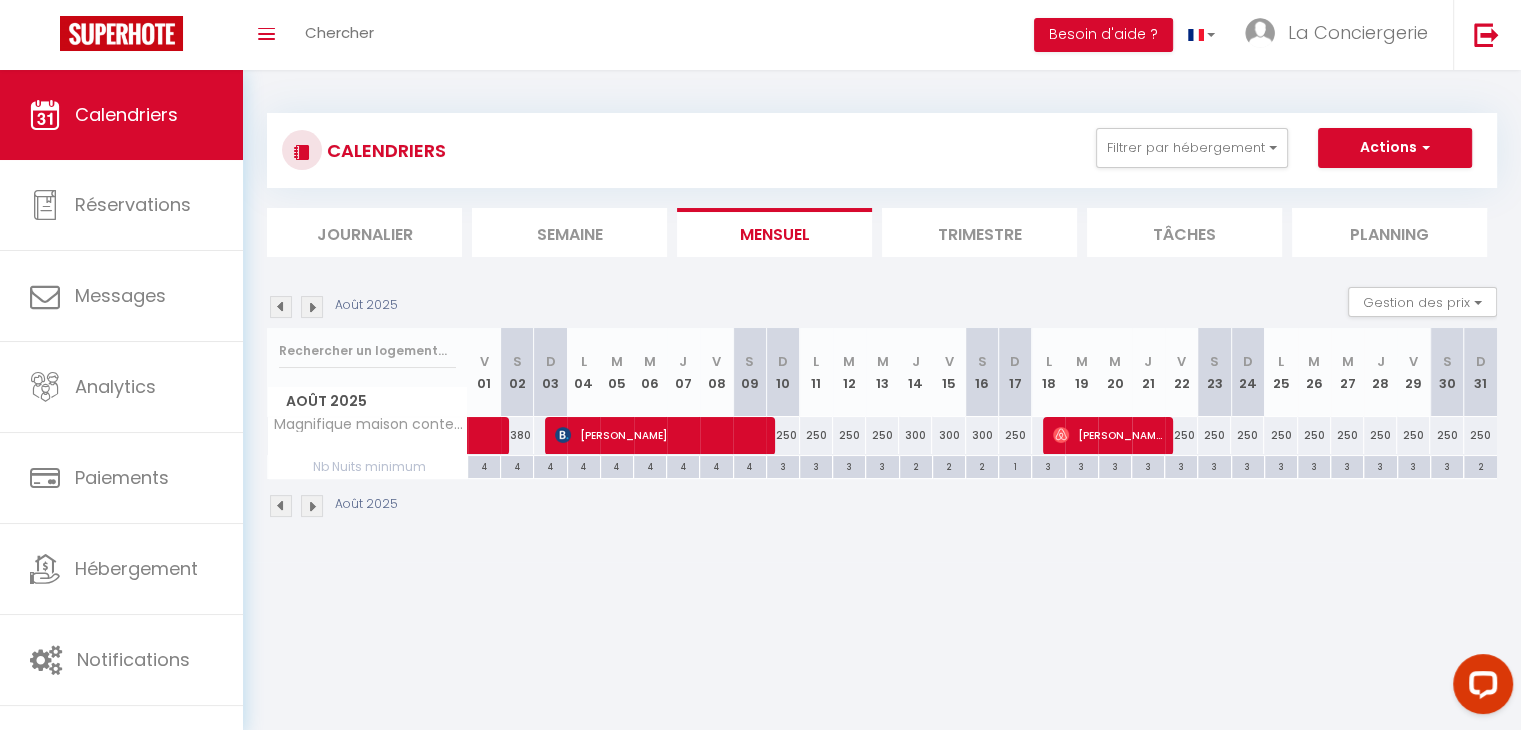 click on "250" at bounding box center [1181, 435] 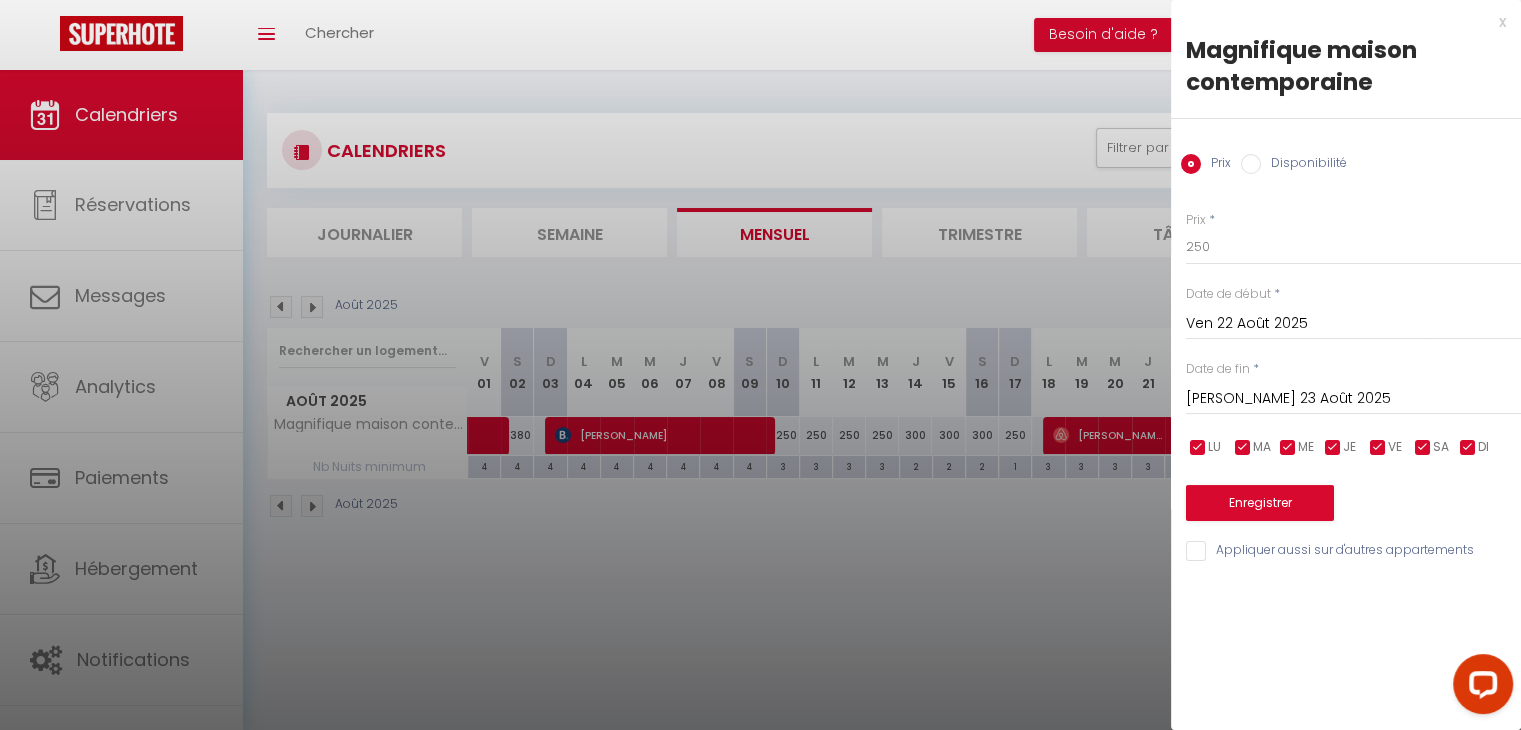 click on "[PERSON_NAME] 23 Août 2025" at bounding box center (1353, 399) 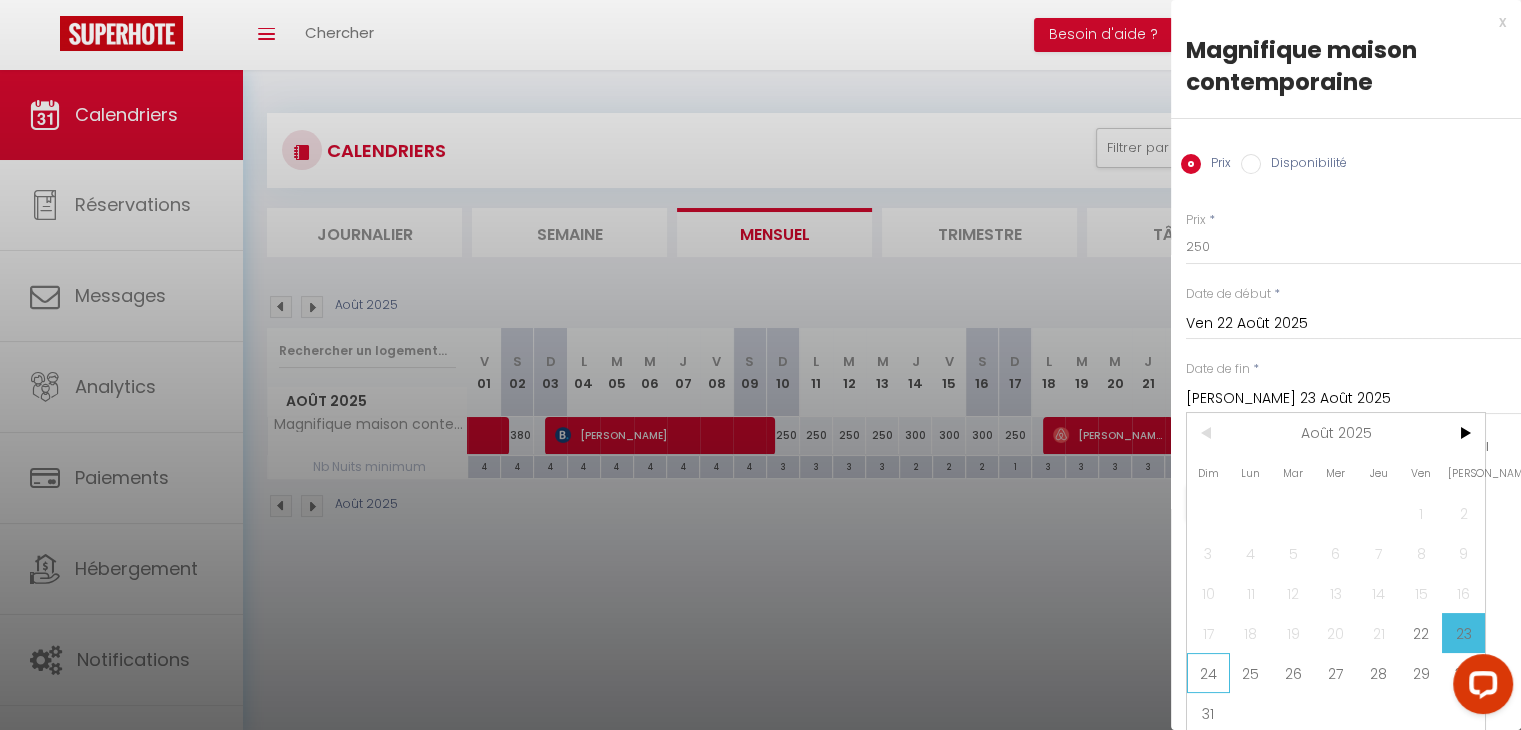 click on "24" at bounding box center (1208, 673) 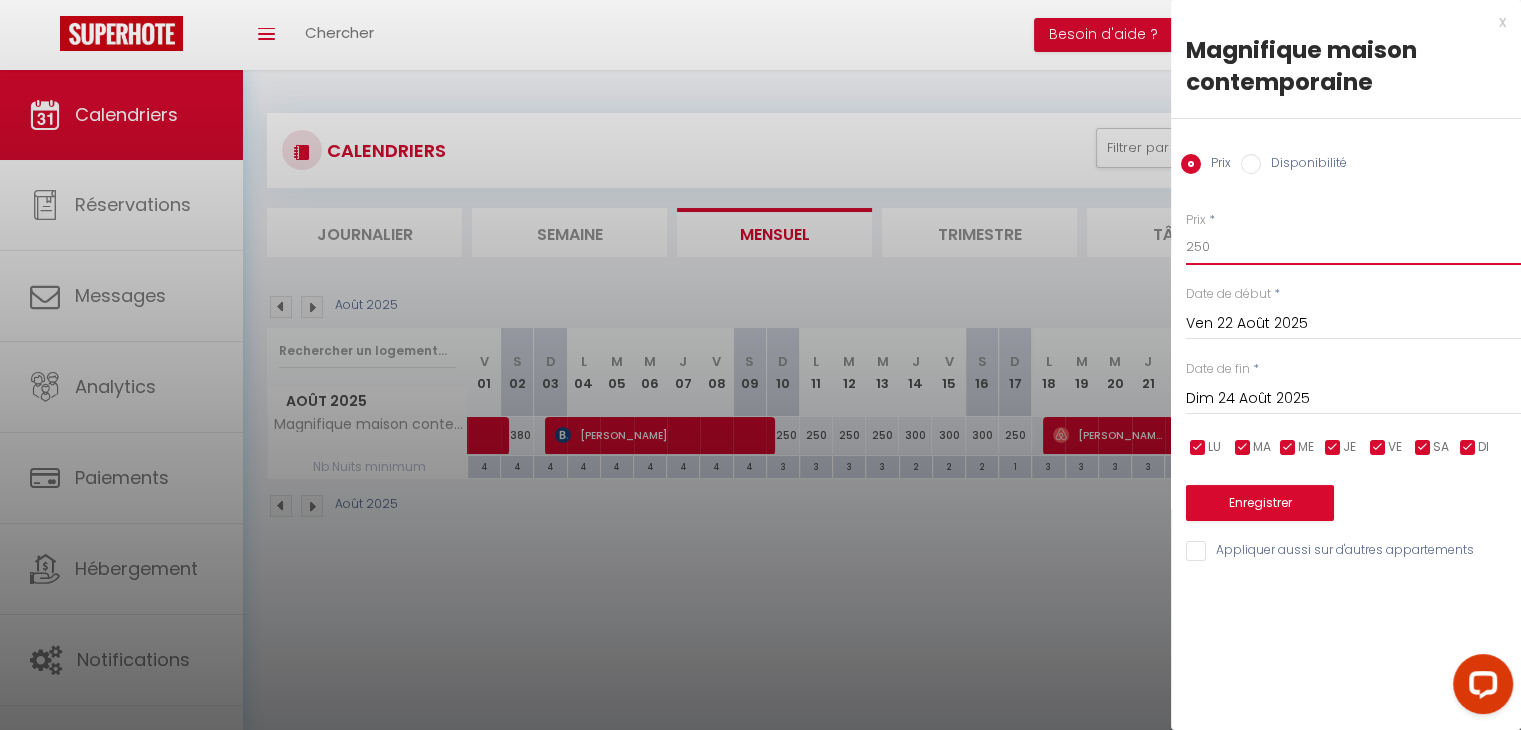 click on "250" at bounding box center (1353, 247) 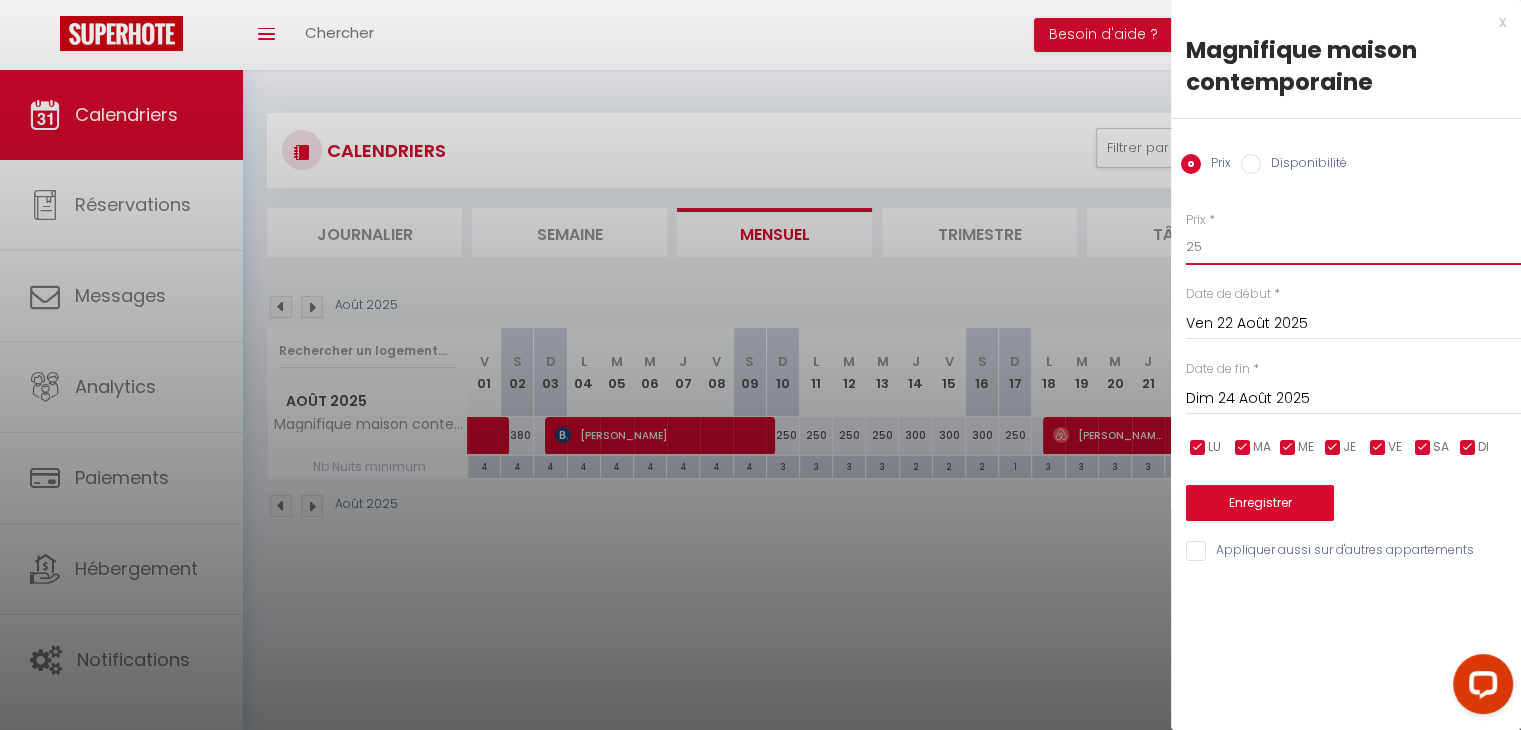 type on "2" 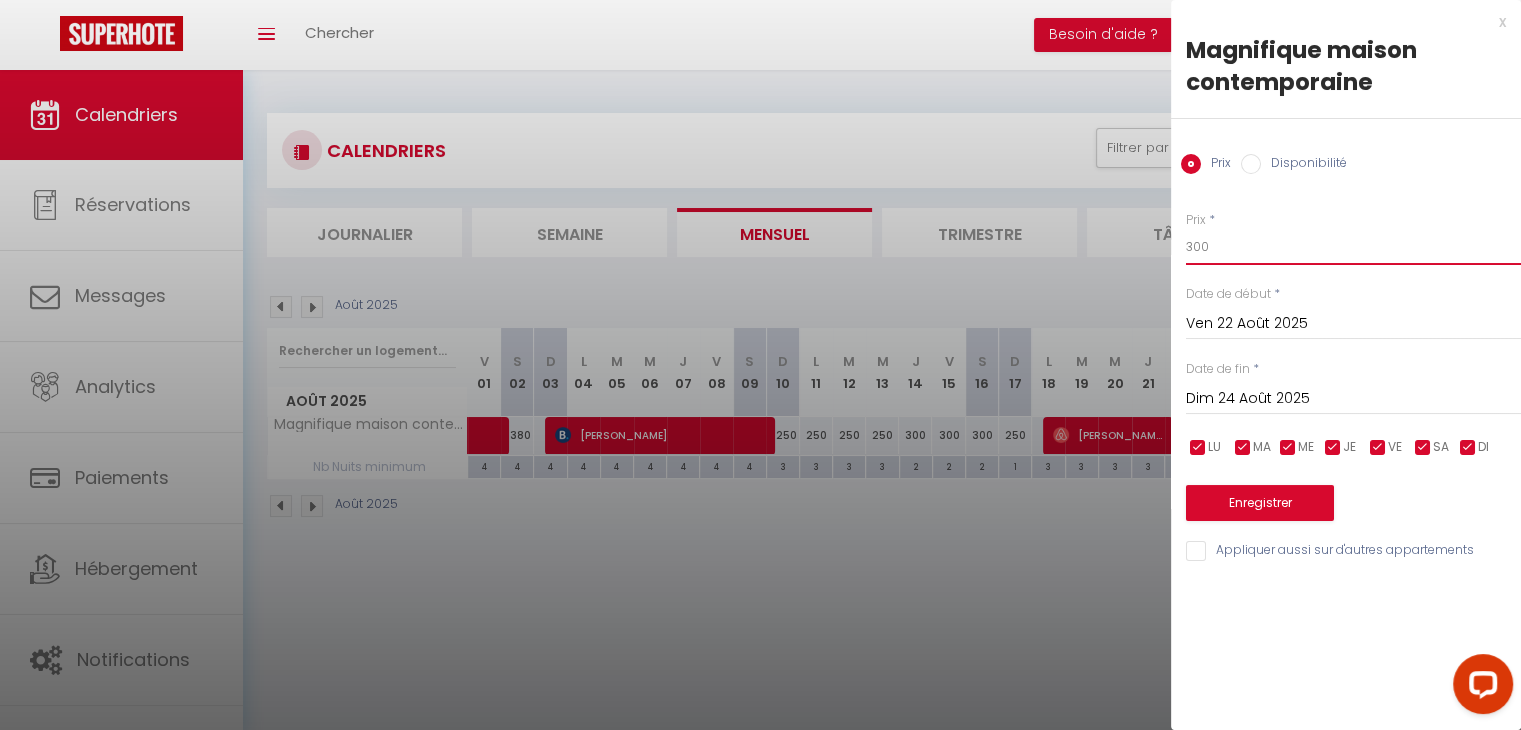type on "300" 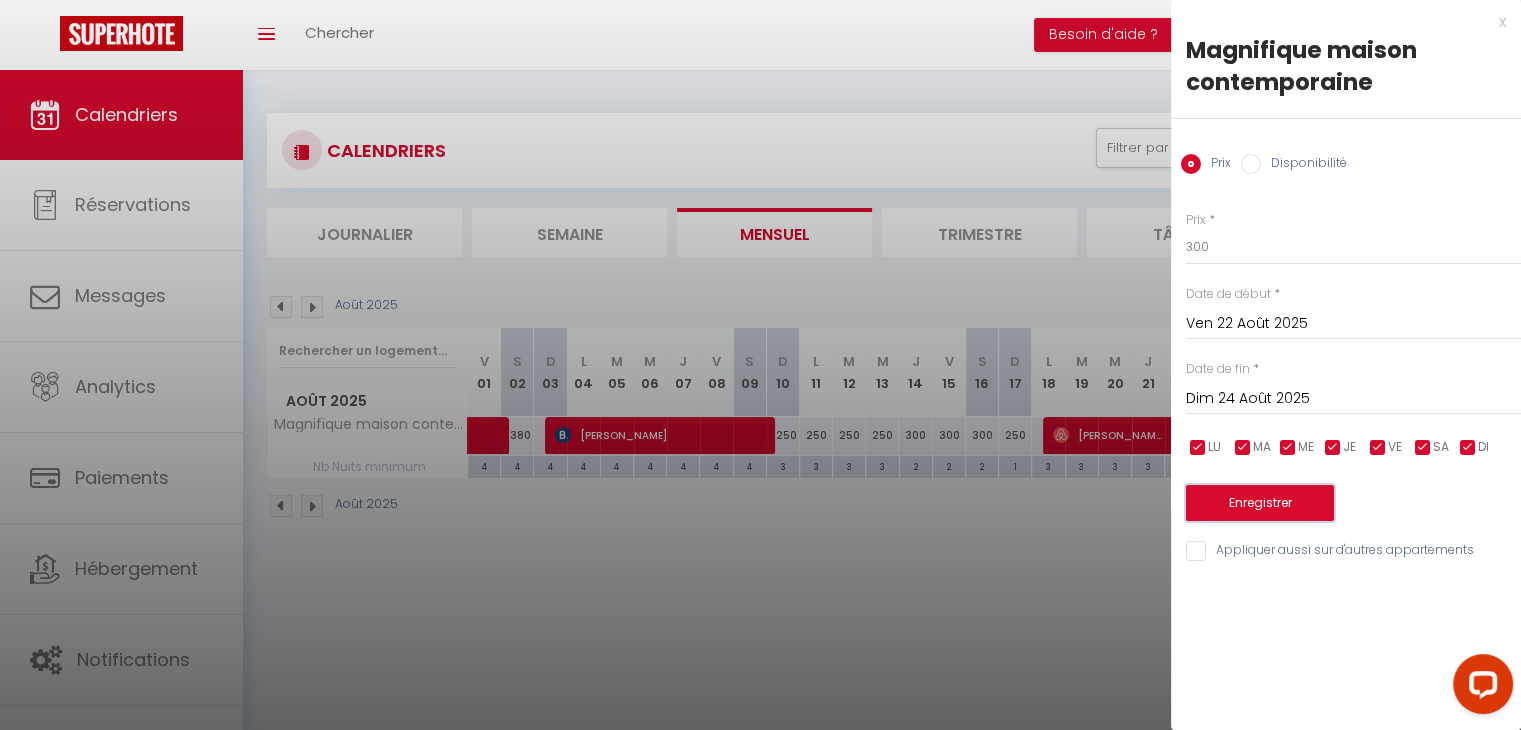 click on "Enregistrer" at bounding box center [1260, 503] 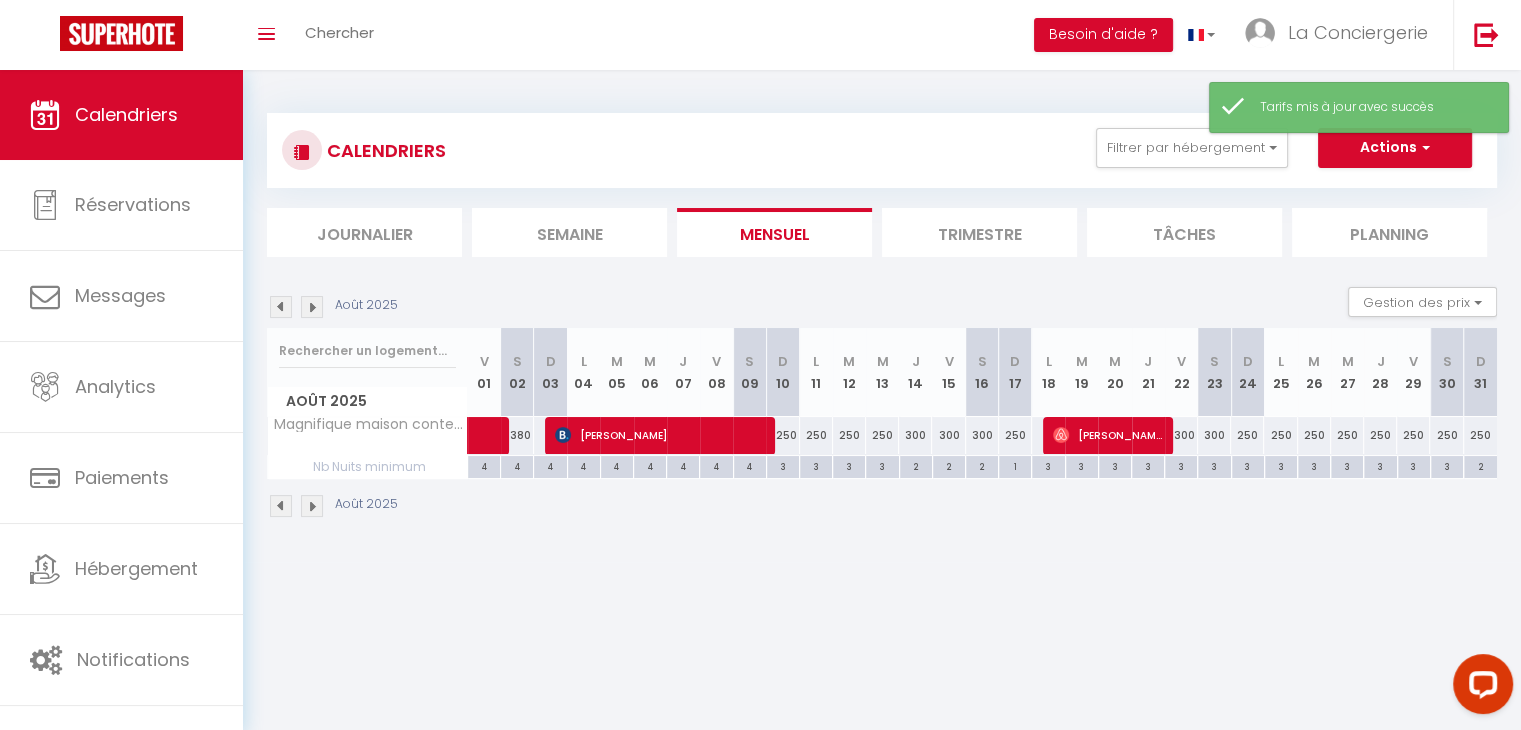 click on "3" at bounding box center (1181, 465) 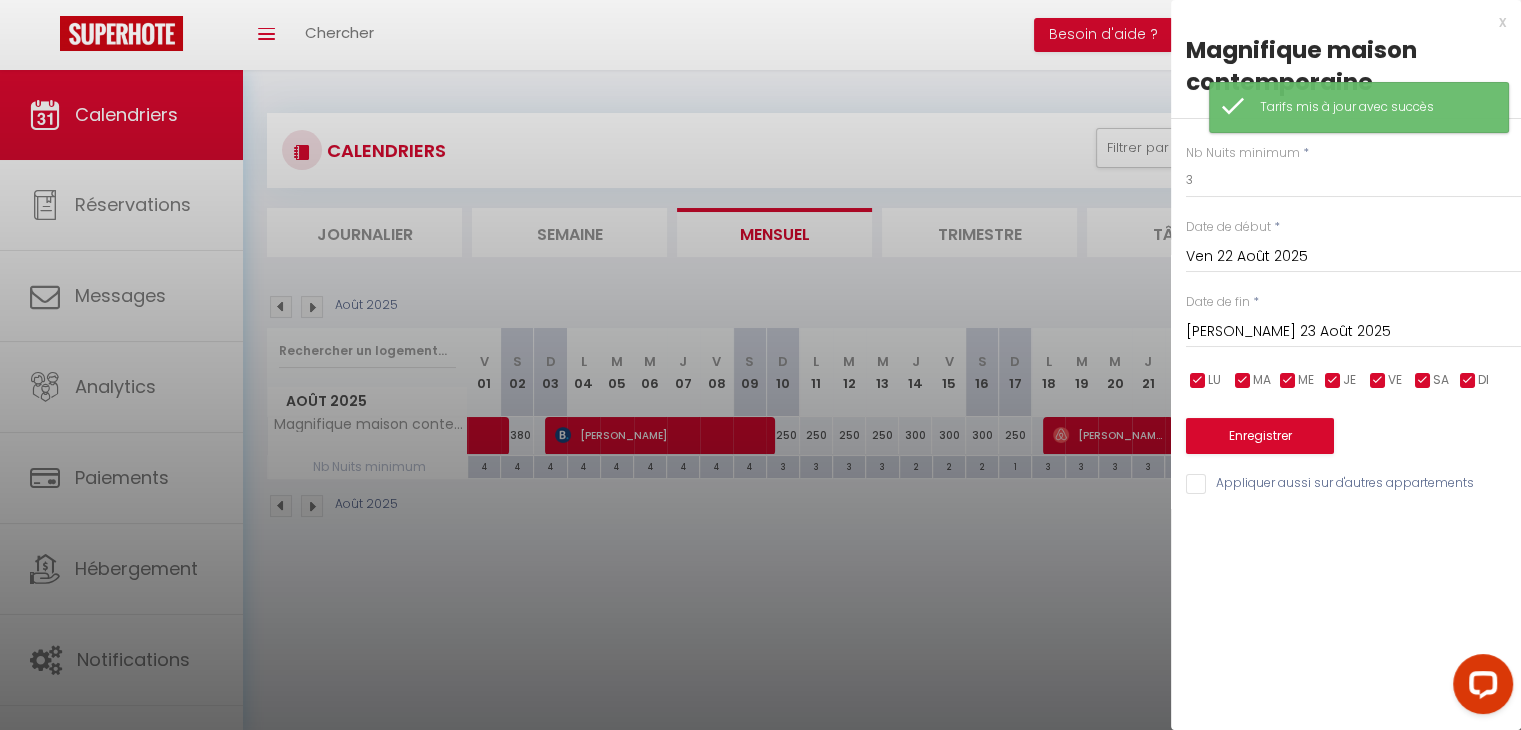 click on "[PERSON_NAME] 23 Août 2025" at bounding box center (1353, 332) 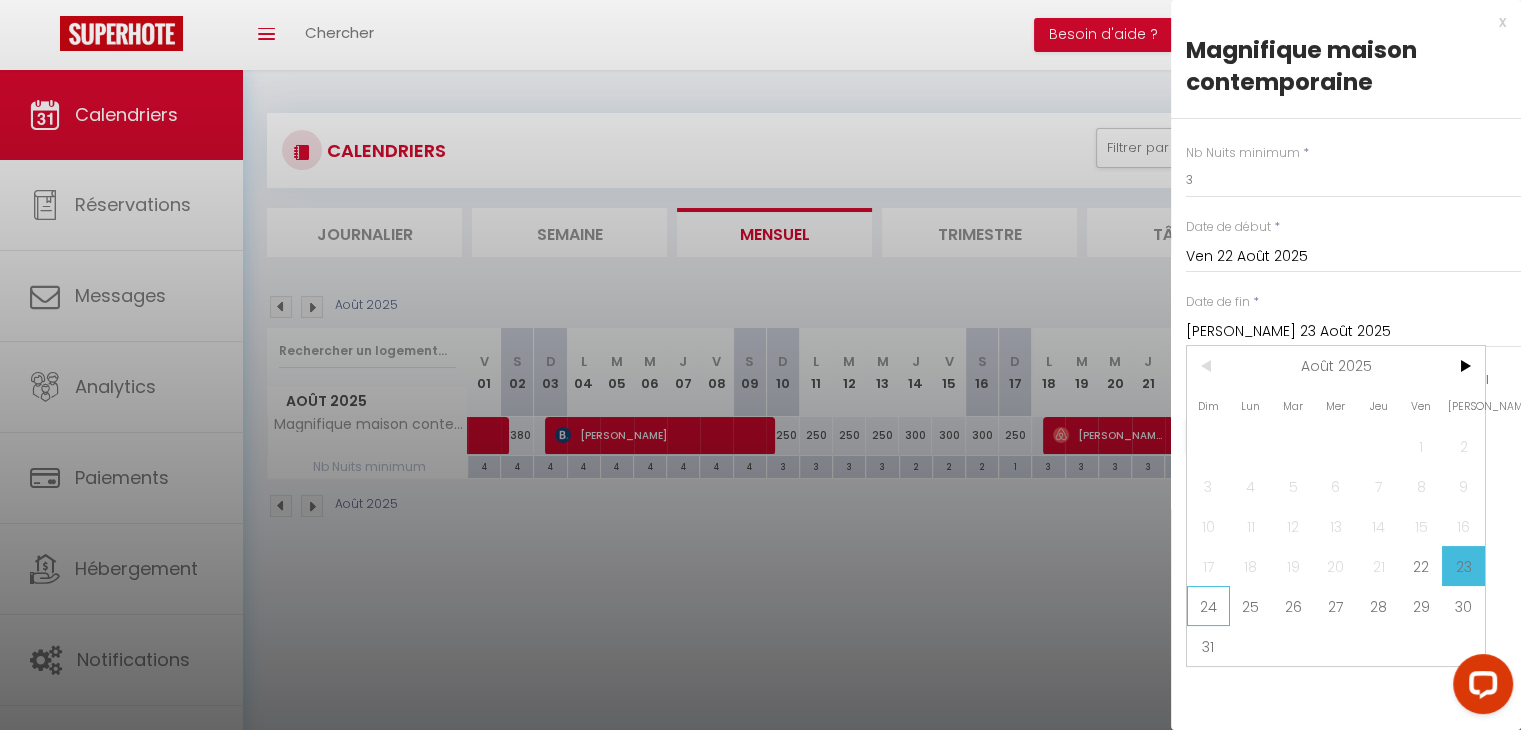click on "24" at bounding box center [1208, 606] 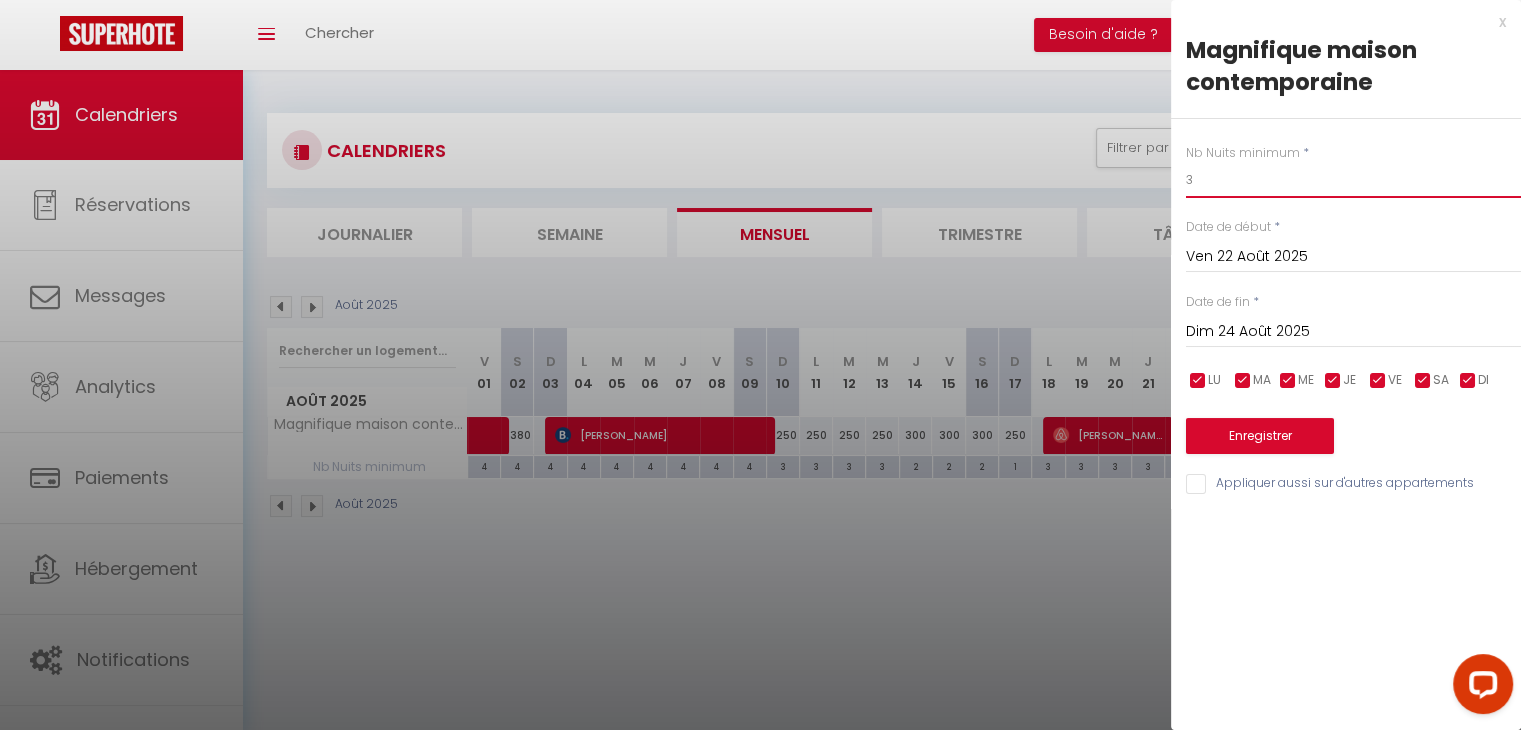 click on "3" at bounding box center (1353, 180) 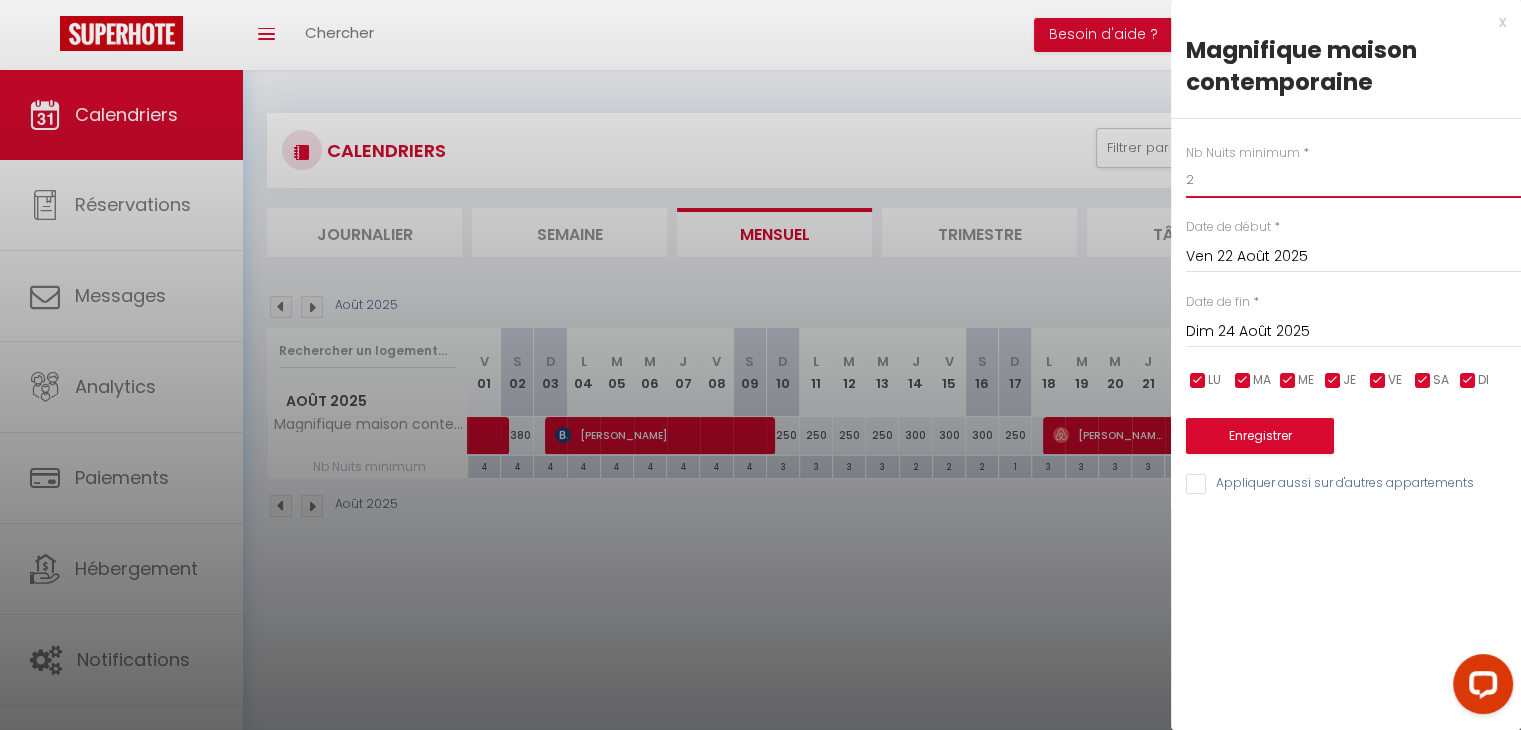 type on "2" 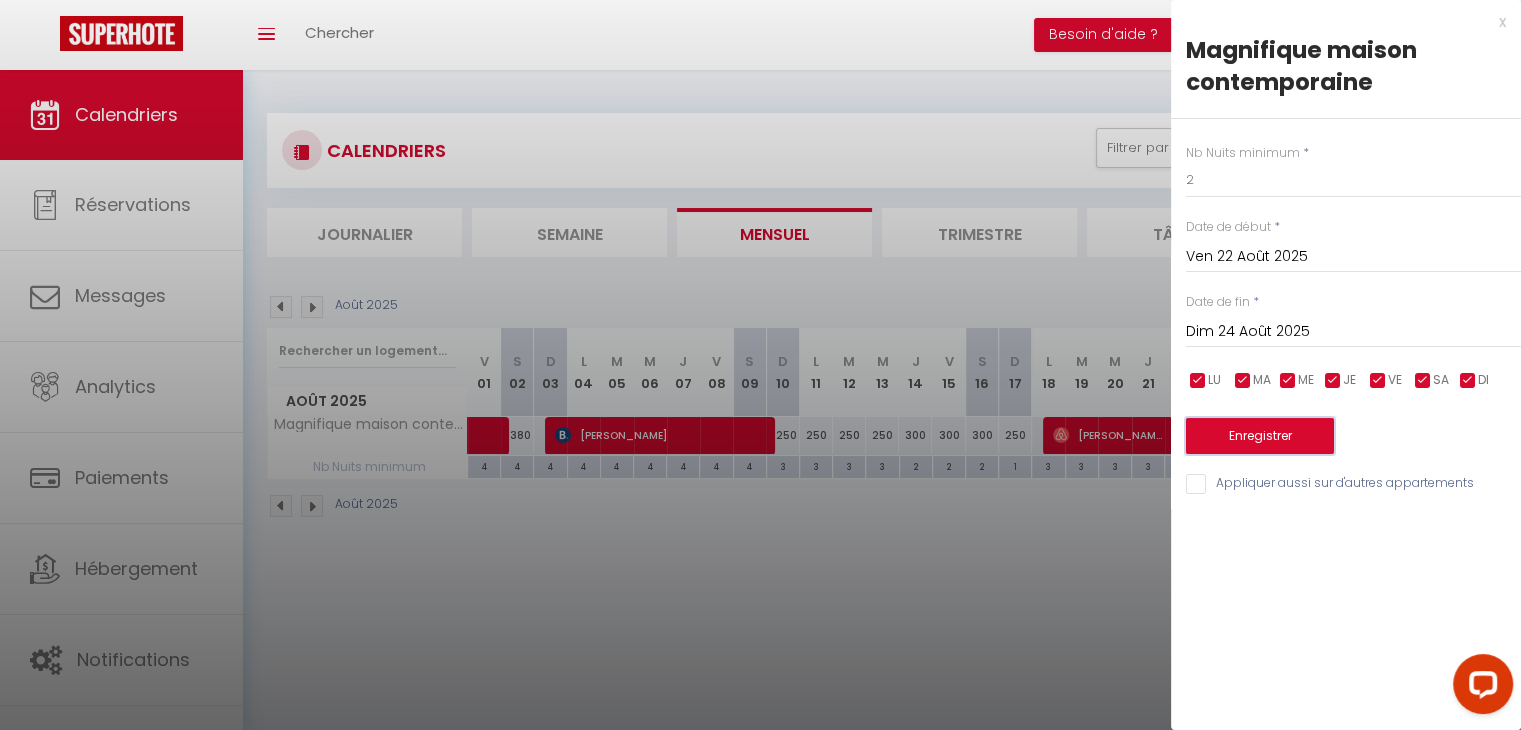 click on "Enregistrer" at bounding box center [1260, 436] 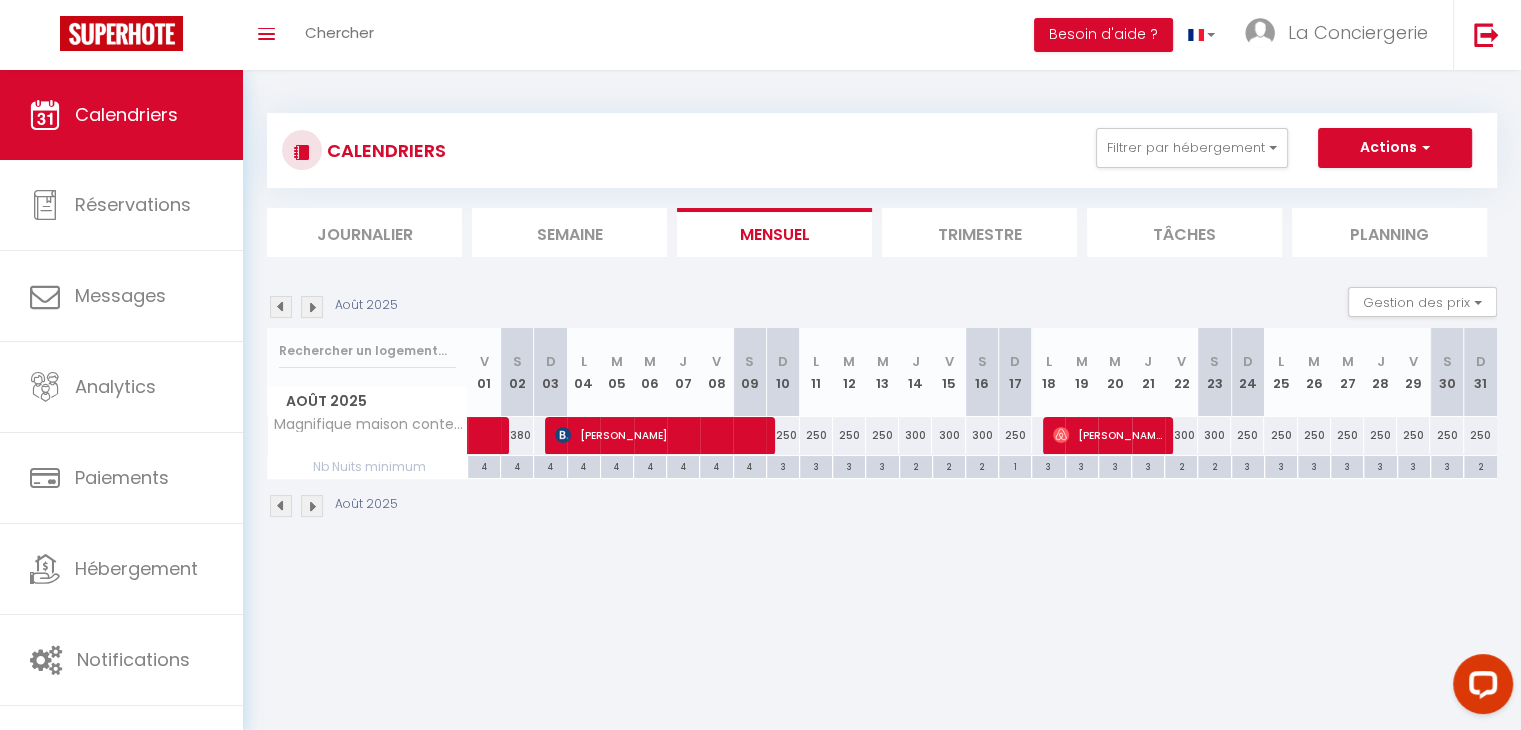 click on "250" at bounding box center (1380, 435) 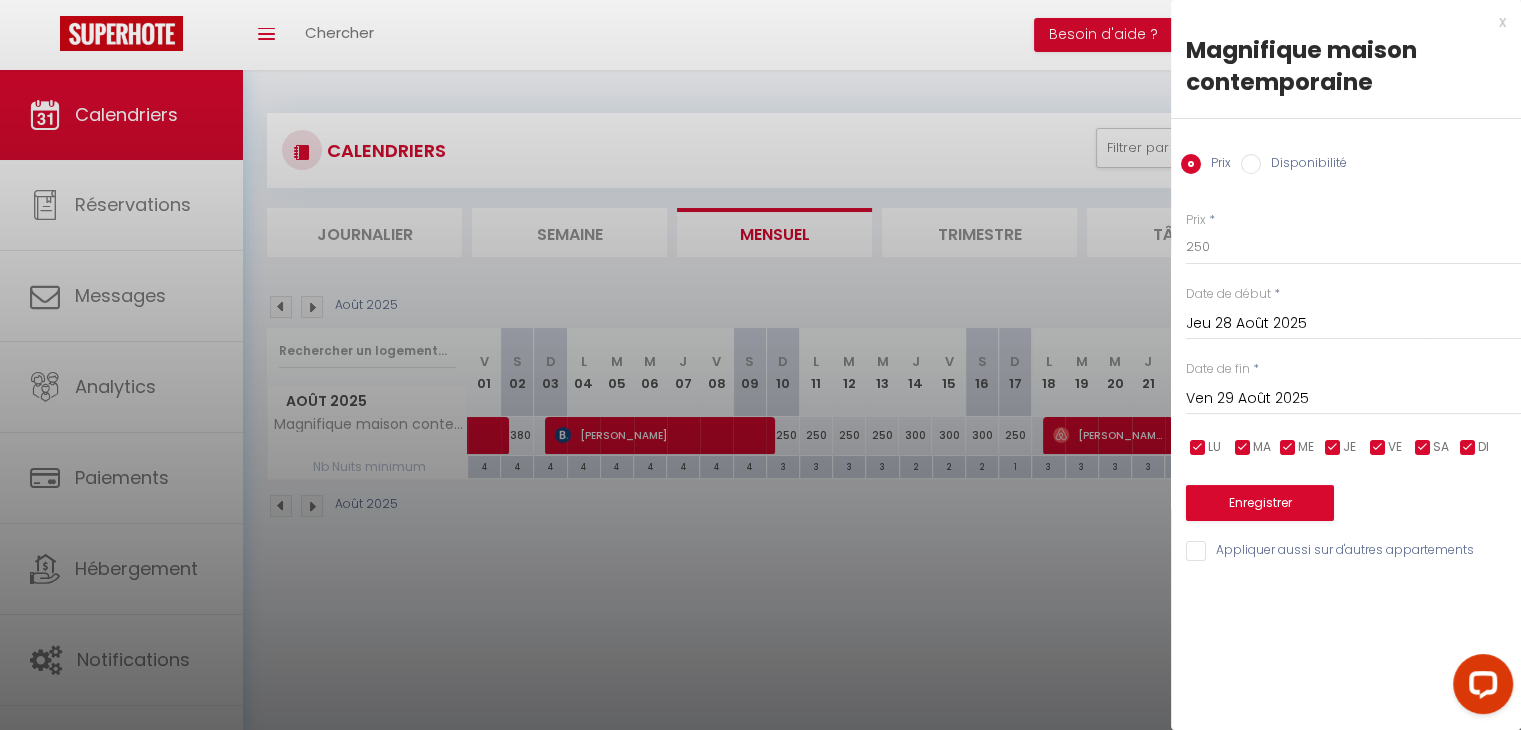 click on "Ven 29 Août 2025" at bounding box center (1353, 399) 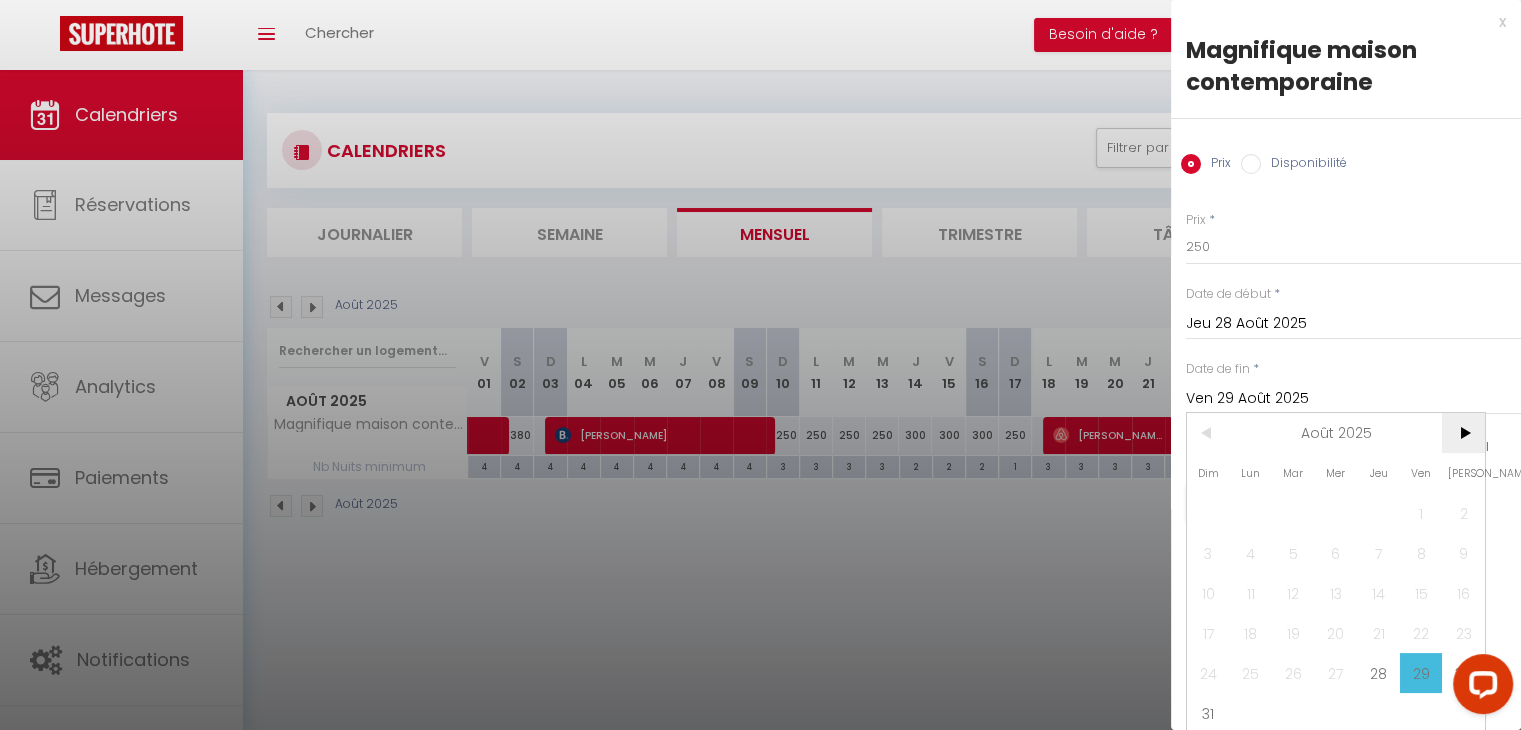 click on ">" at bounding box center (1463, 433) 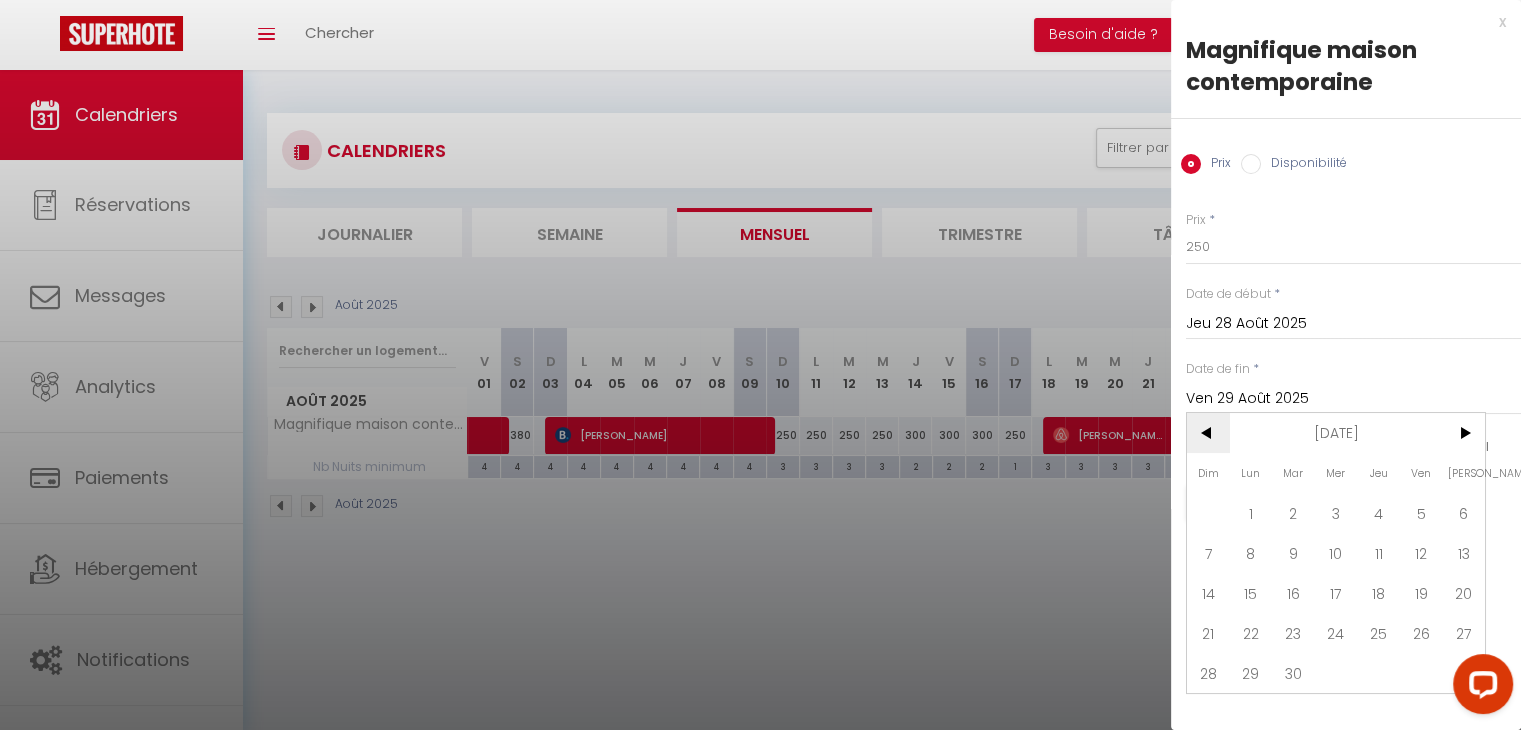 click on "<" at bounding box center [1208, 433] 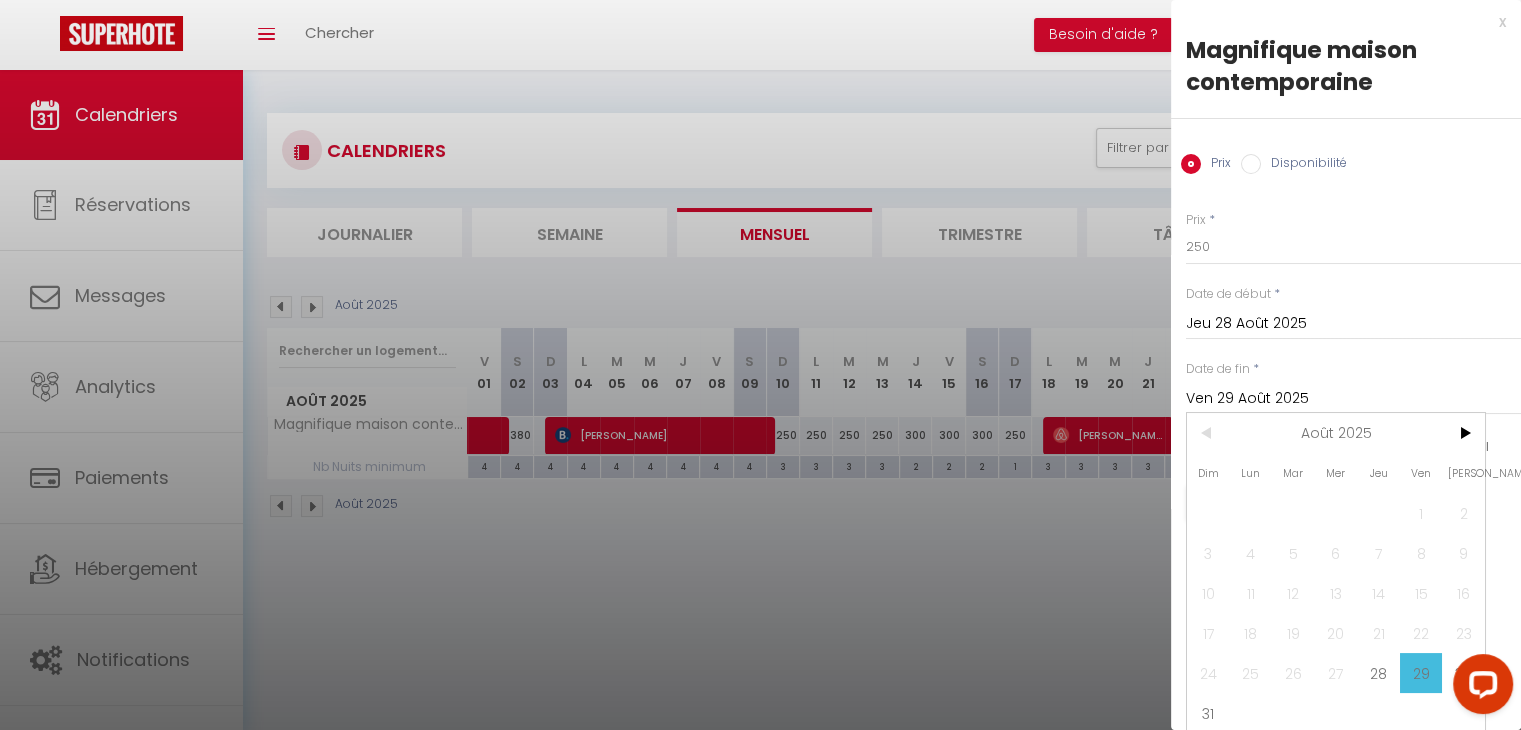 scroll, scrollTop: 18, scrollLeft: 0, axis: vertical 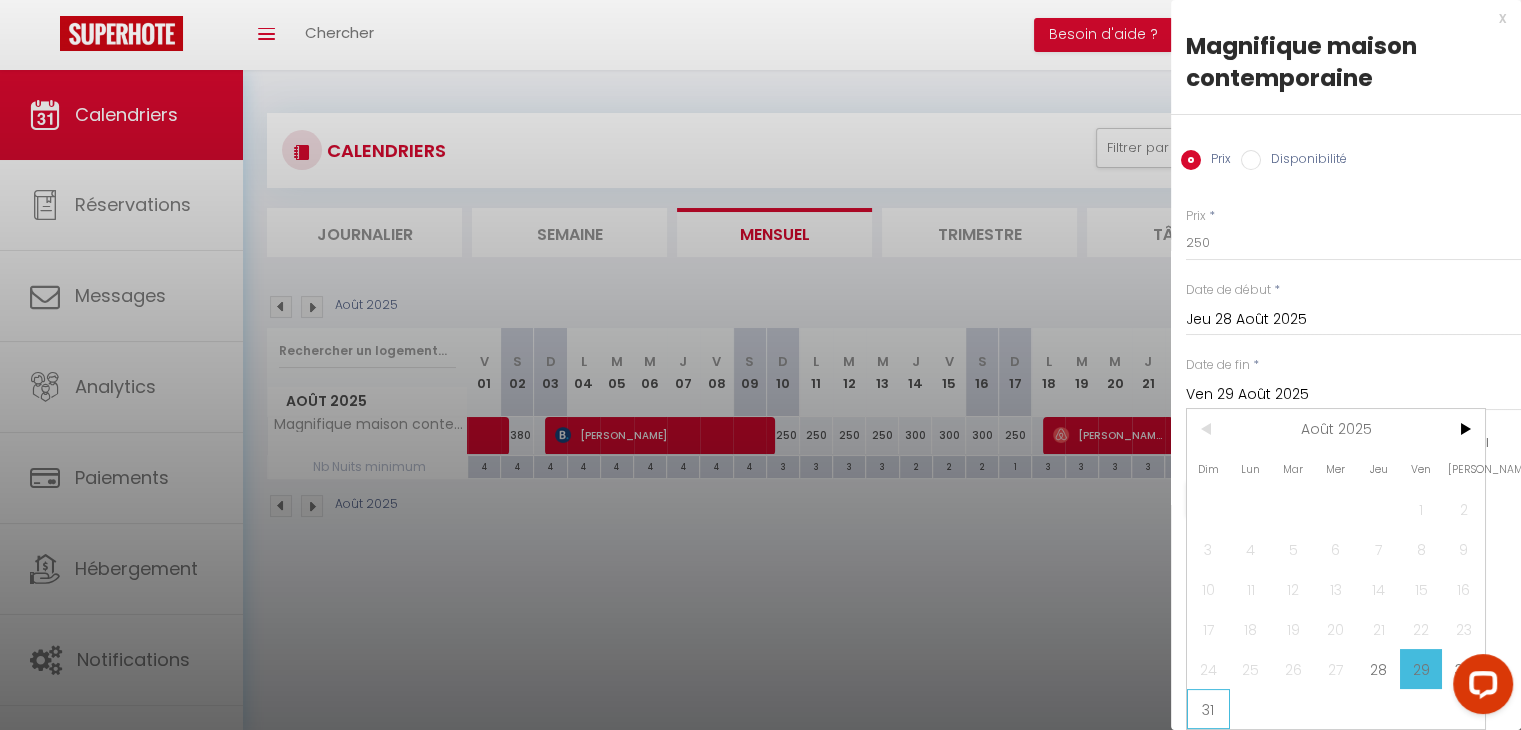 click on "31" at bounding box center [1208, 709] 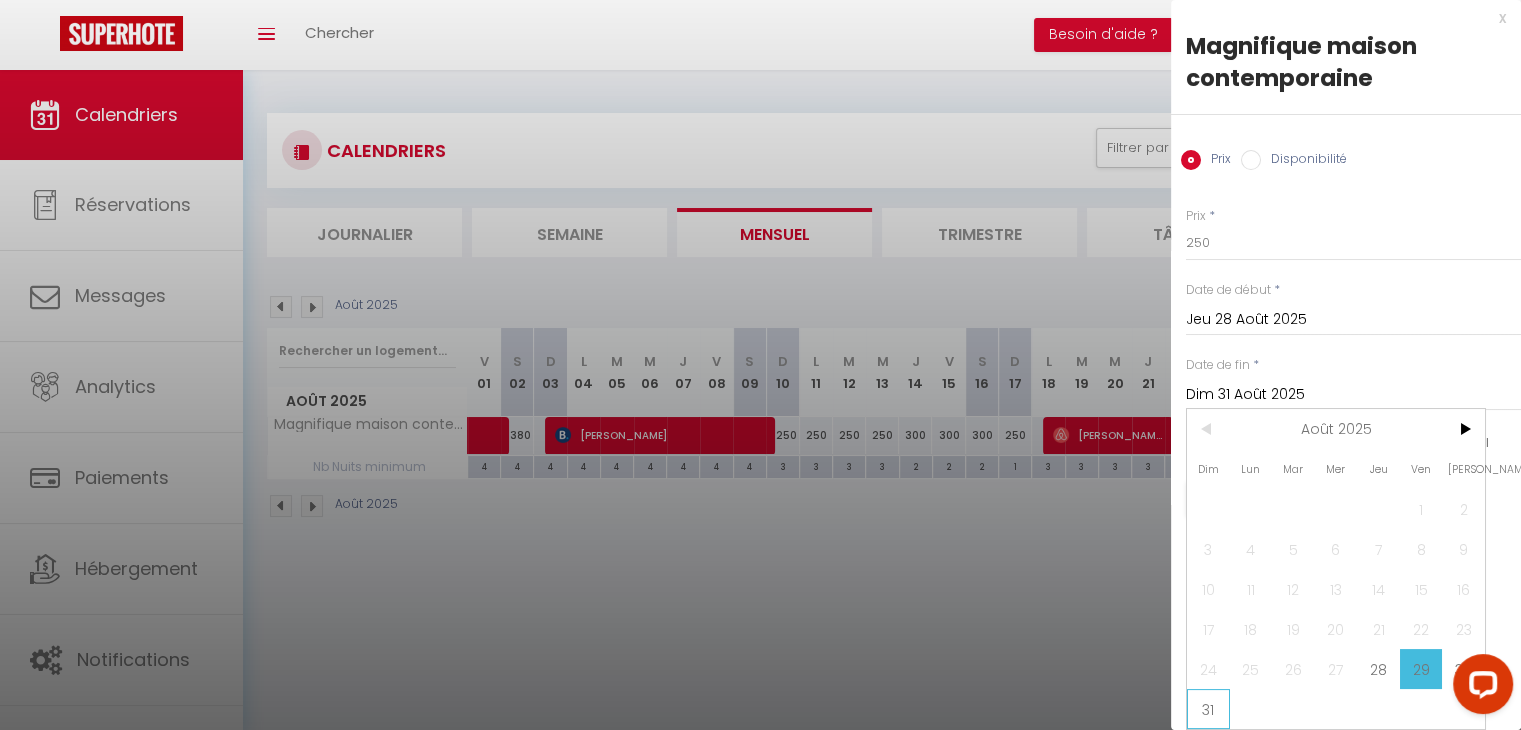 scroll, scrollTop: 0, scrollLeft: 0, axis: both 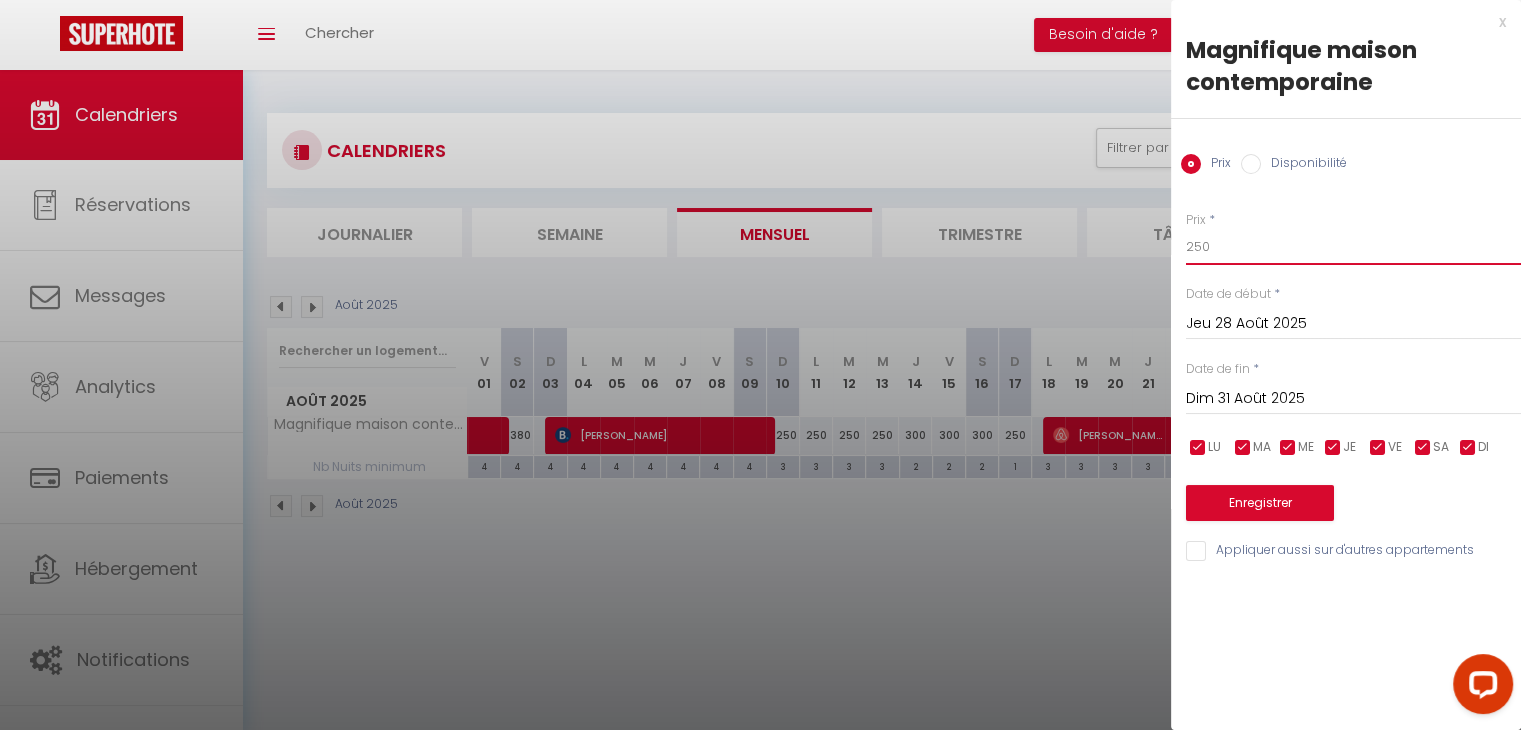 click on "250" at bounding box center [1353, 247] 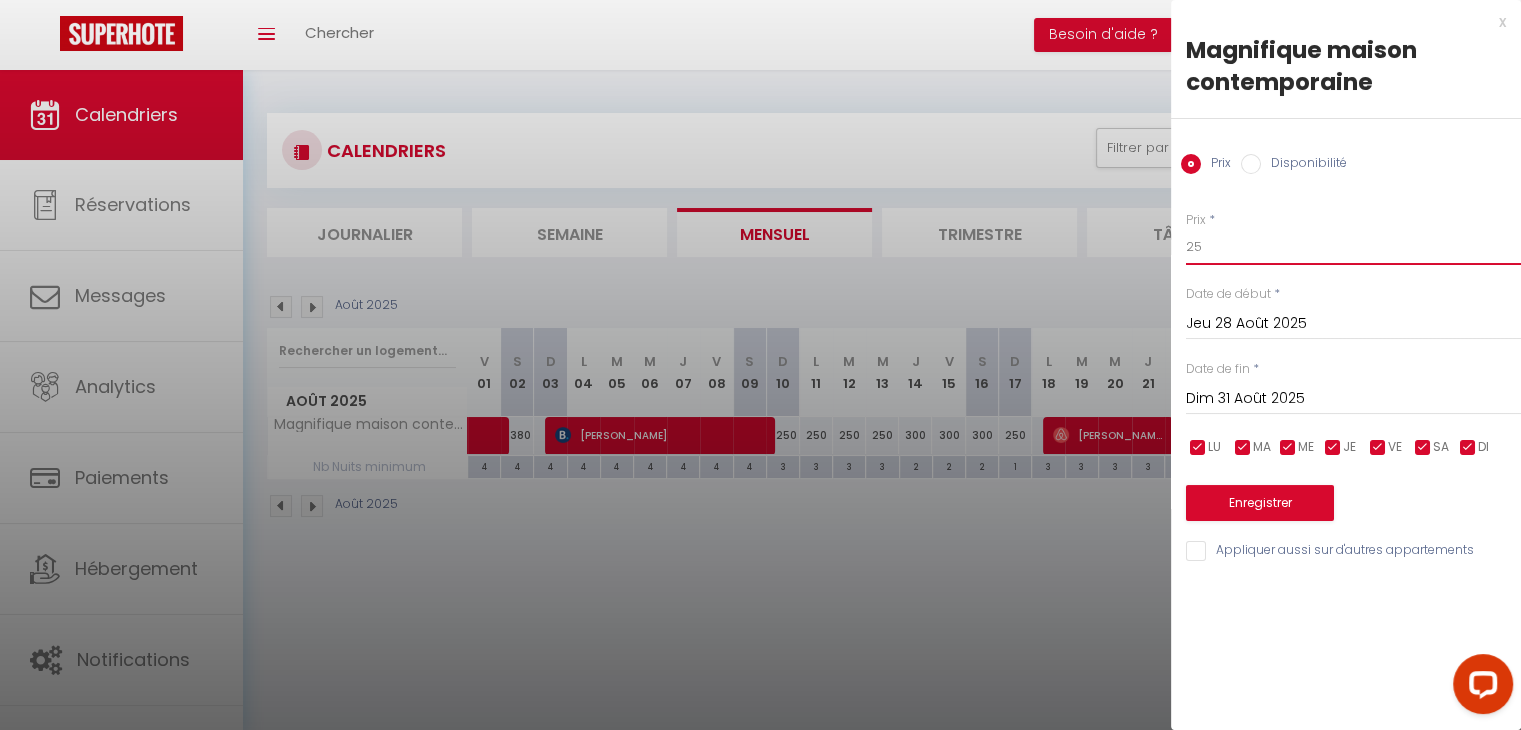type on "2" 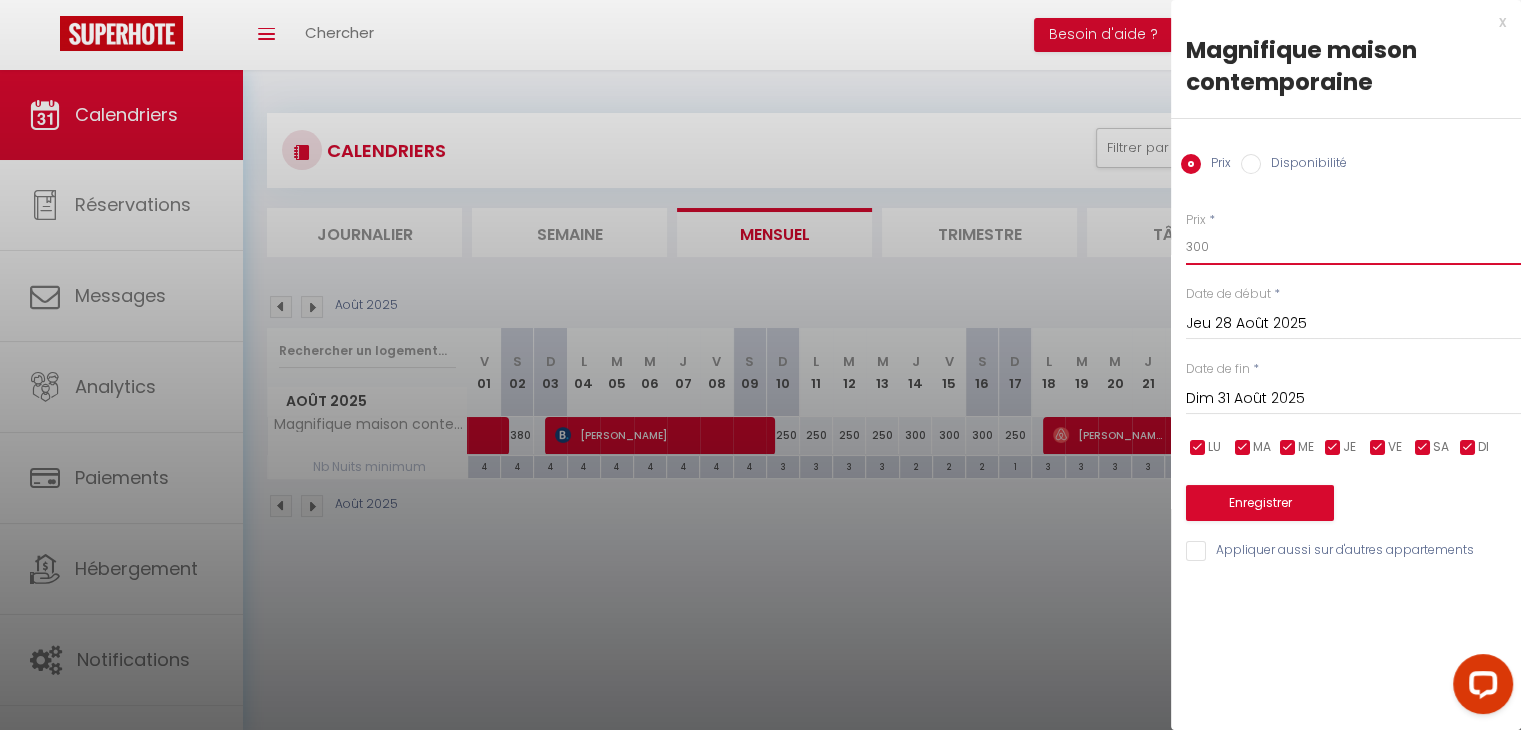 type on "300" 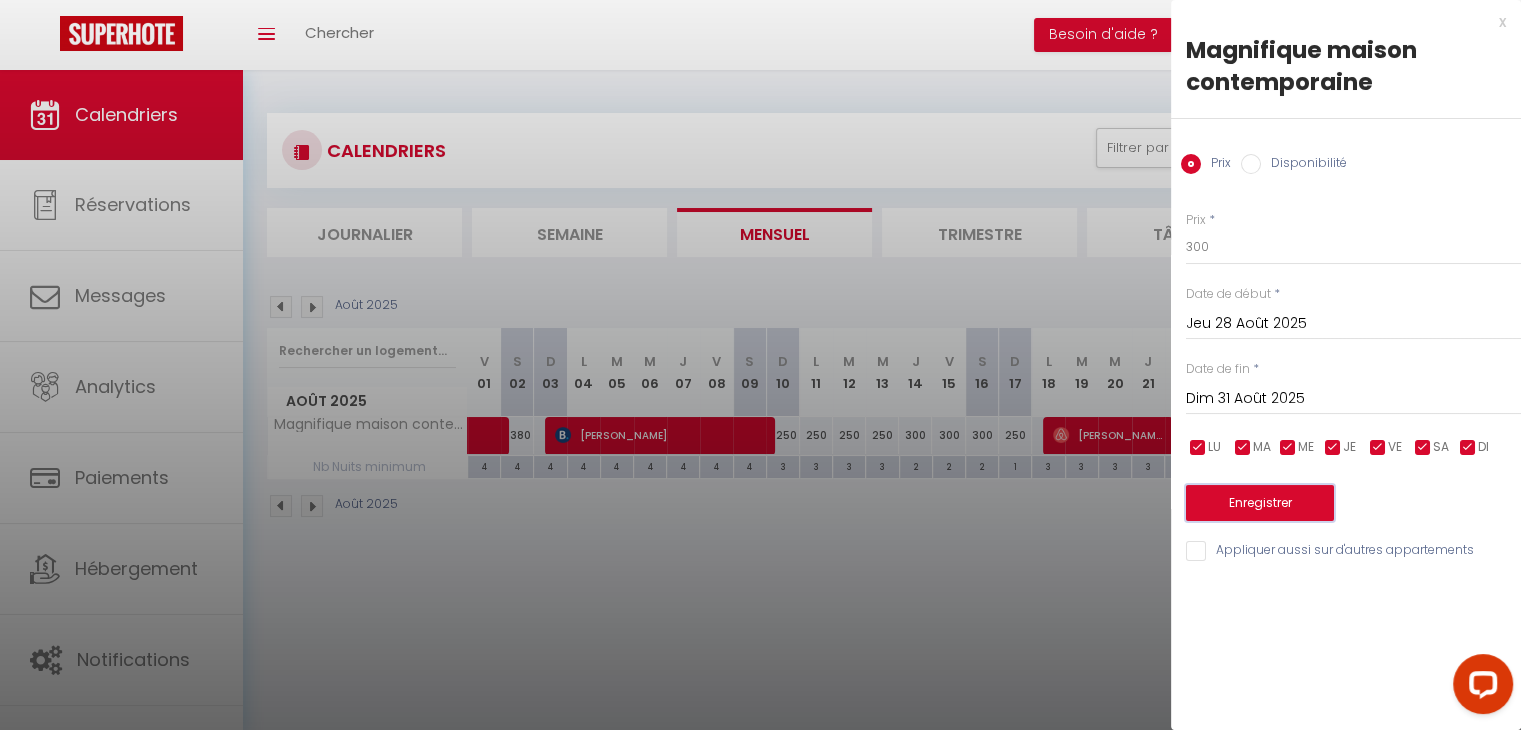 click on "Enregistrer" at bounding box center [1260, 503] 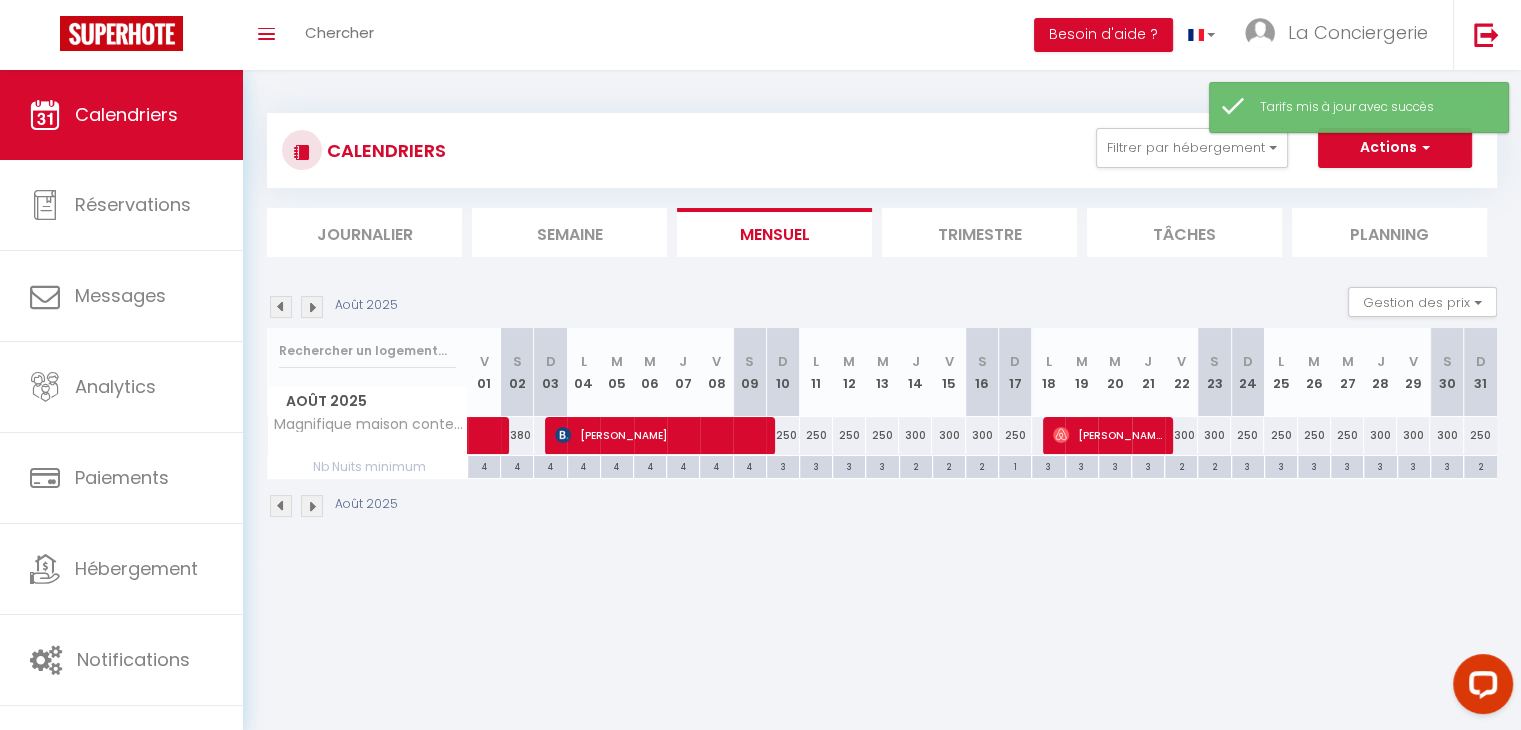 click on "3" at bounding box center [1380, 465] 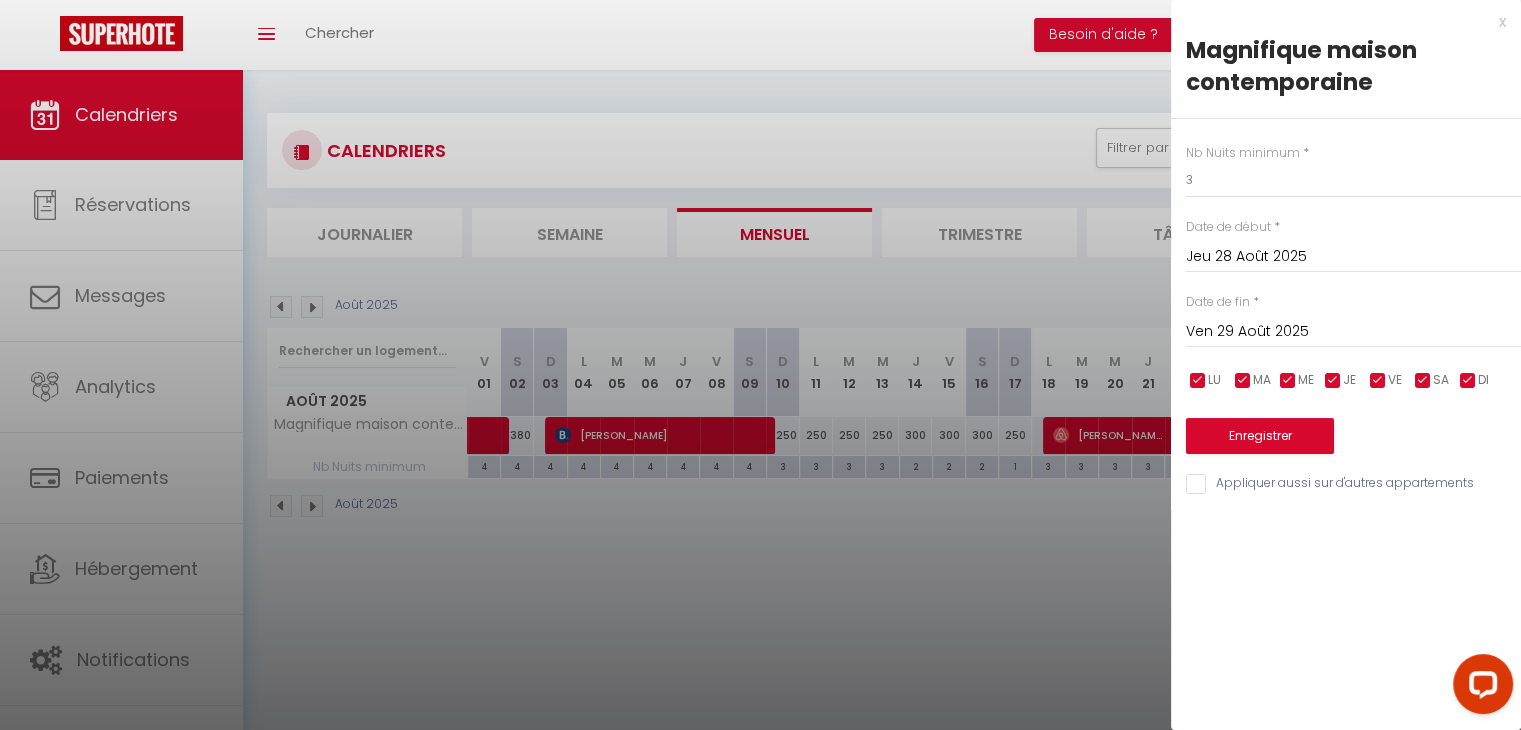 click on "Ven 29 Août 2025" at bounding box center (1353, 332) 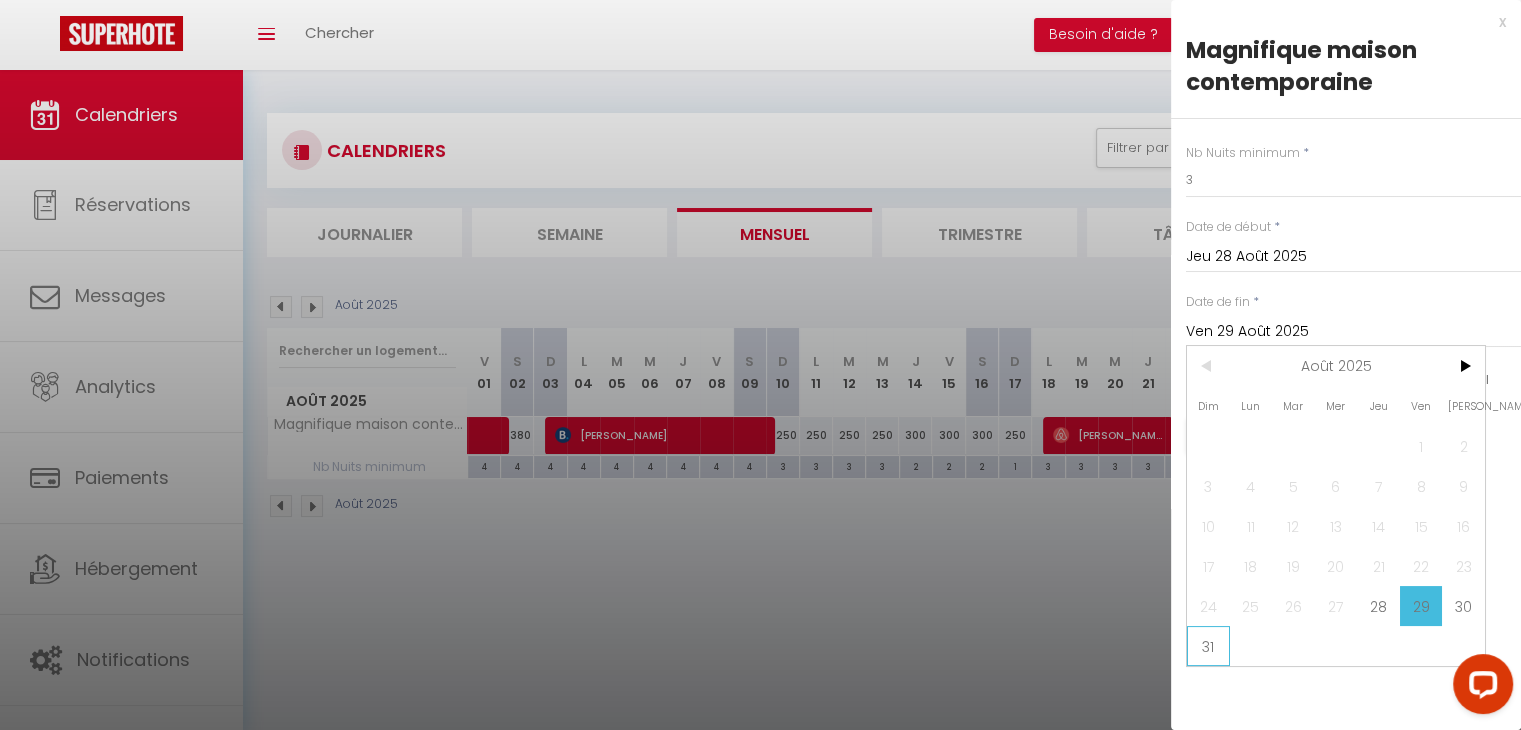click on "31" at bounding box center (1208, 646) 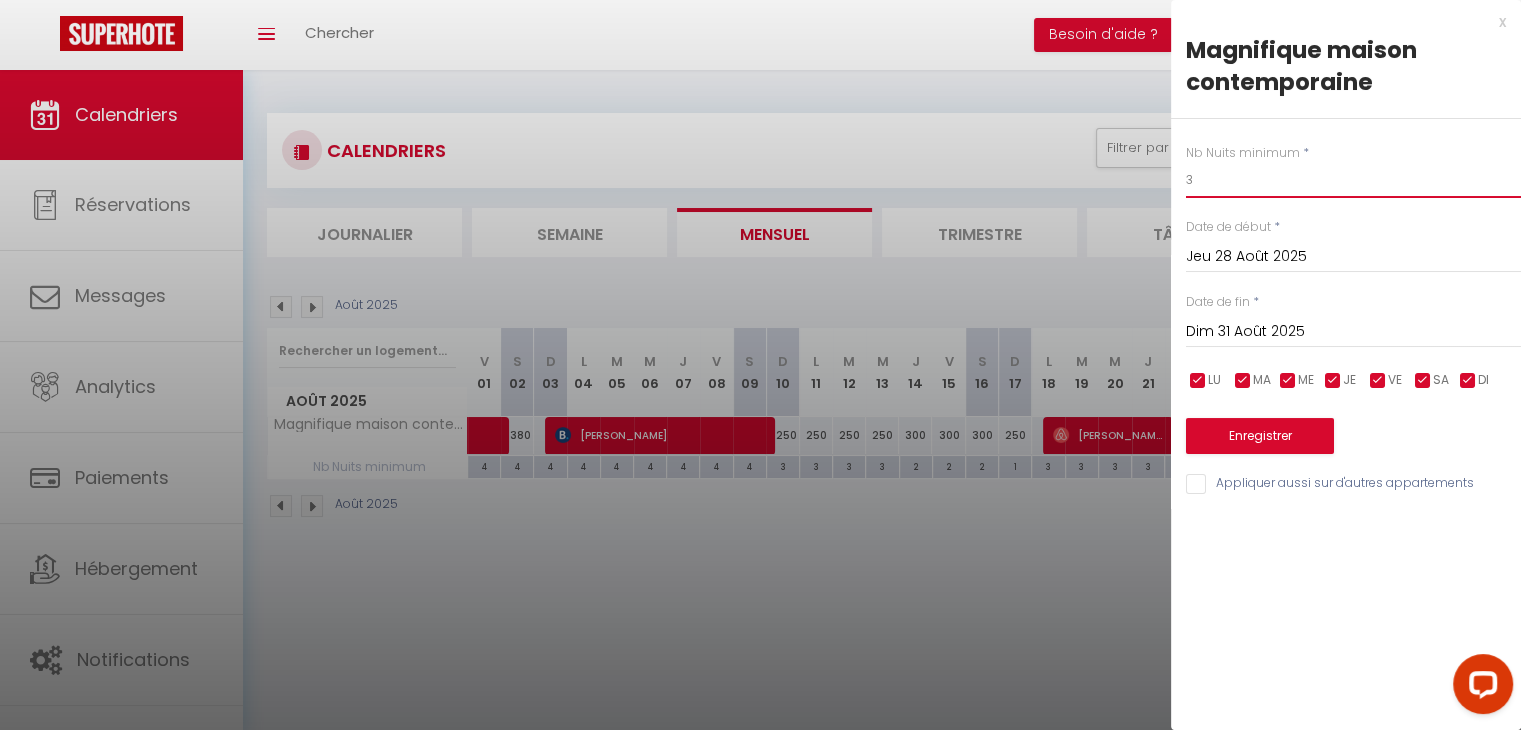 click on "3" at bounding box center (1353, 180) 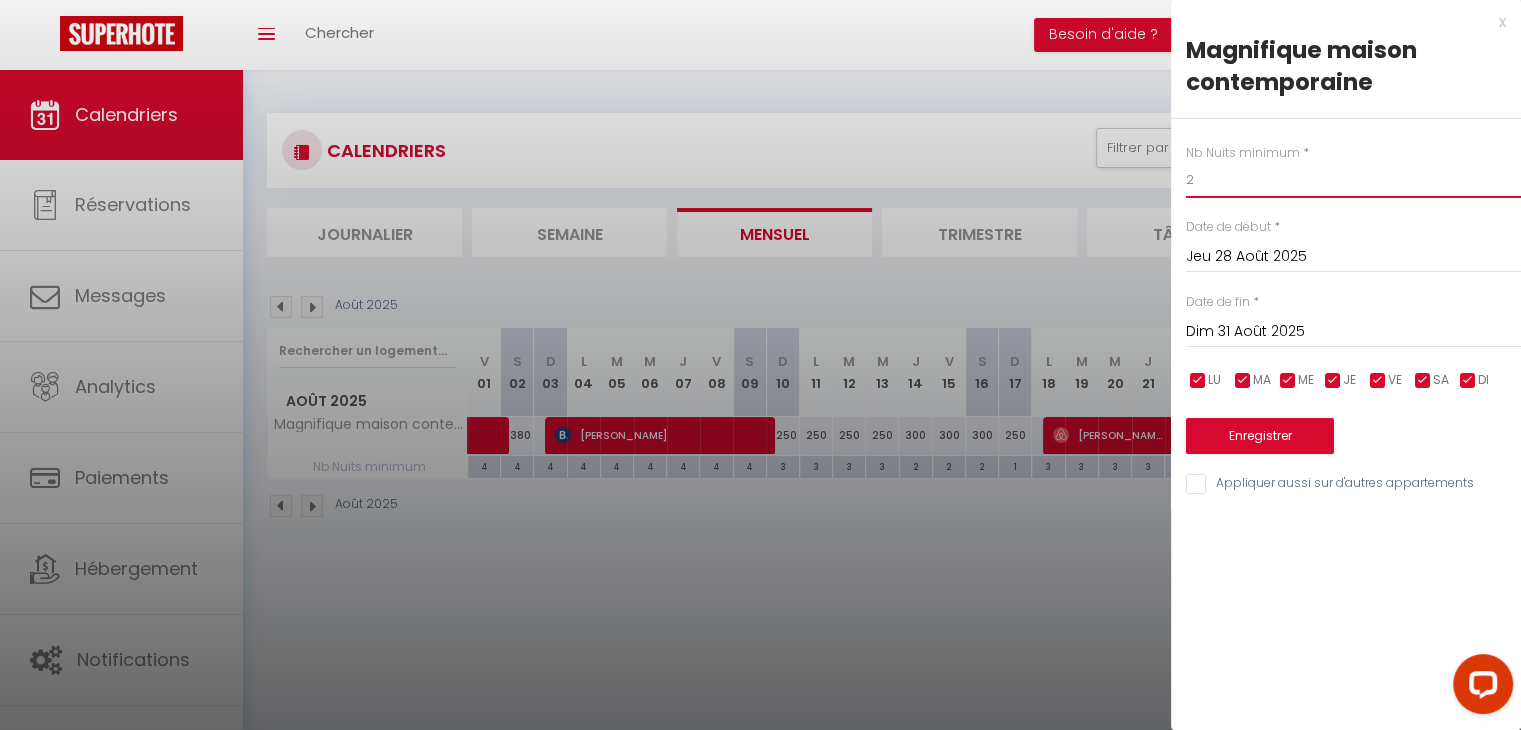 type on "2" 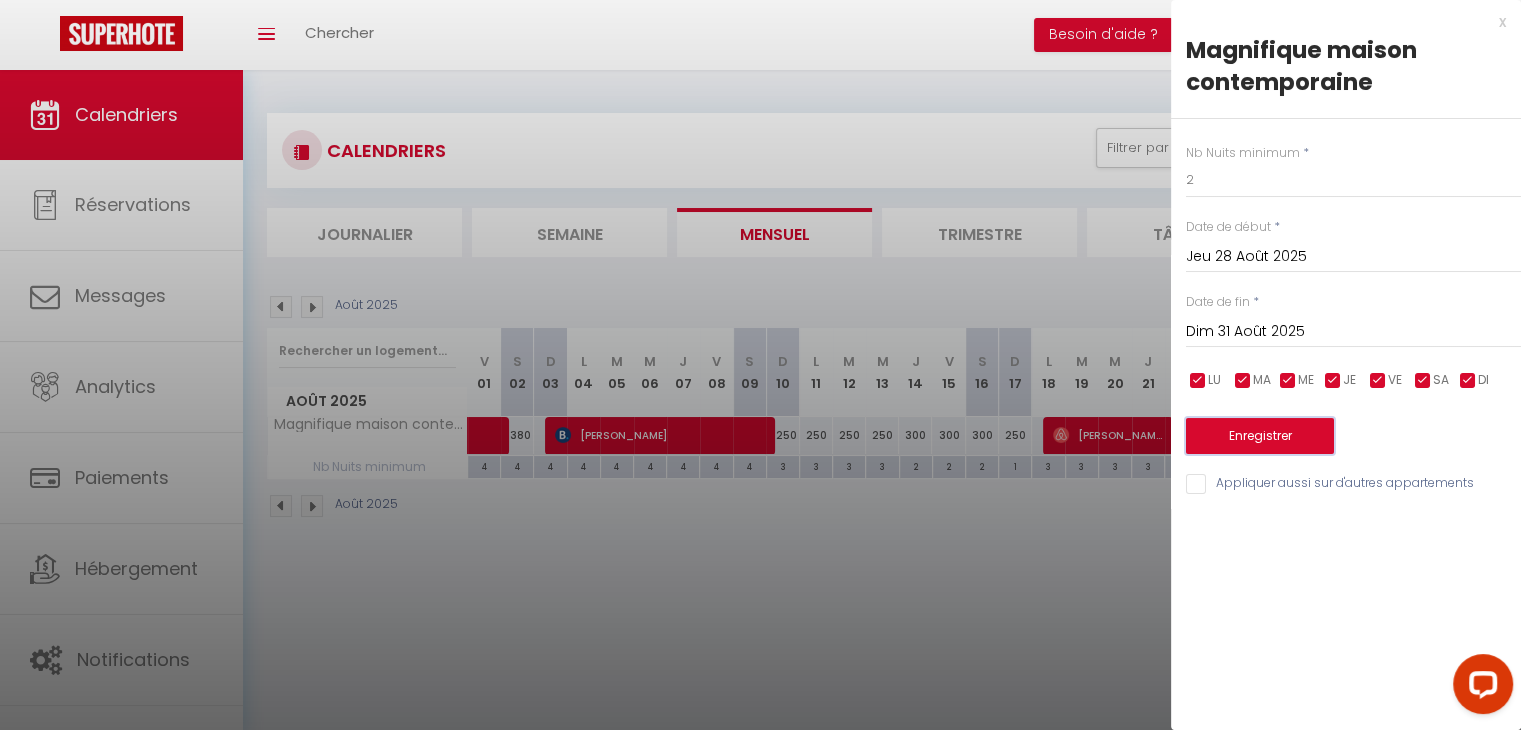 click on "Enregistrer" at bounding box center (1260, 436) 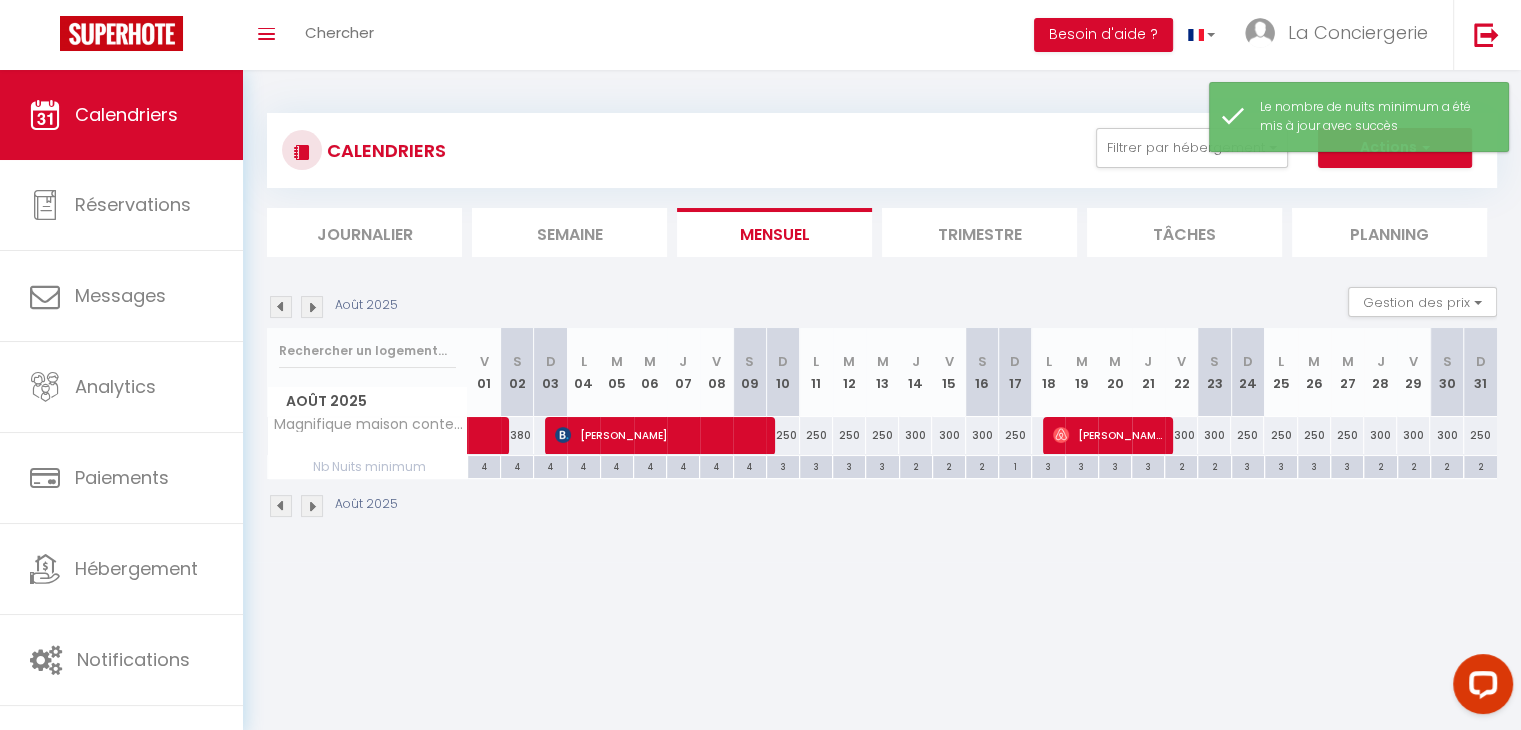 click at bounding box center [312, 506] 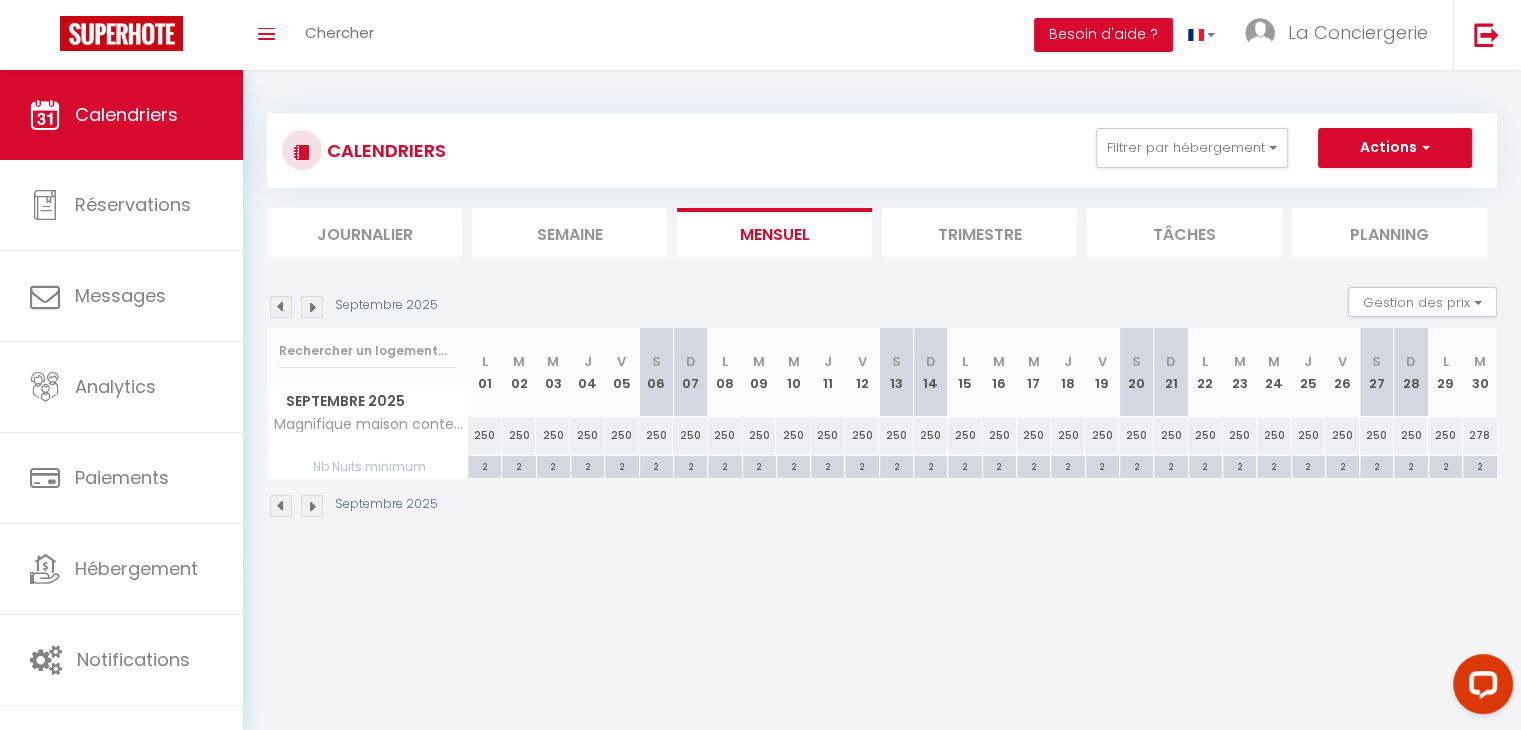 click on "250" at bounding box center [587, 435] 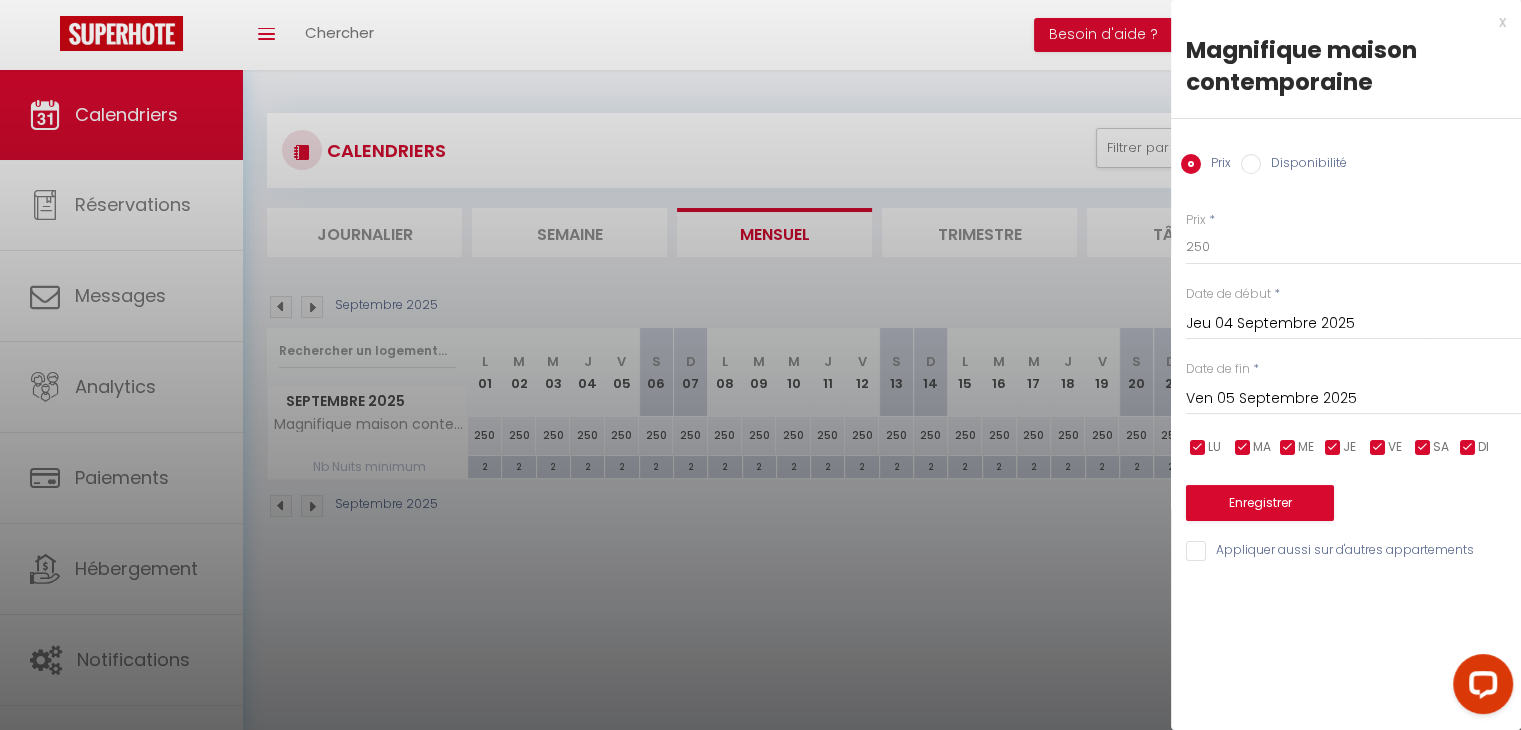 click on "Ven 05 Septembre 2025" at bounding box center (1353, 399) 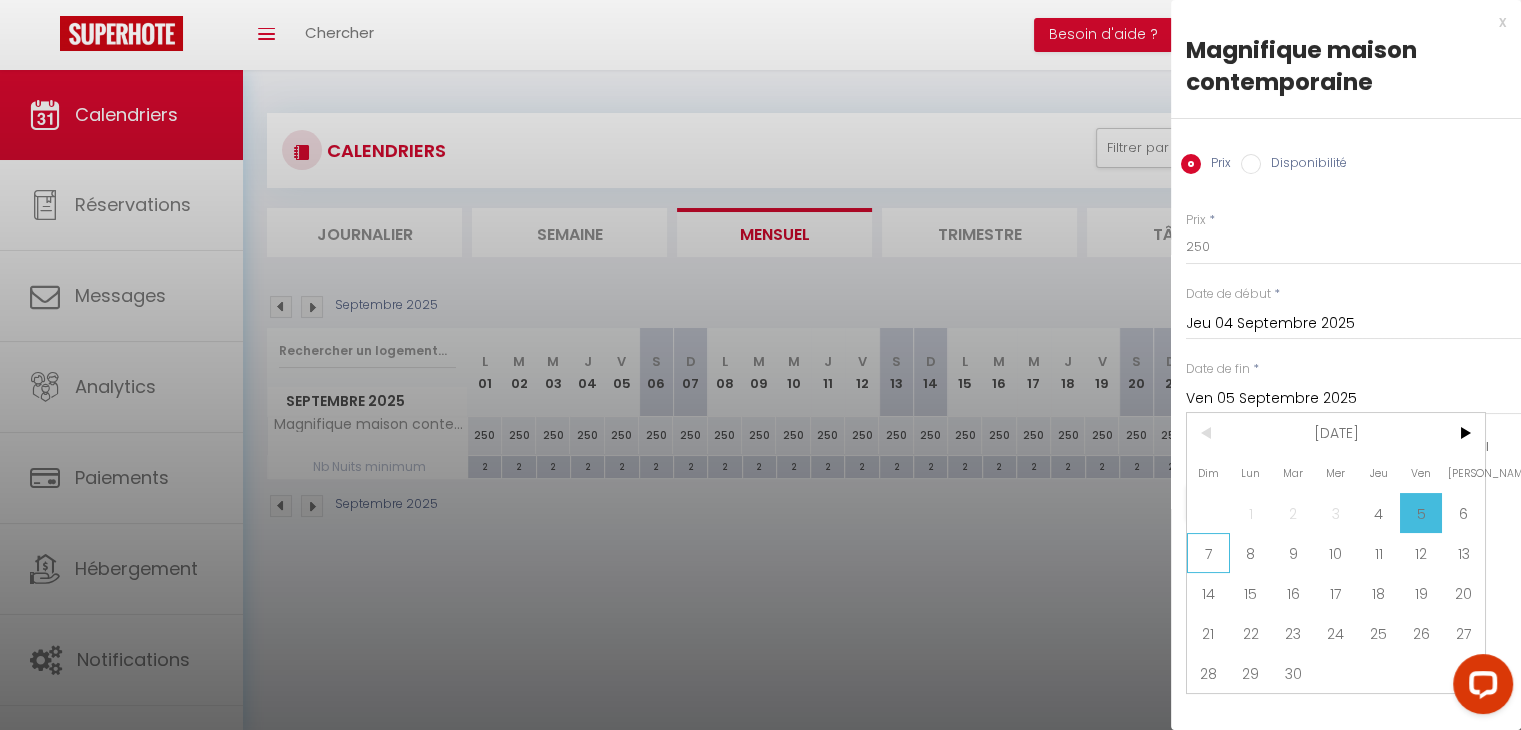 click on "7" at bounding box center [1208, 553] 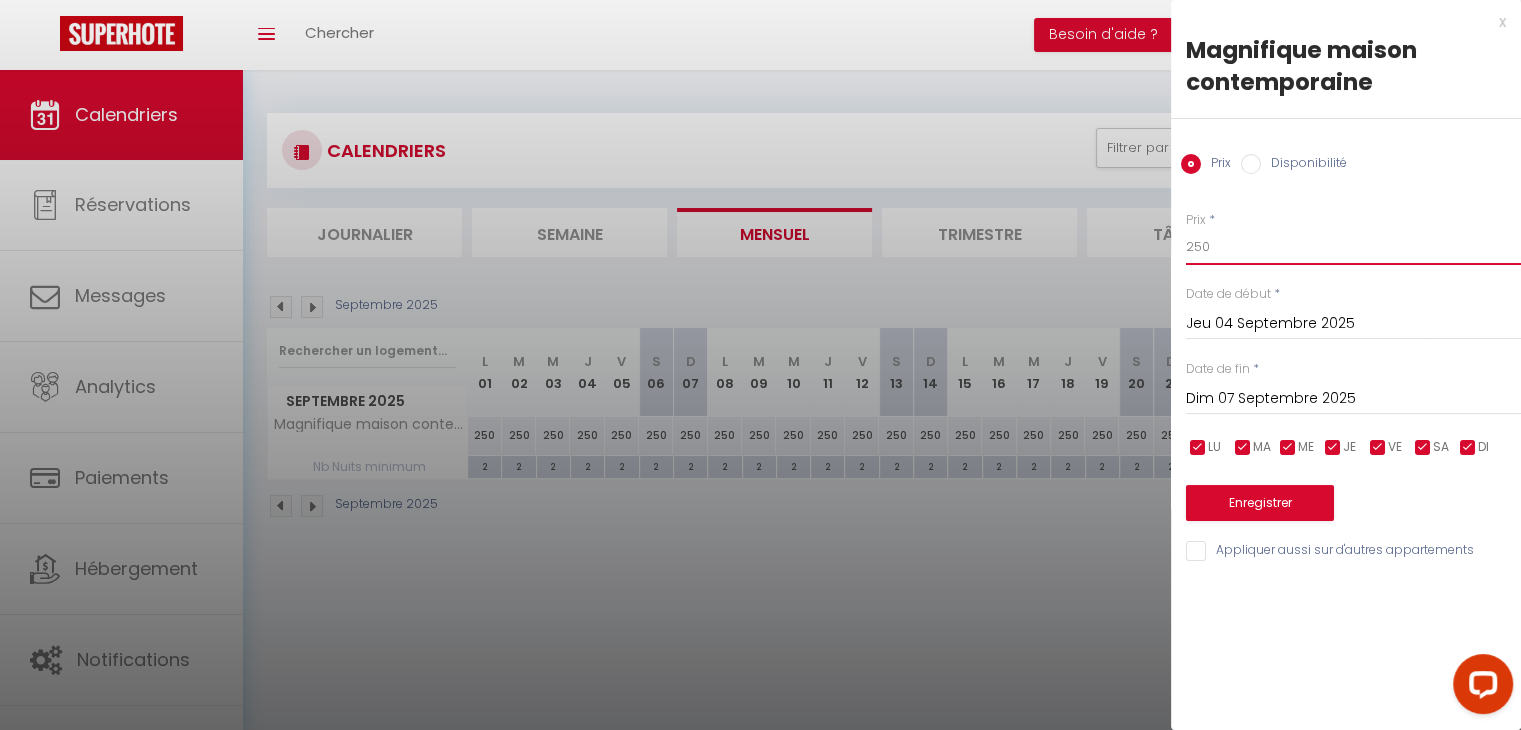 click on "250" at bounding box center (1353, 247) 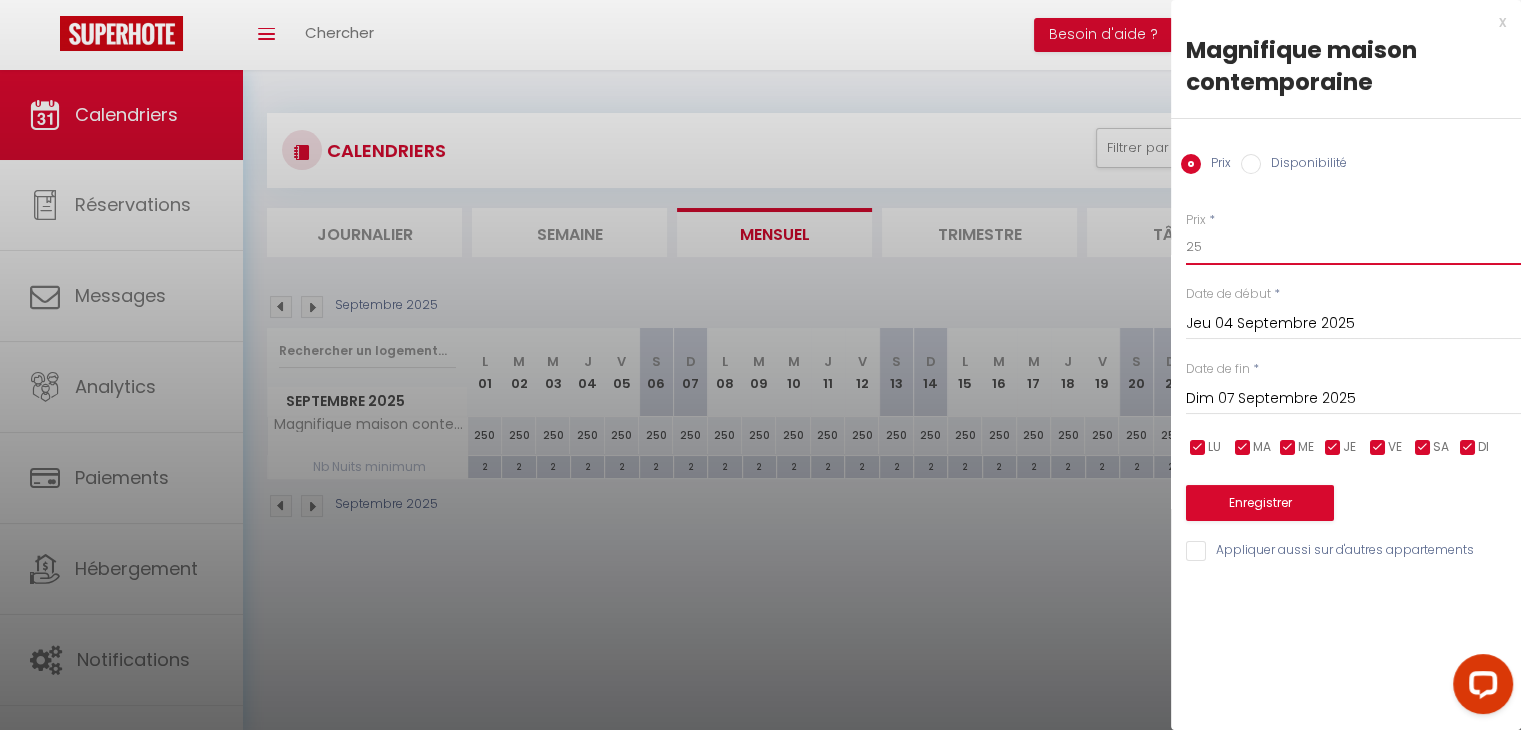 type on "2" 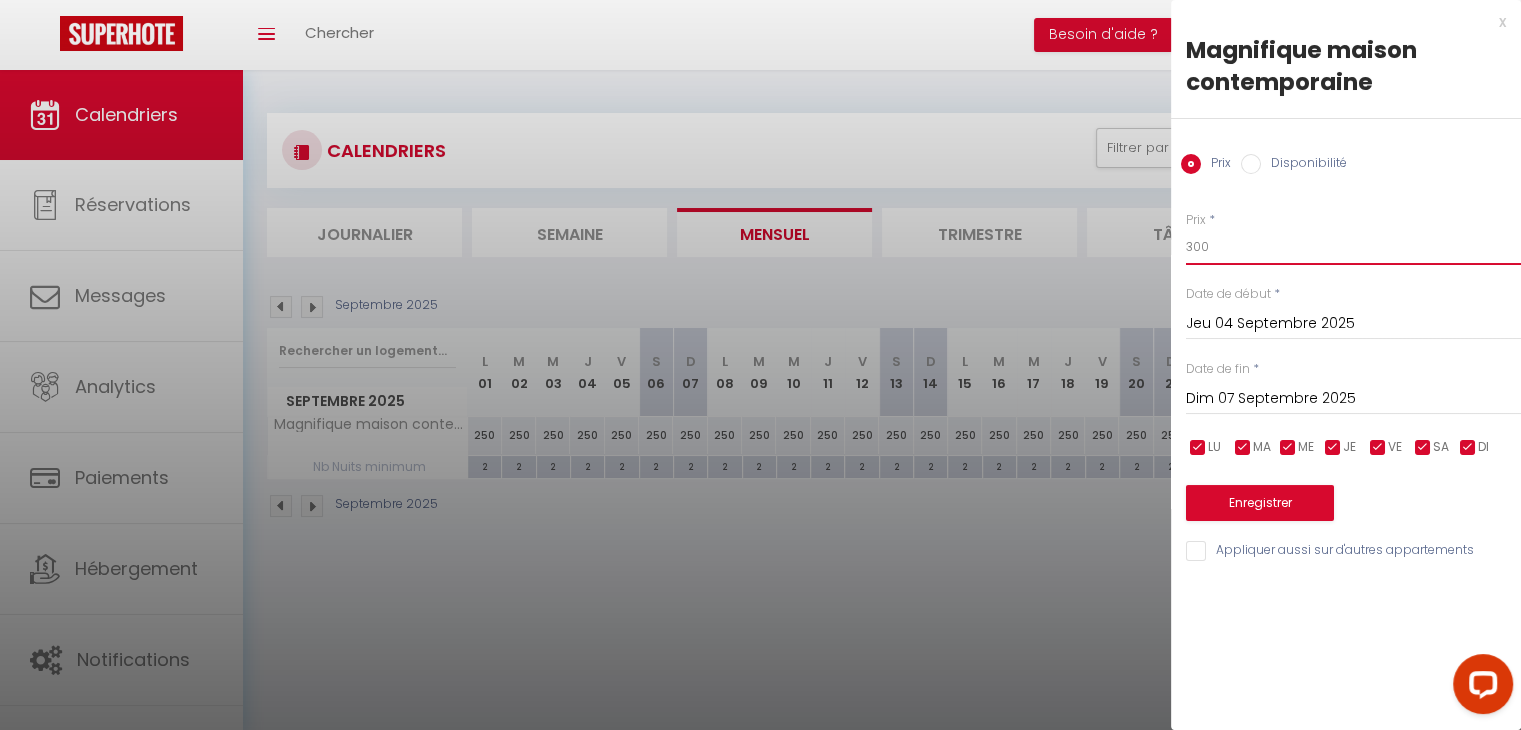 type on "300" 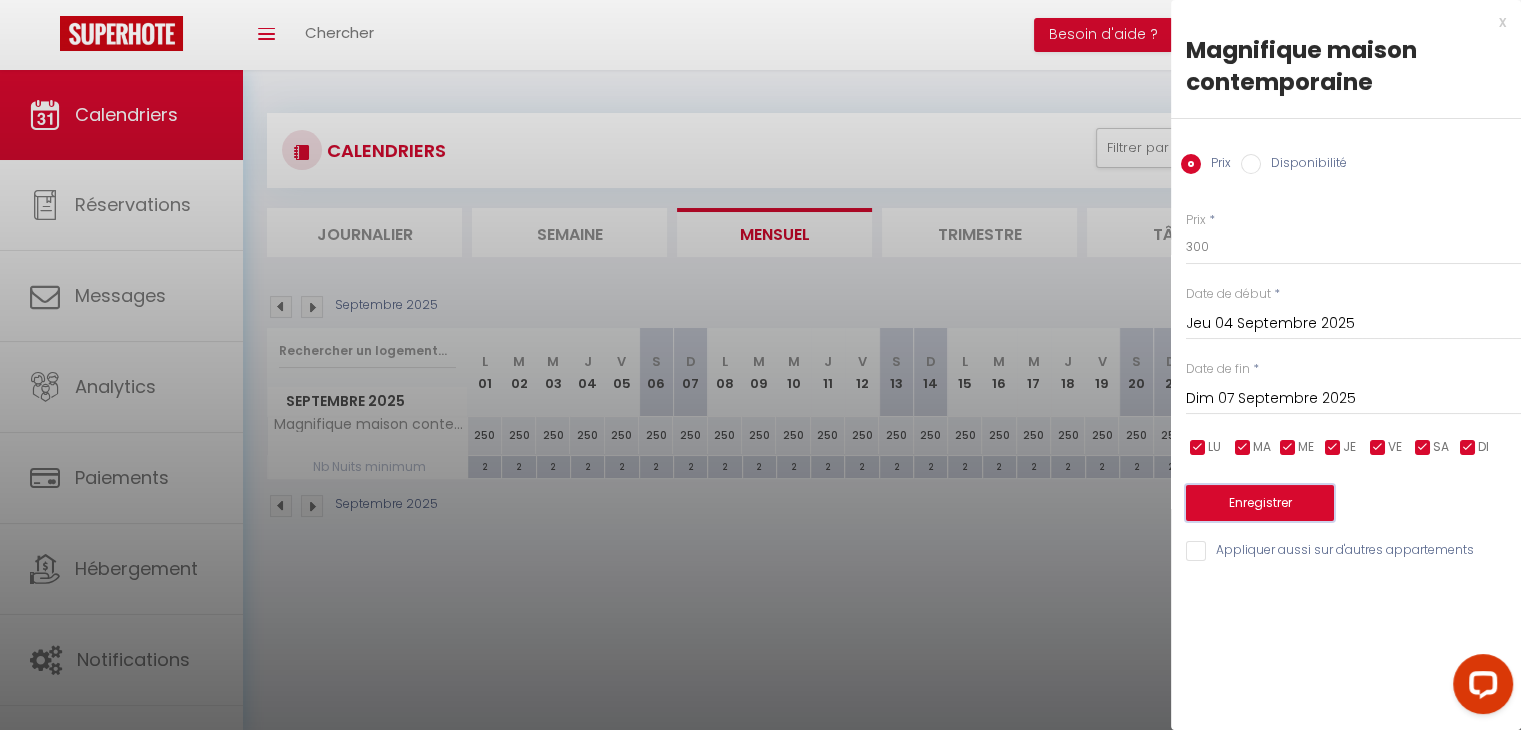 click on "Enregistrer" at bounding box center (1260, 503) 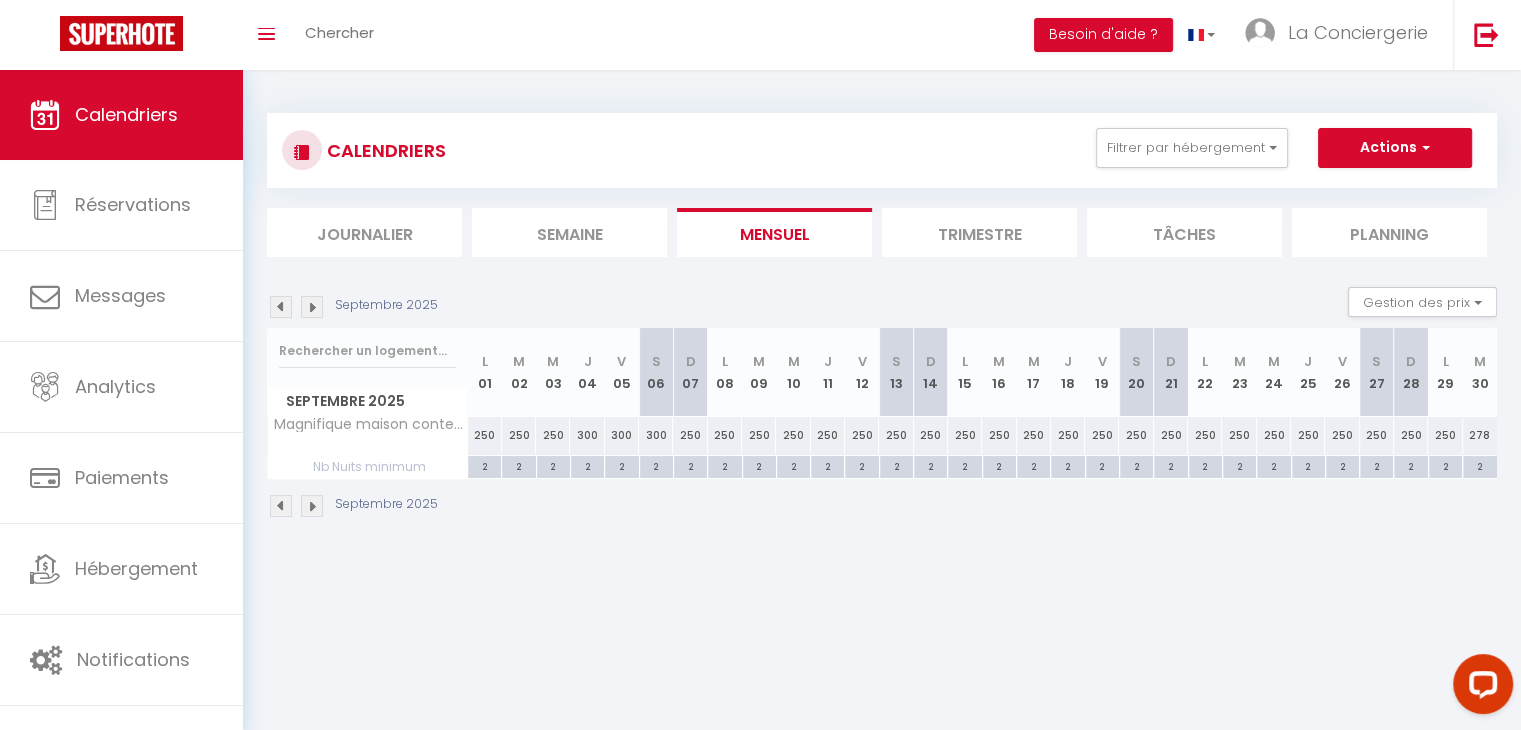 click on "250" at bounding box center [828, 435] 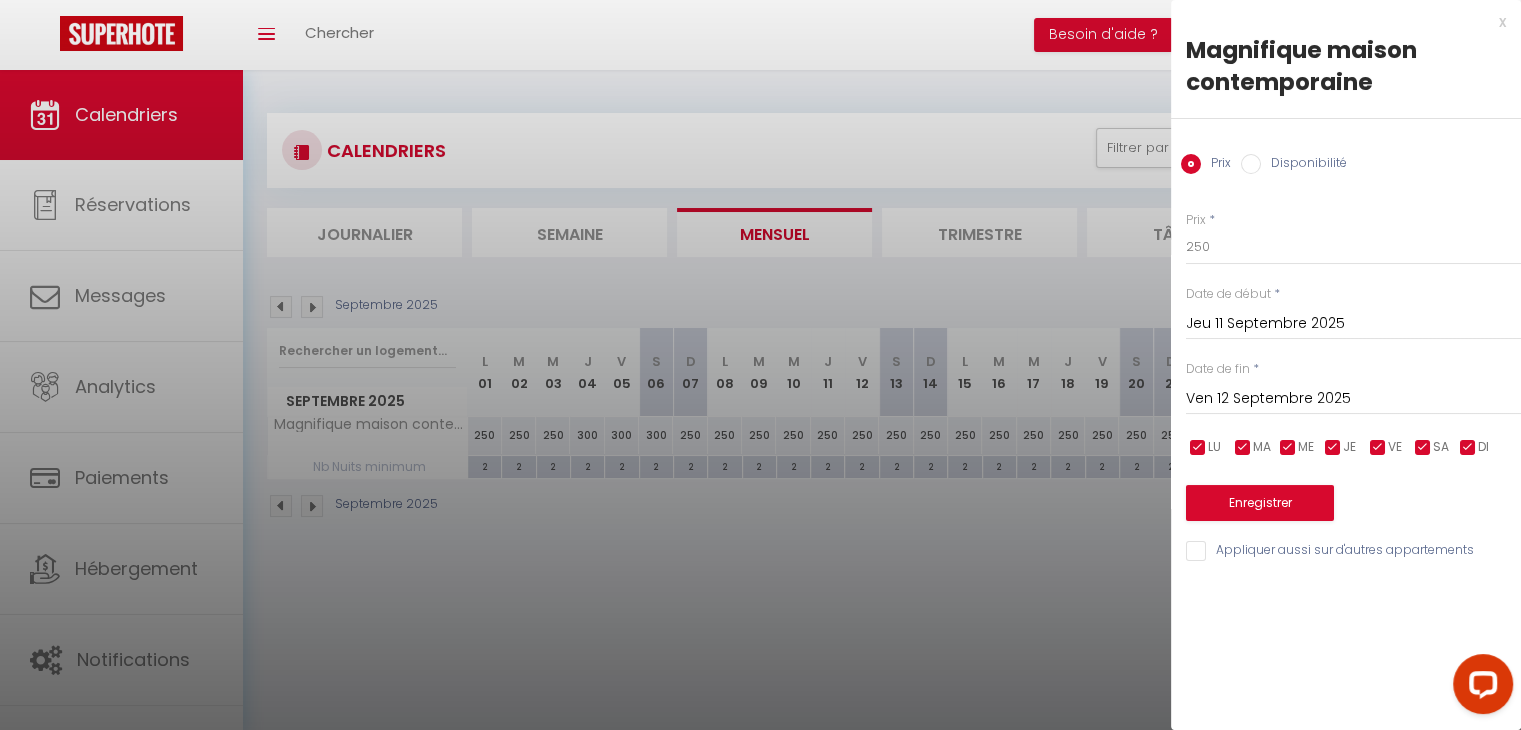 click on "Ven 12 Septembre 2025" at bounding box center [1353, 399] 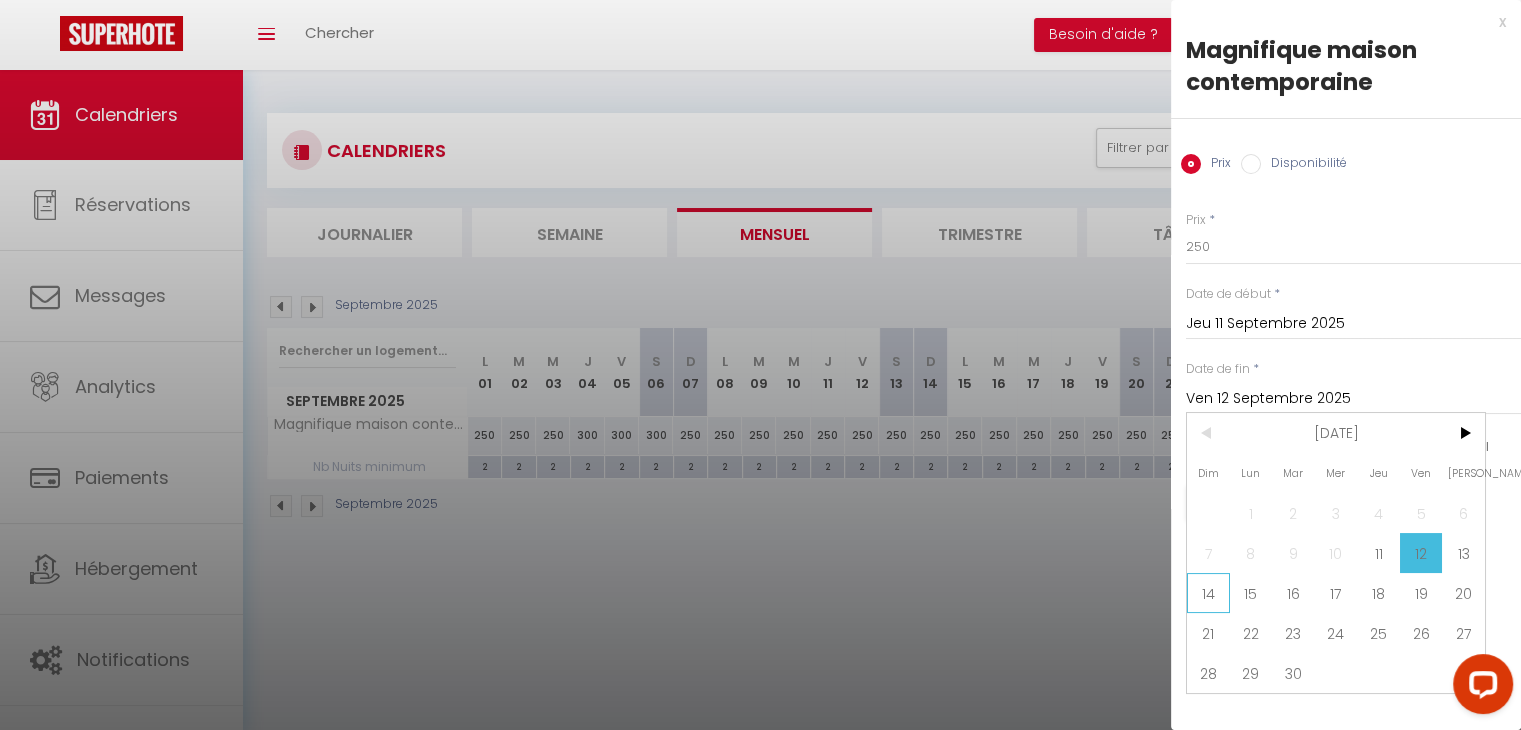 click on "14" at bounding box center (1208, 593) 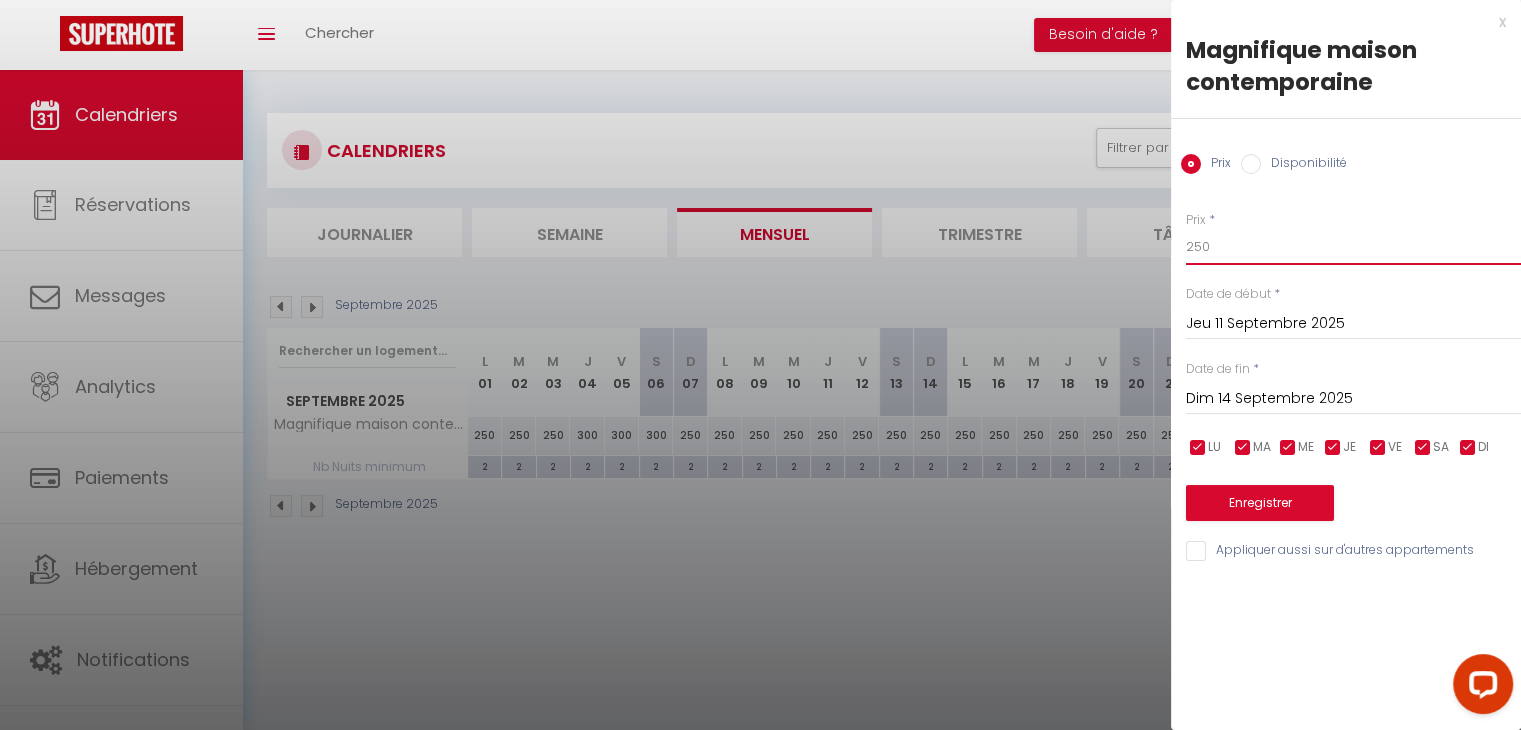 click on "250" at bounding box center (1353, 247) 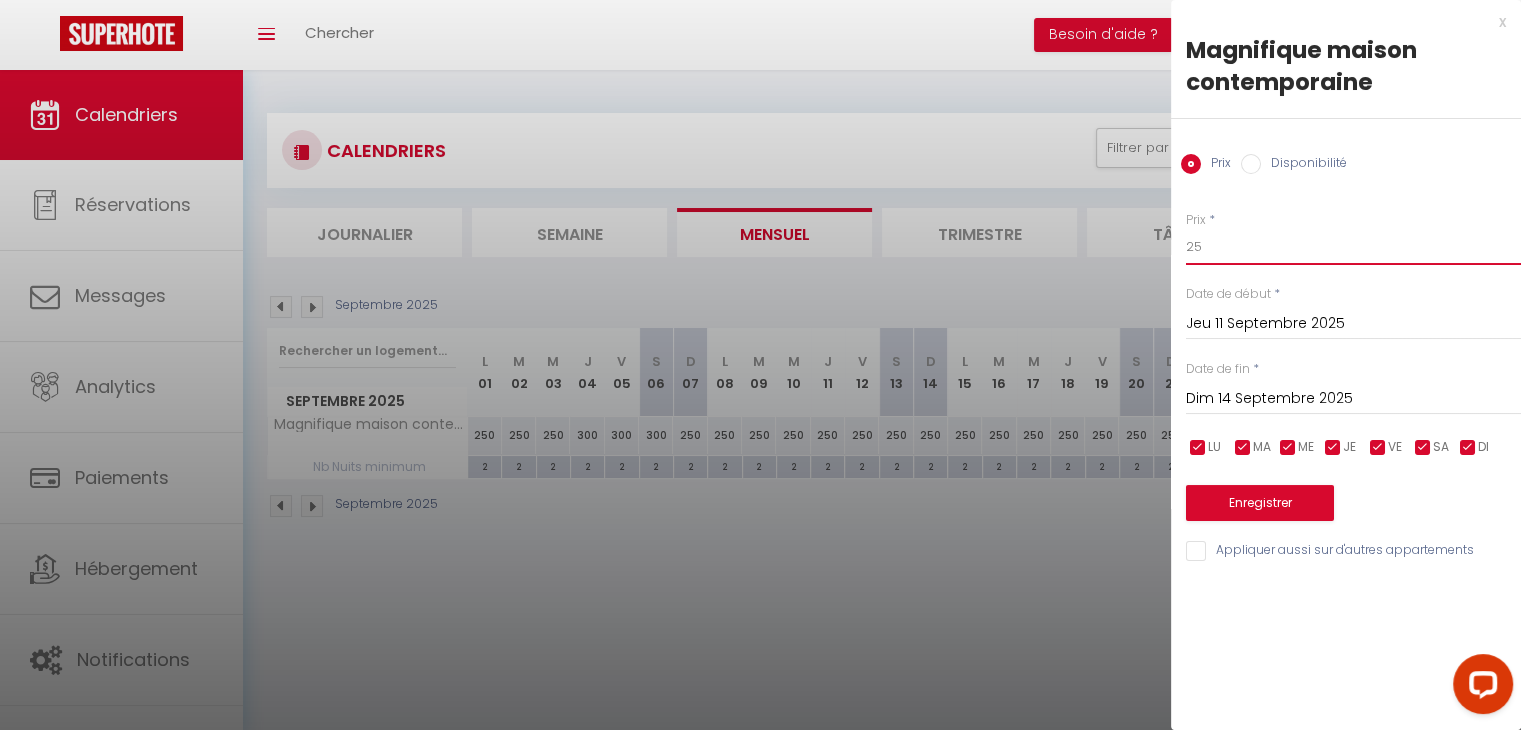 type on "2" 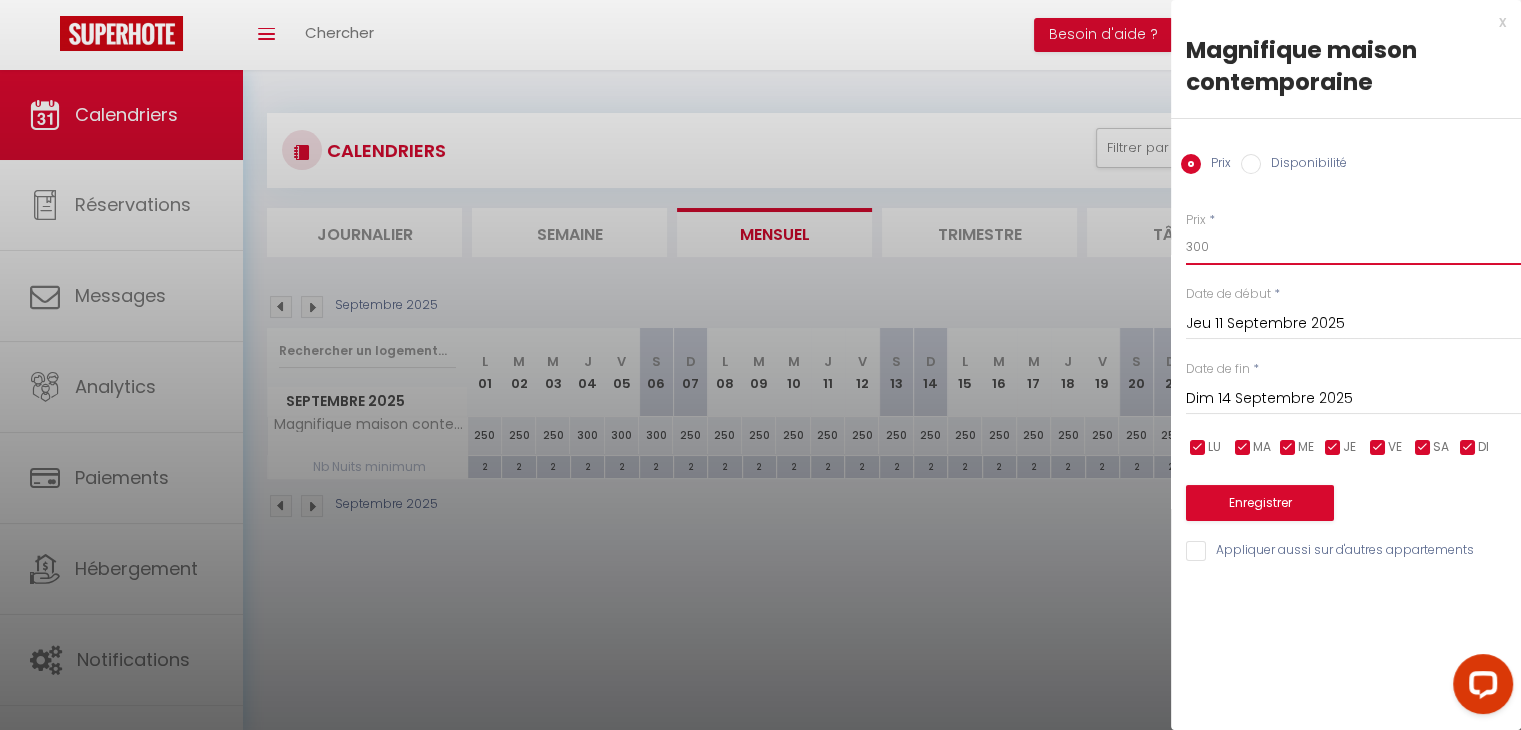type on "300" 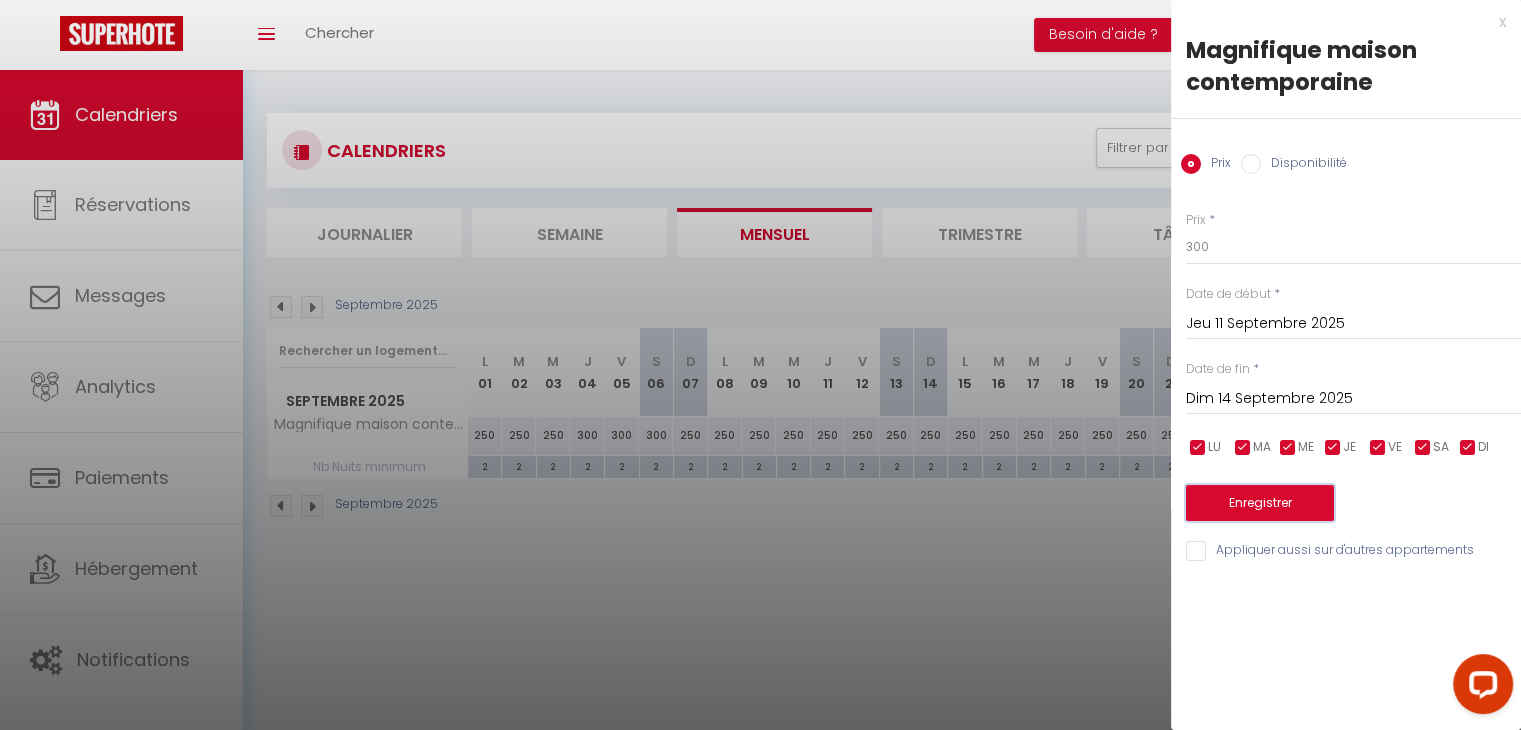 click on "Enregistrer" at bounding box center (1260, 503) 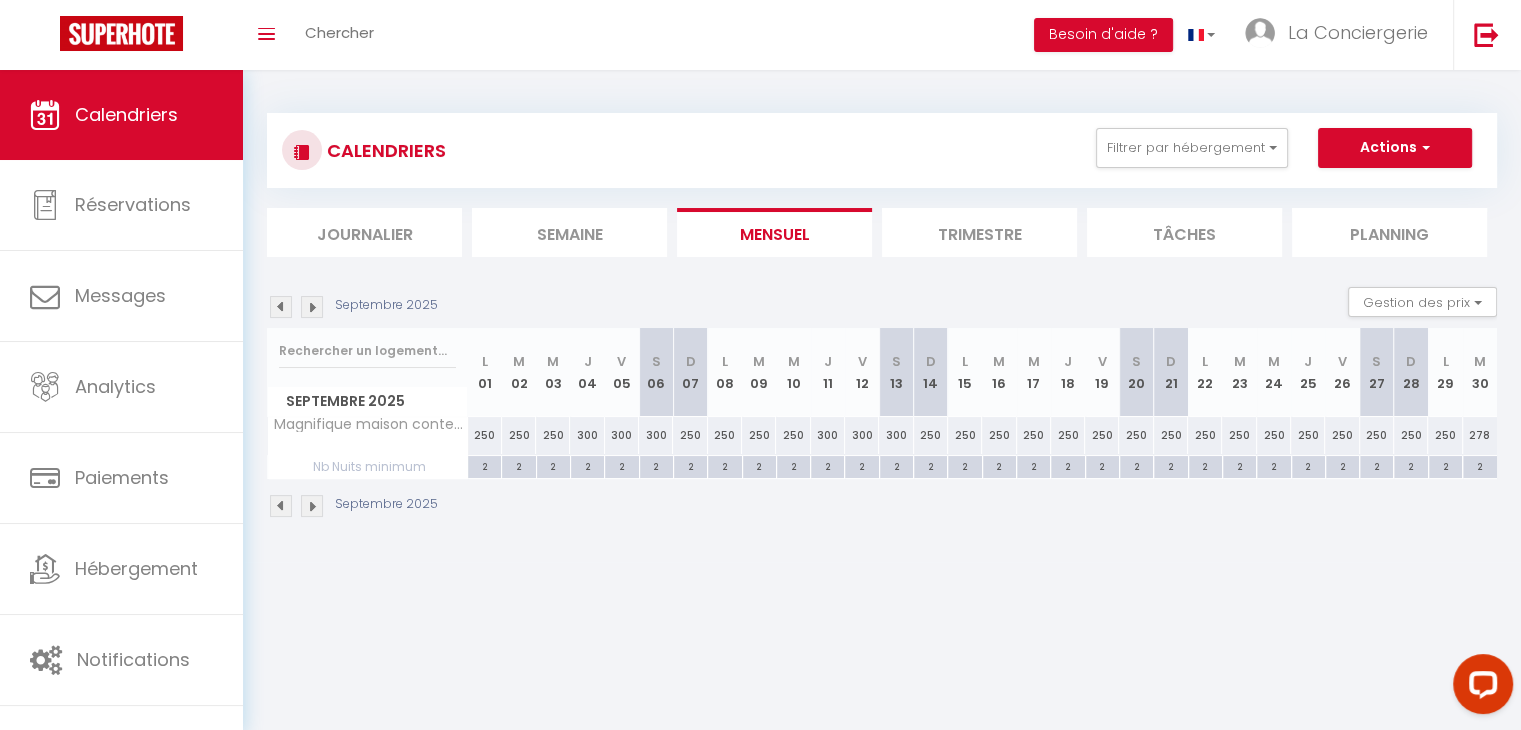 click on "250" at bounding box center [1068, 435] 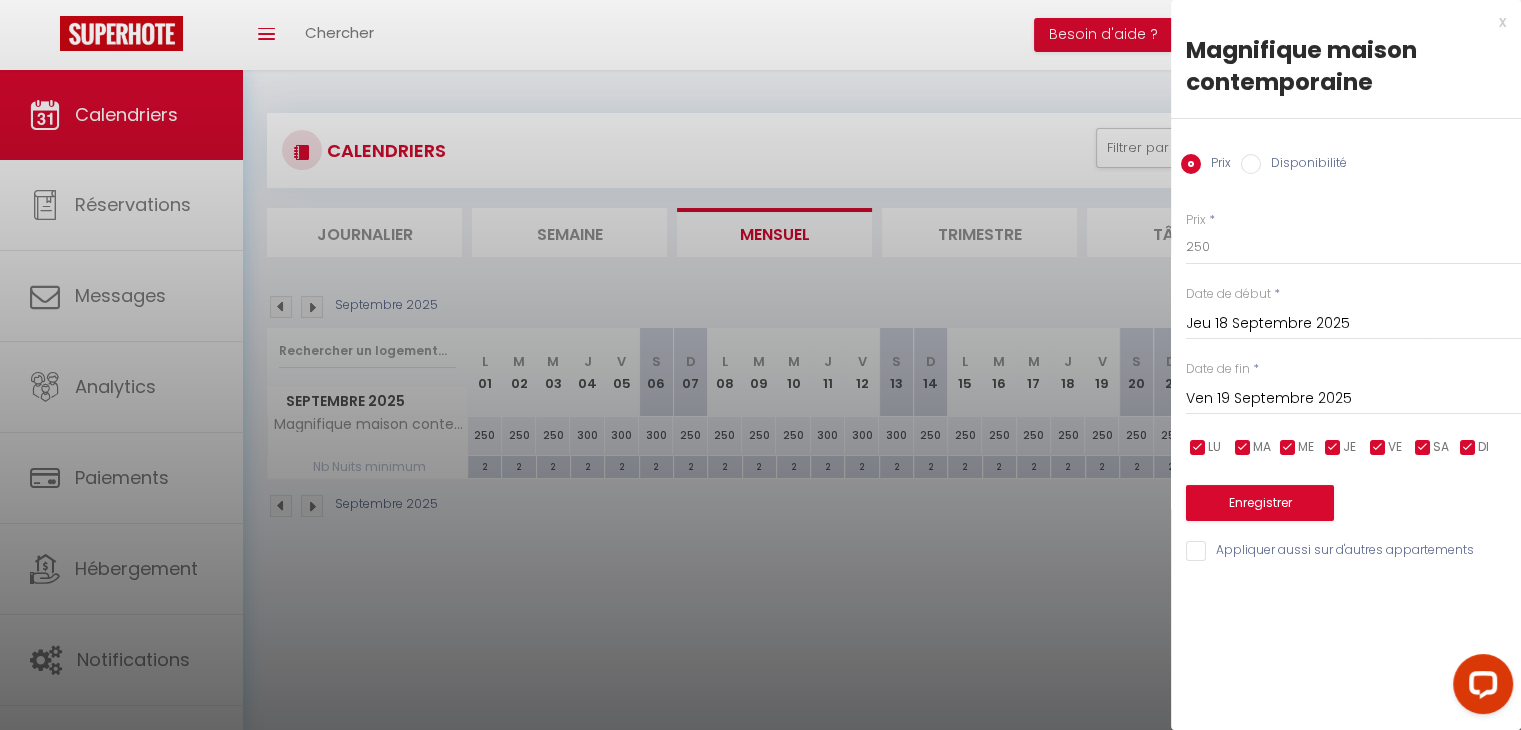click on "Ven 19 Septembre 2025" at bounding box center [1353, 399] 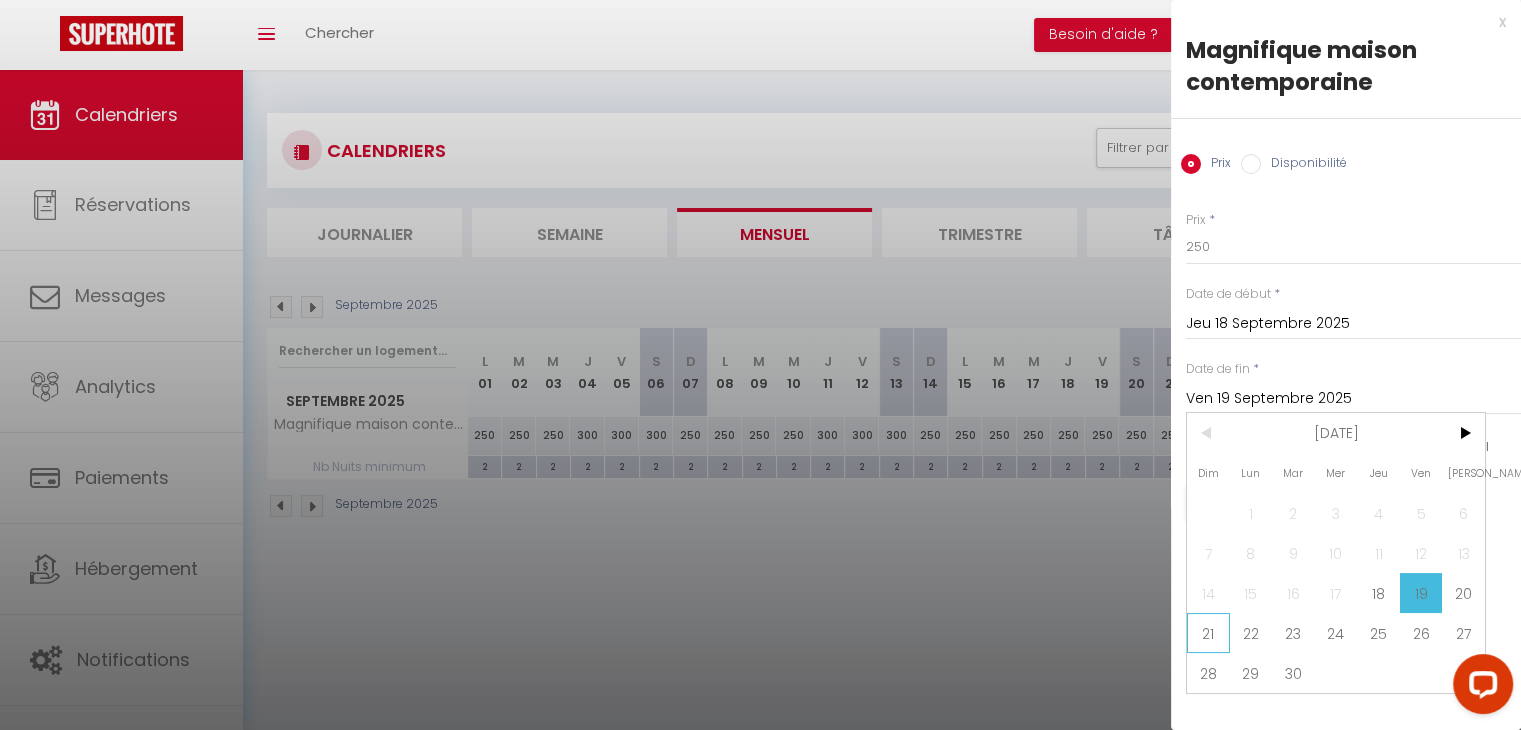 click on "21" at bounding box center (1208, 633) 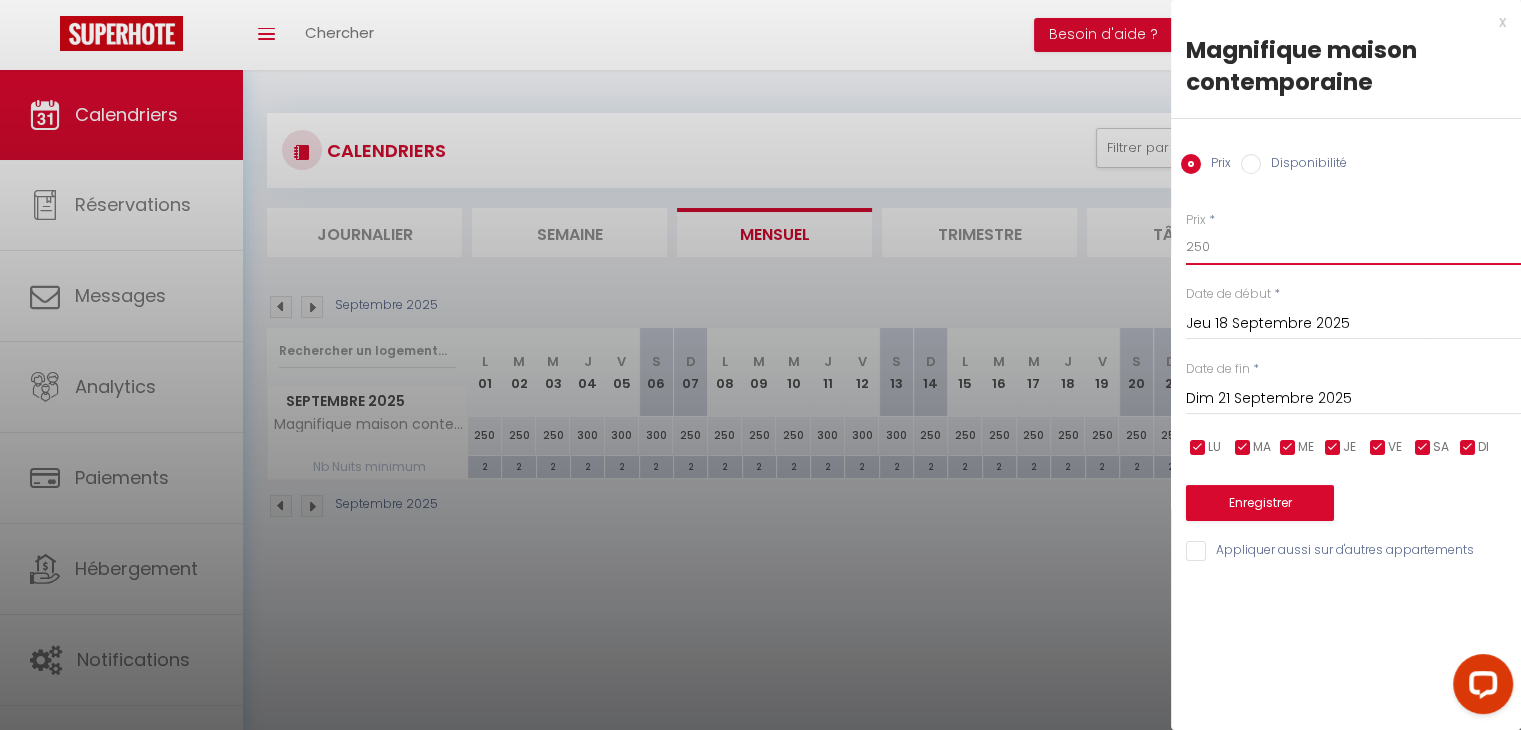 click on "250" at bounding box center [1353, 247] 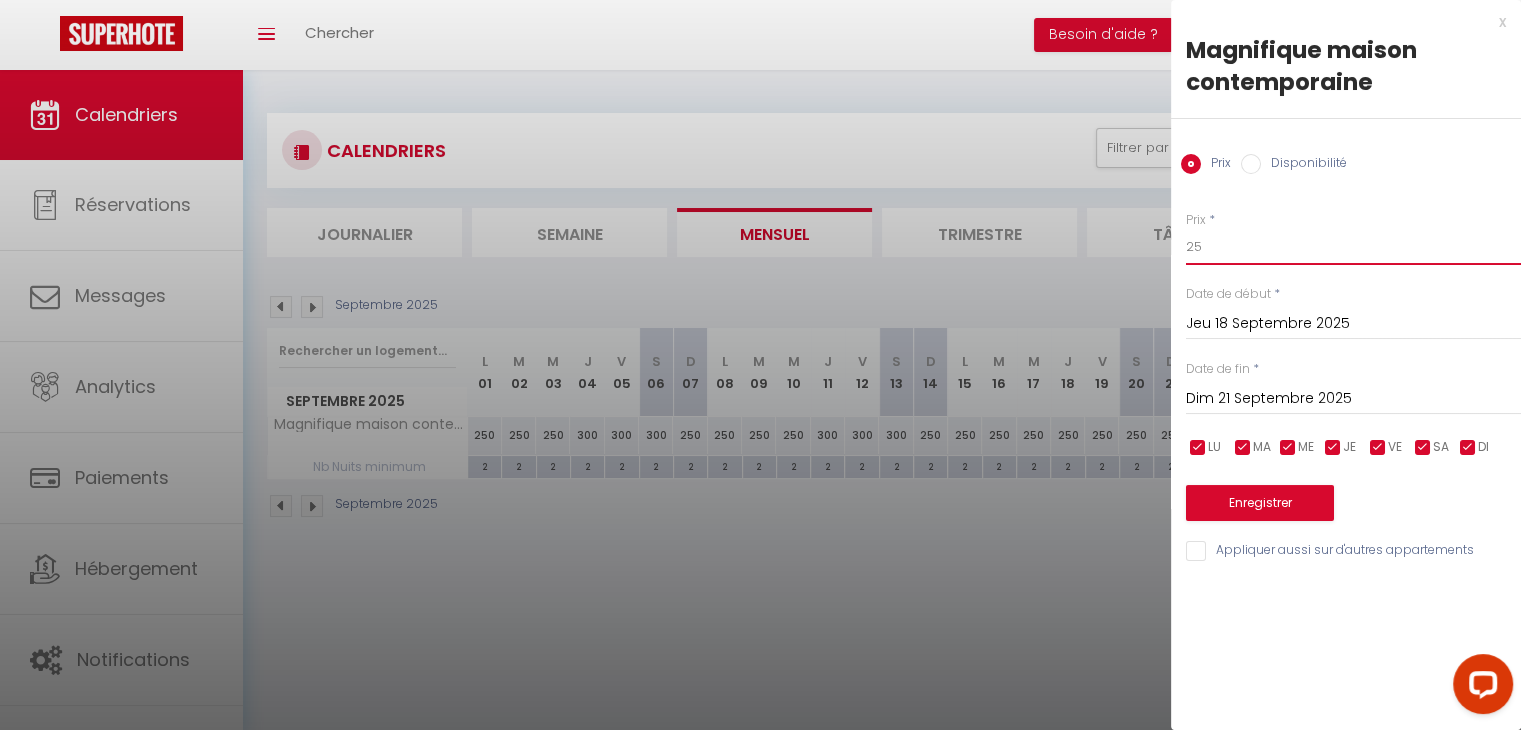 type on "2" 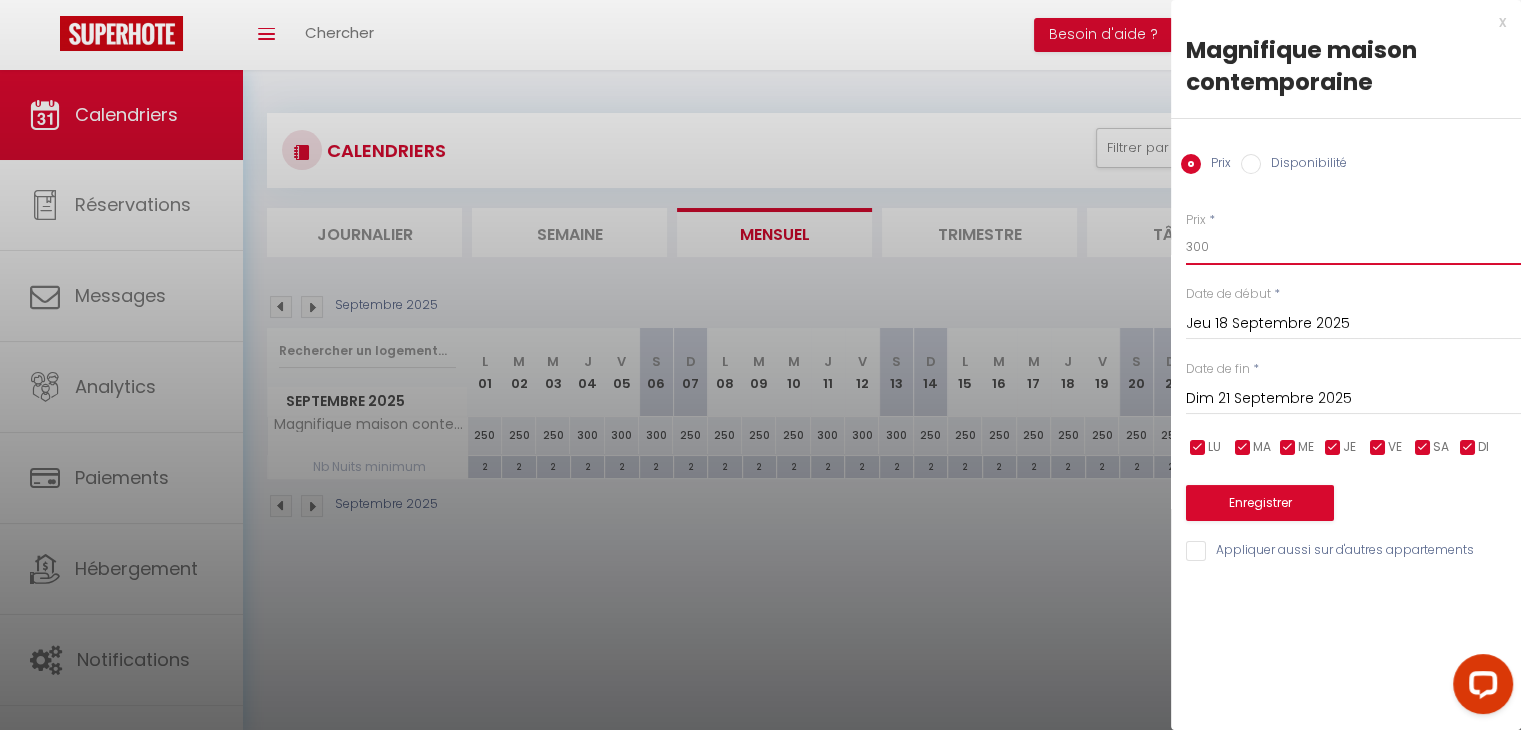 type on "300" 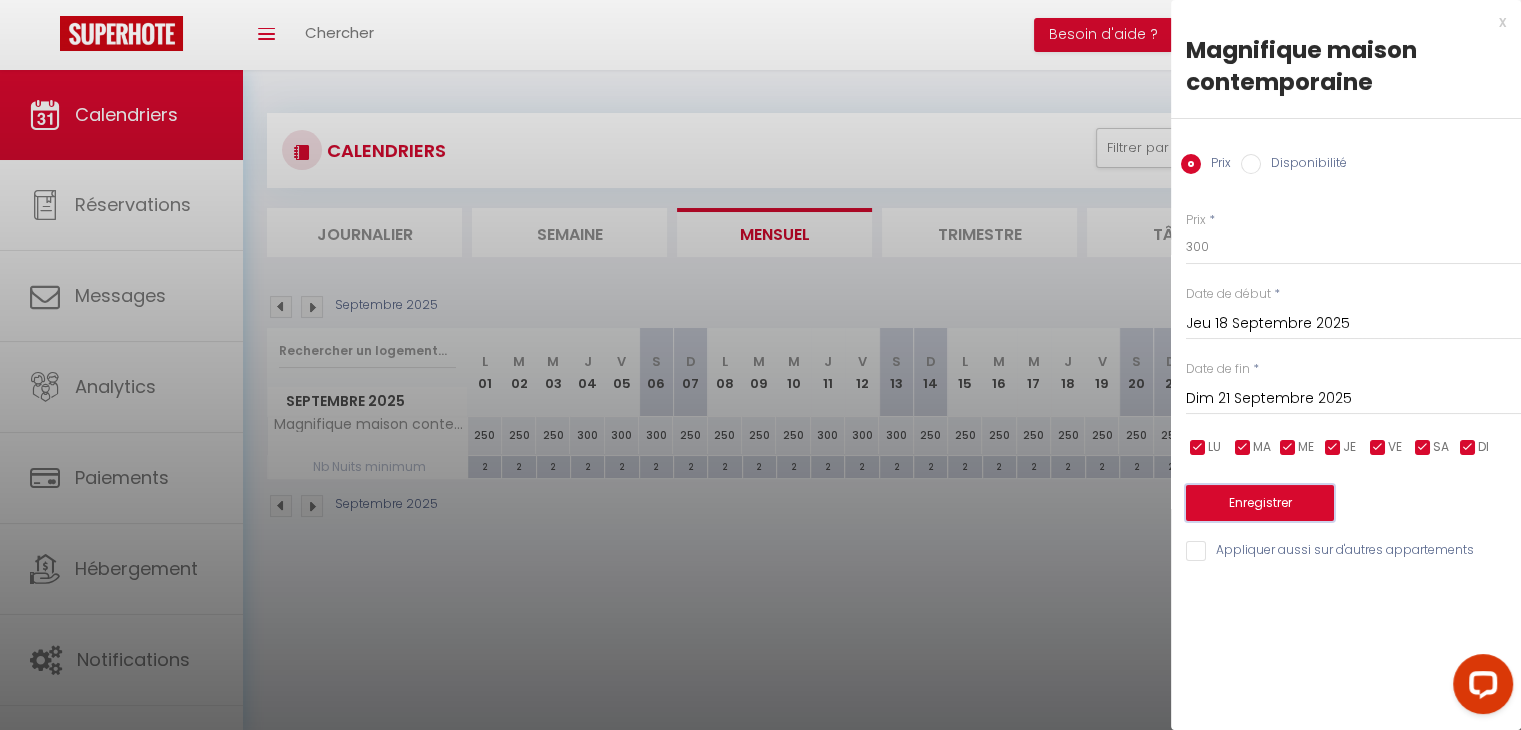 click on "Enregistrer" at bounding box center (1260, 503) 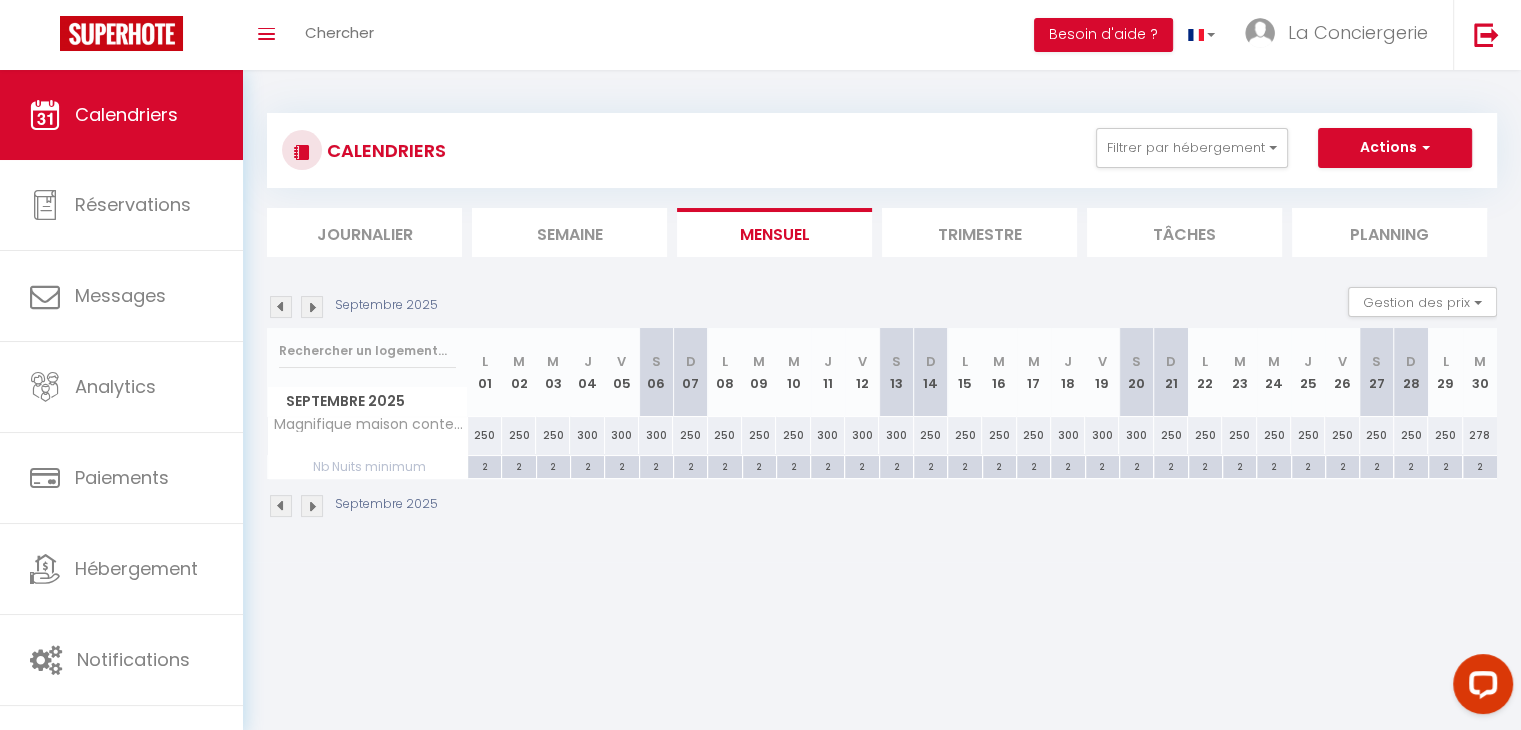 click on "250" at bounding box center (1308, 435) 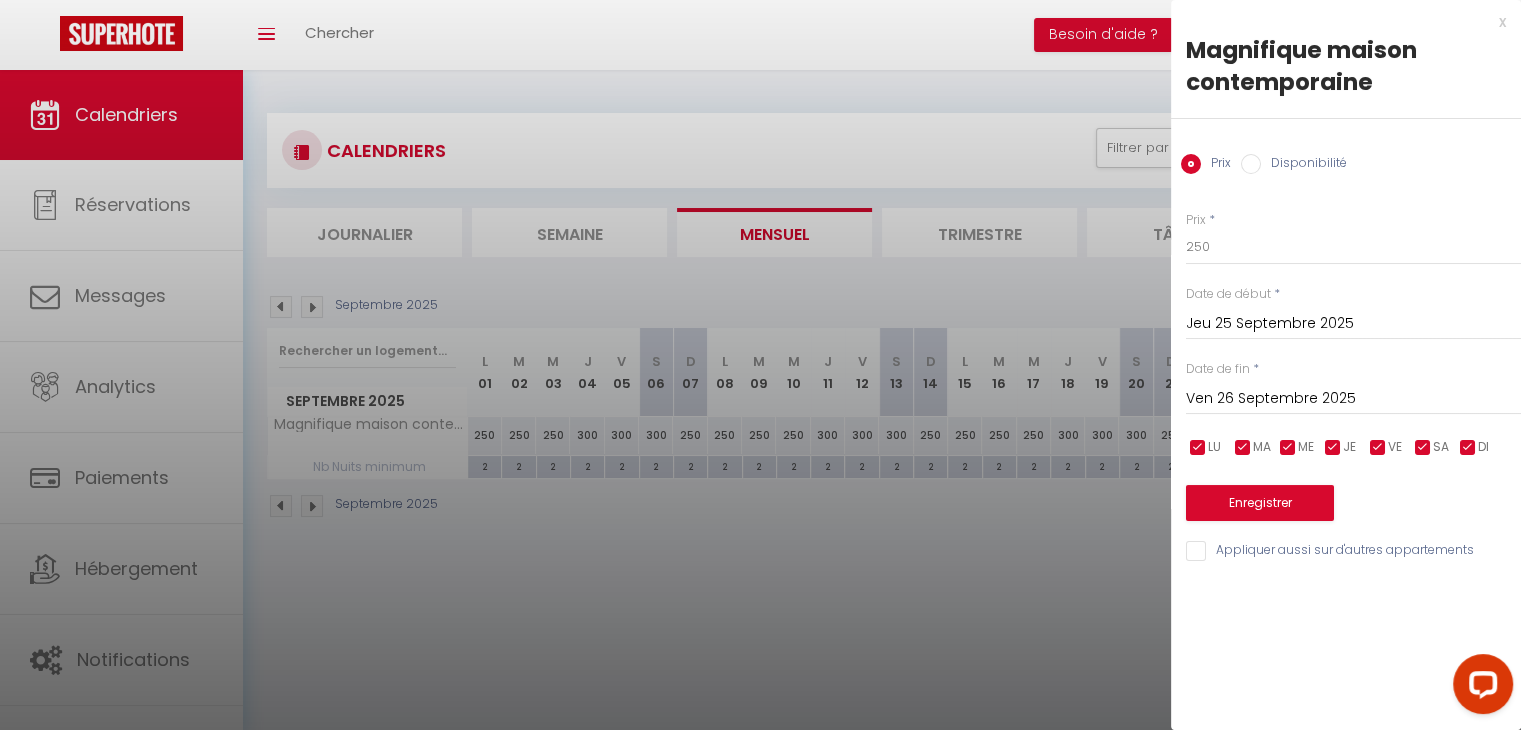 click on "Ven 26 Septembre 2025" at bounding box center (1353, 399) 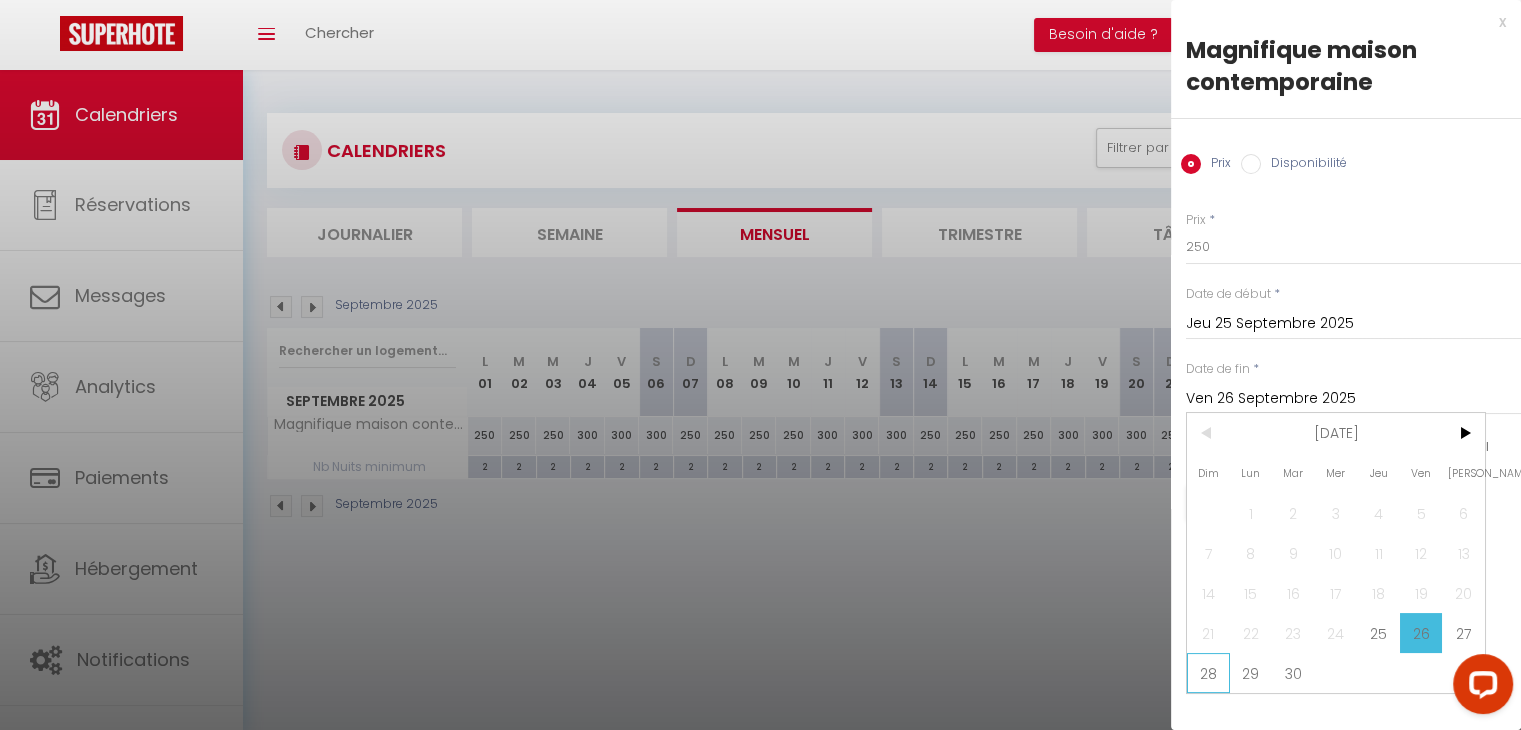 click on "28" at bounding box center (1208, 673) 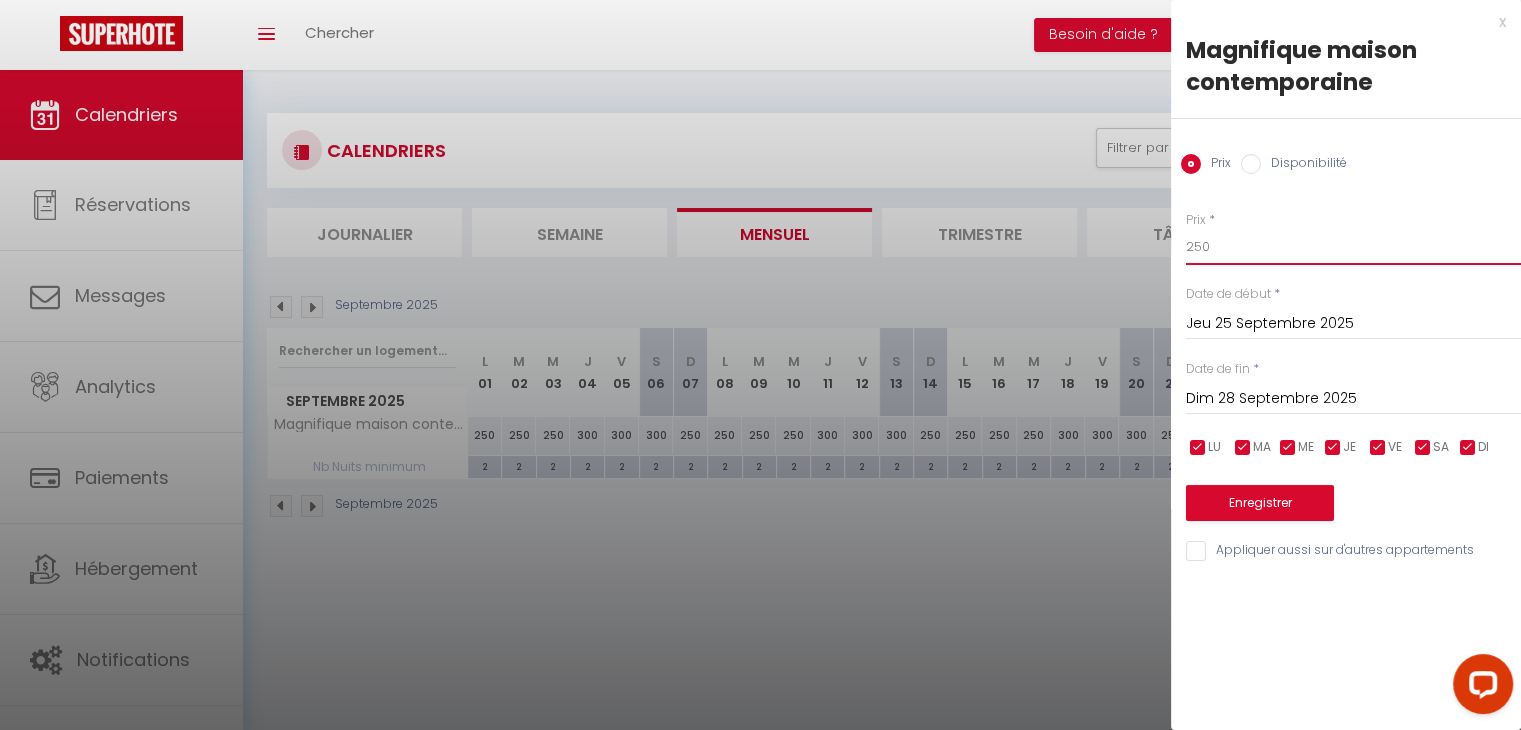 click on "250" at bounding box center [1353, 247] 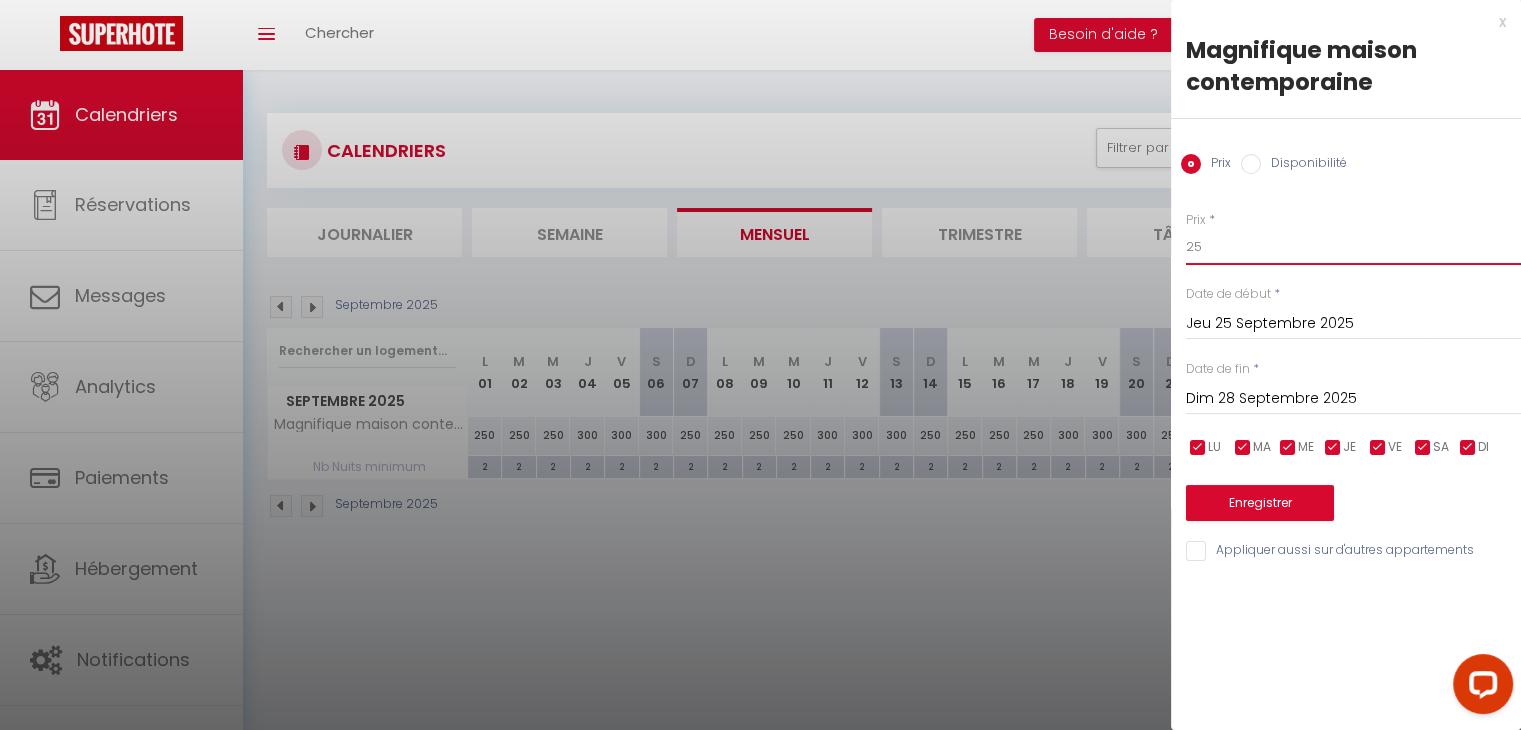 type on "2" 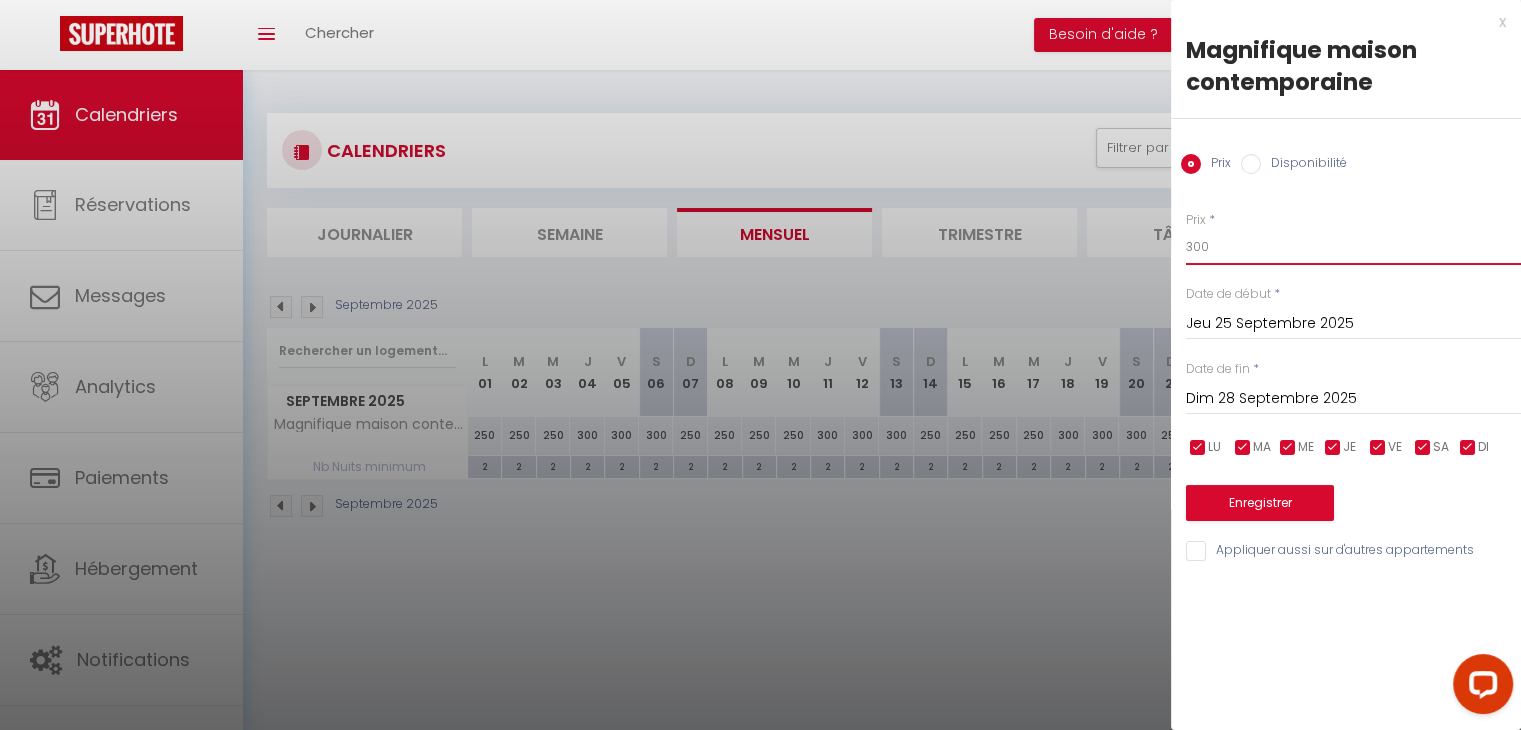 type on "300" 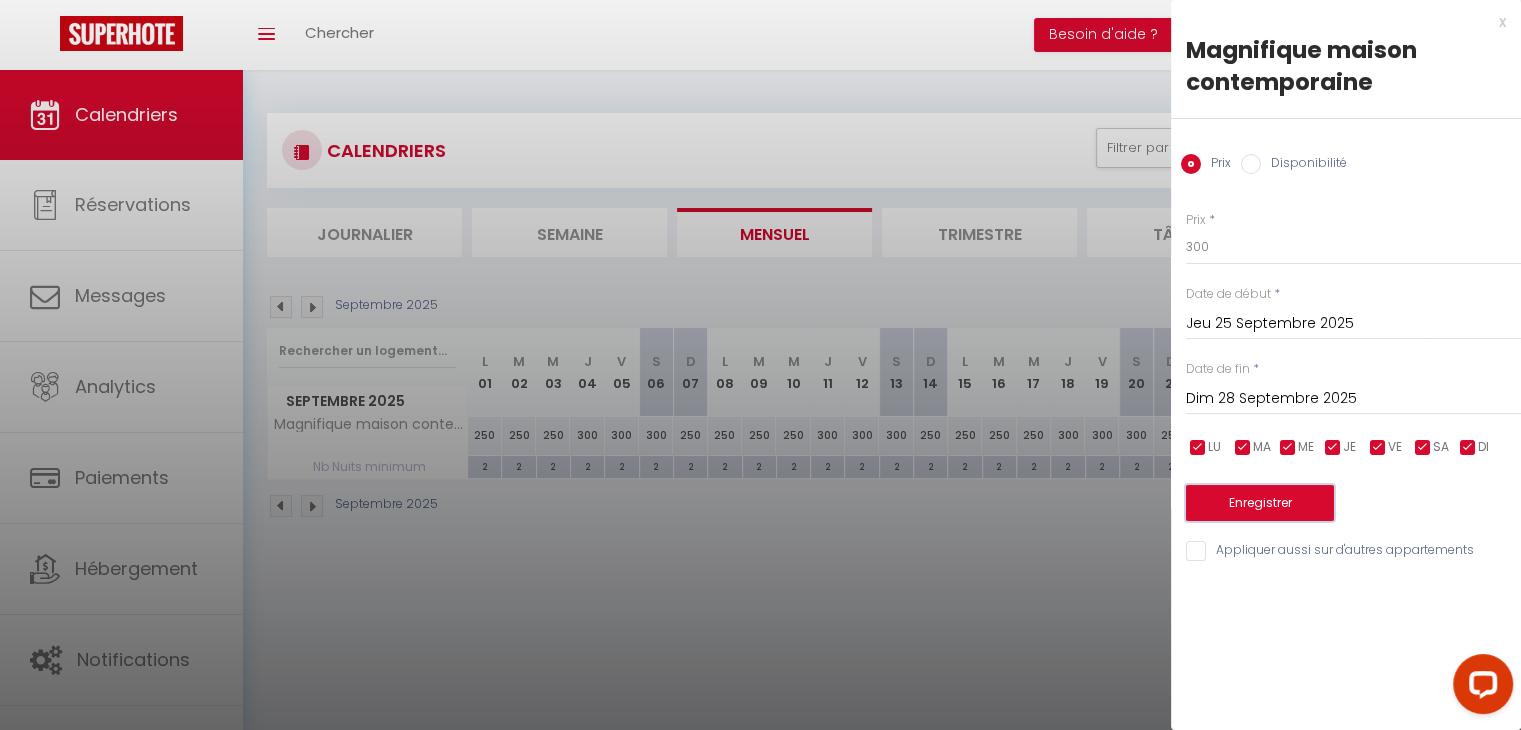 click on "Enregistrer" at bounding box center (1260, 503) 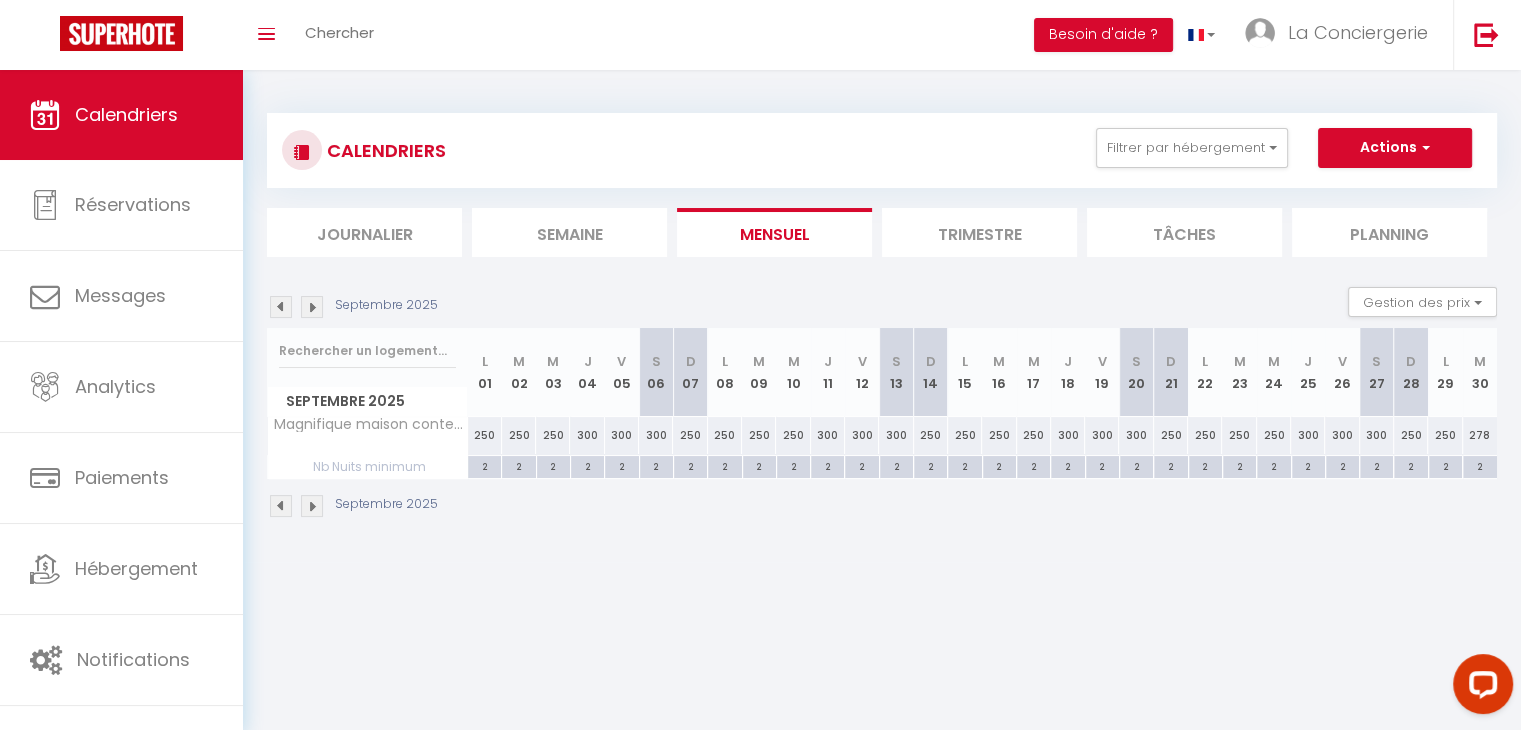 click at bounding box center (281, 506) 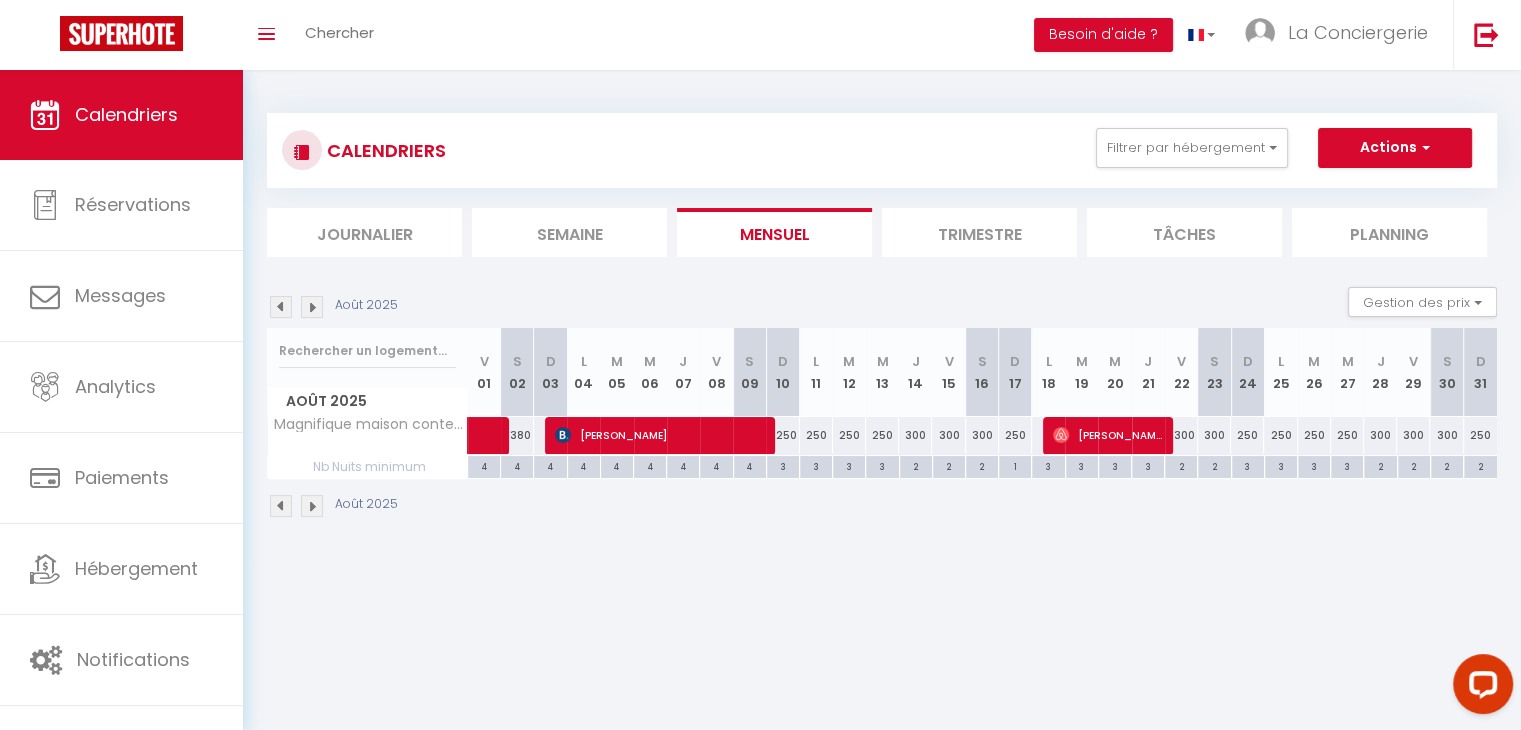 click on "1" at bounding box center [1015, 465] 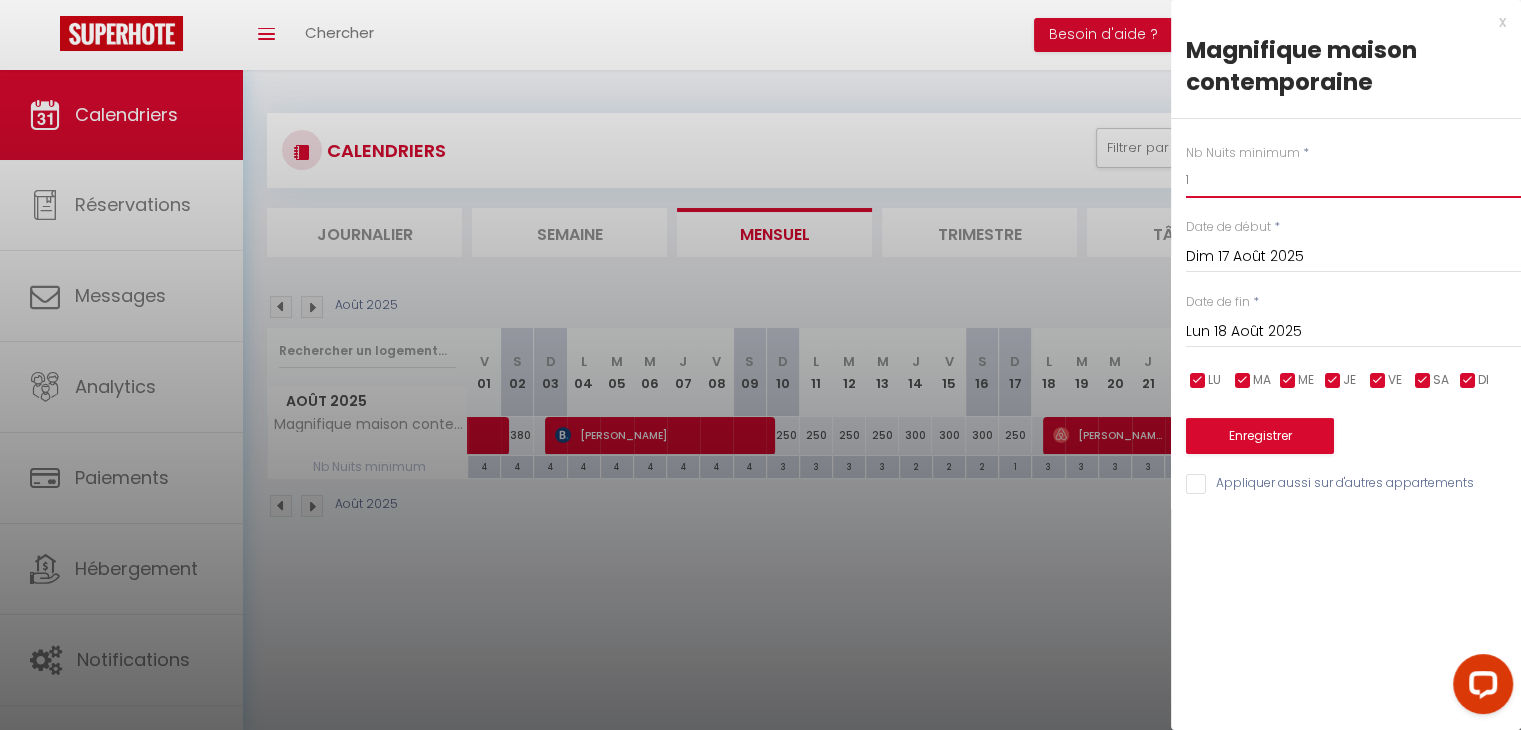 click on "1" at bounding box center [1353, 180] 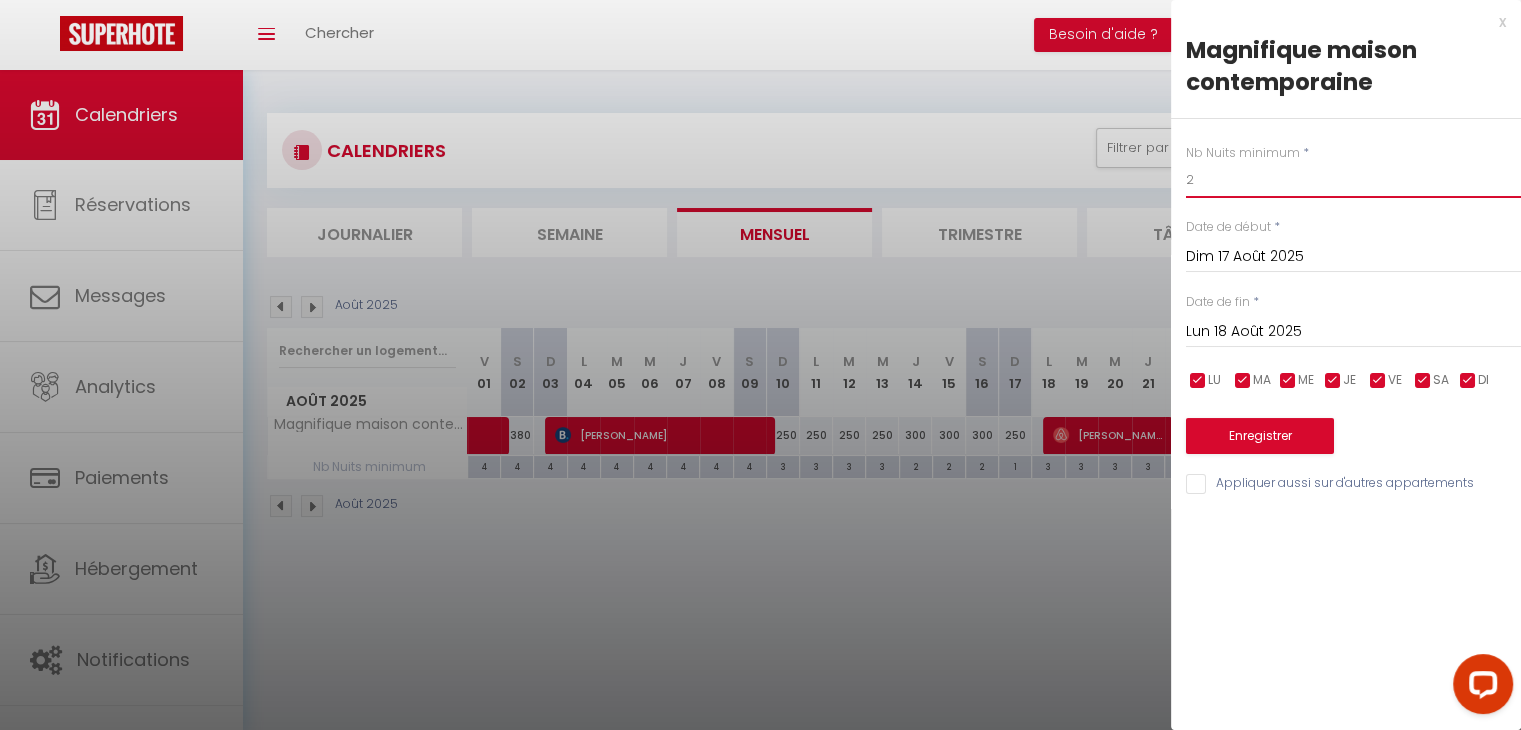 type on "2" 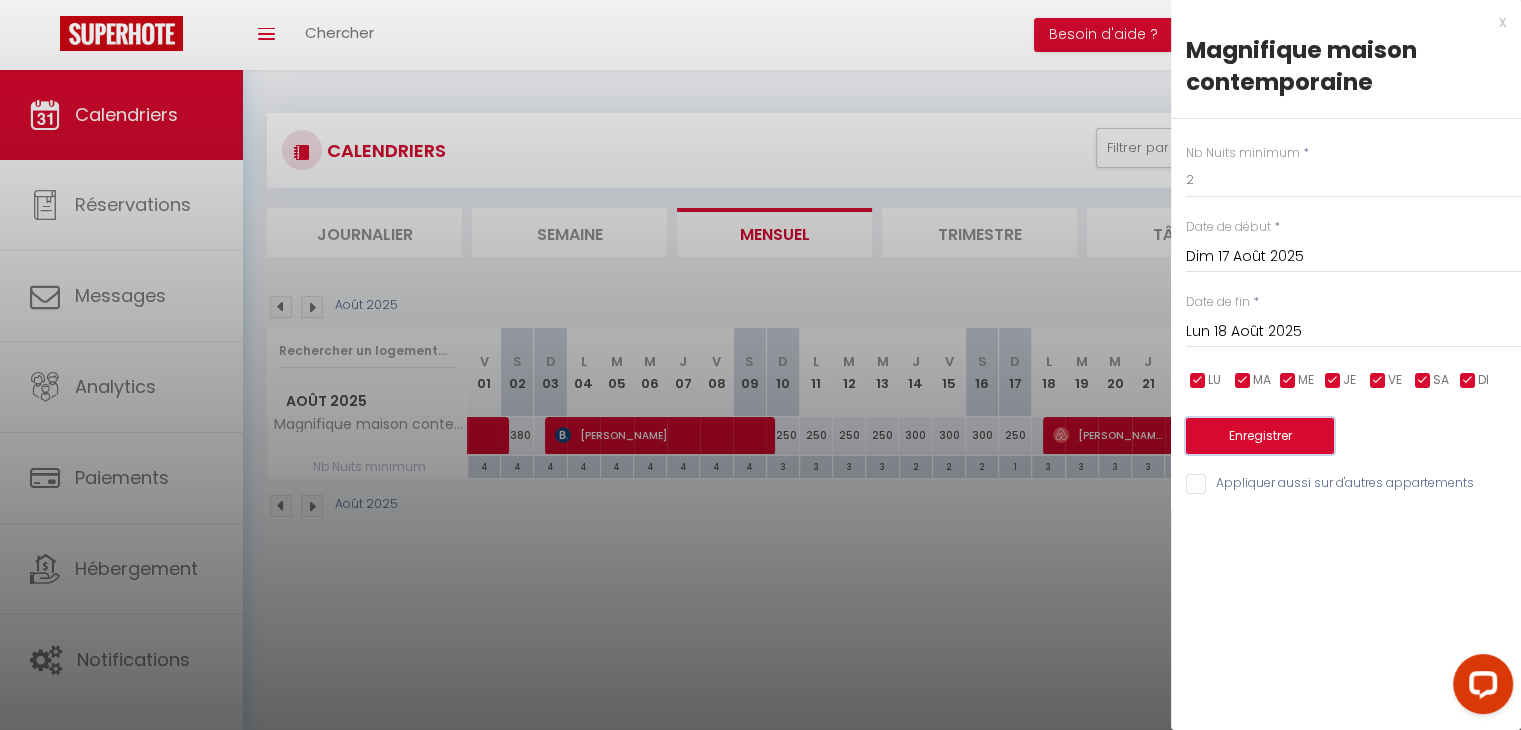 click on "Enregistrer" at bounding box center (1260, 436) 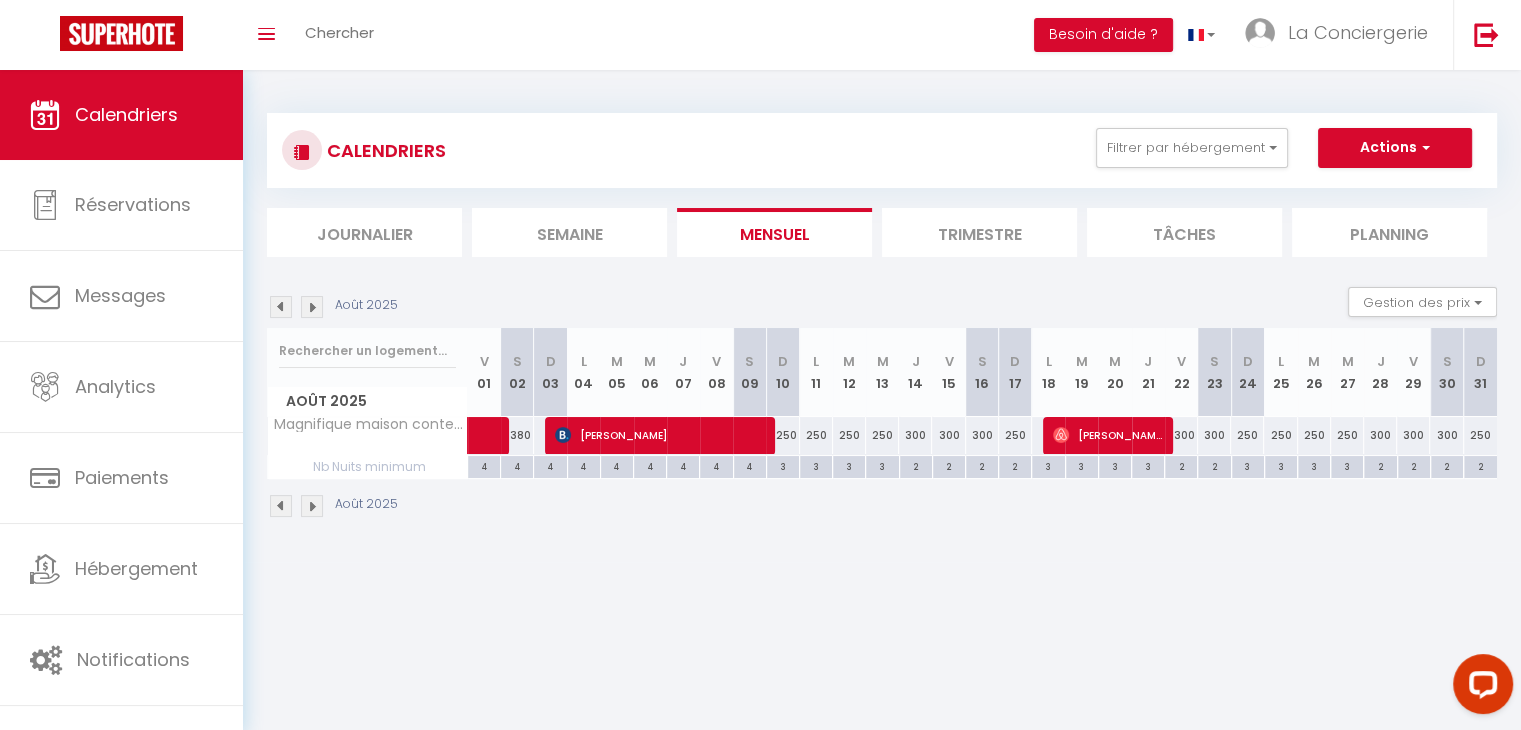 click at bounding box center [312, 506] 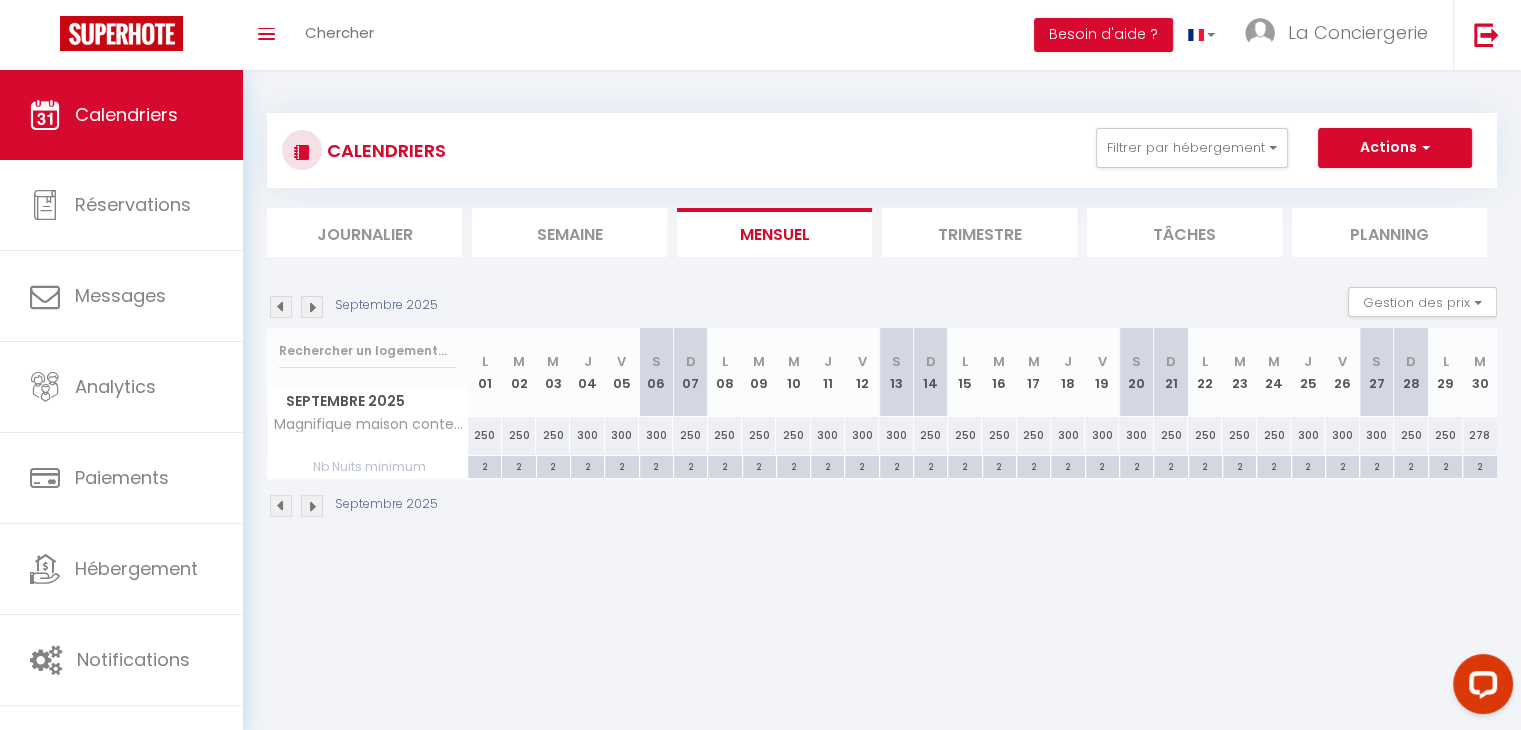 click on "2" at bounding box center (484, 465) 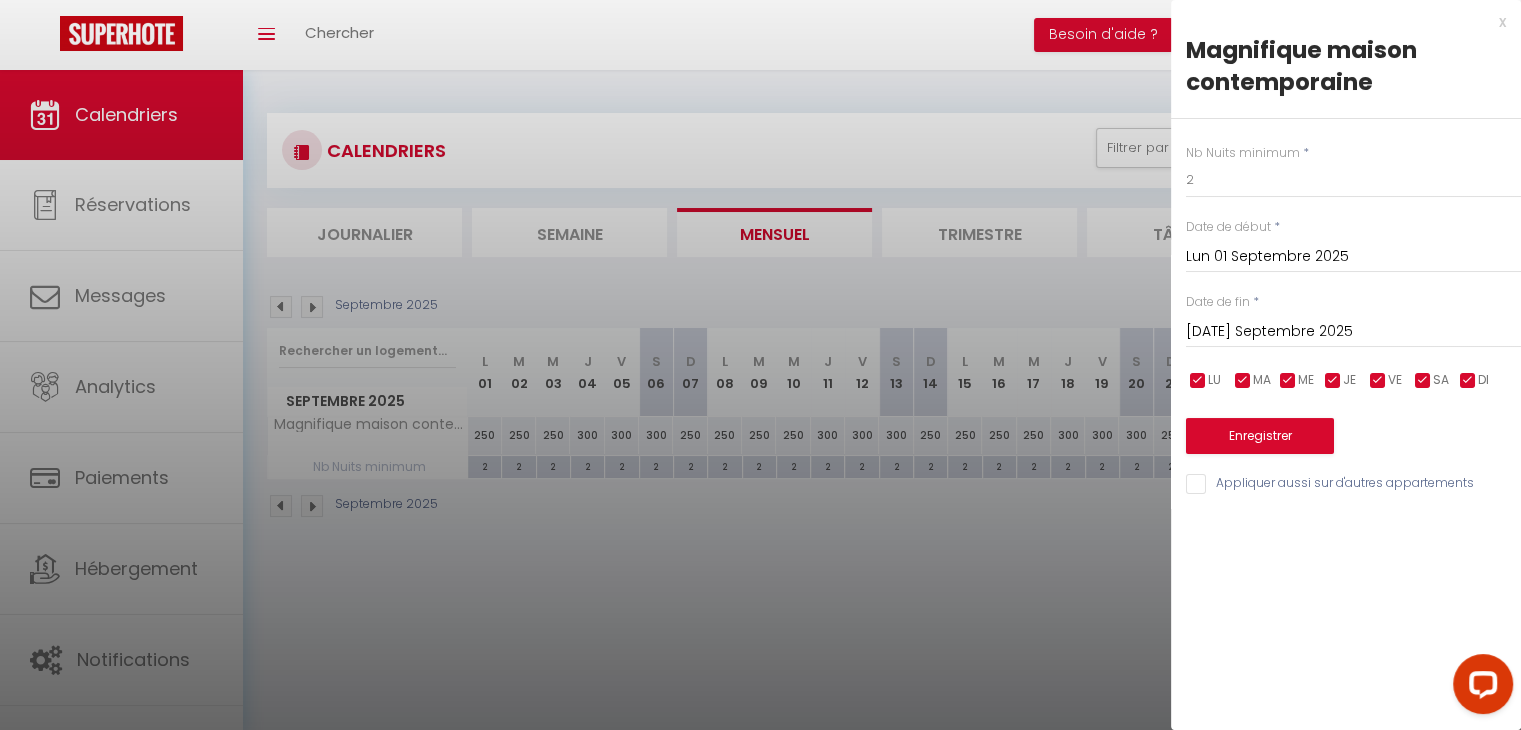 click on "[DATE] Septembre 2025" at bounding box center (1353, 332) 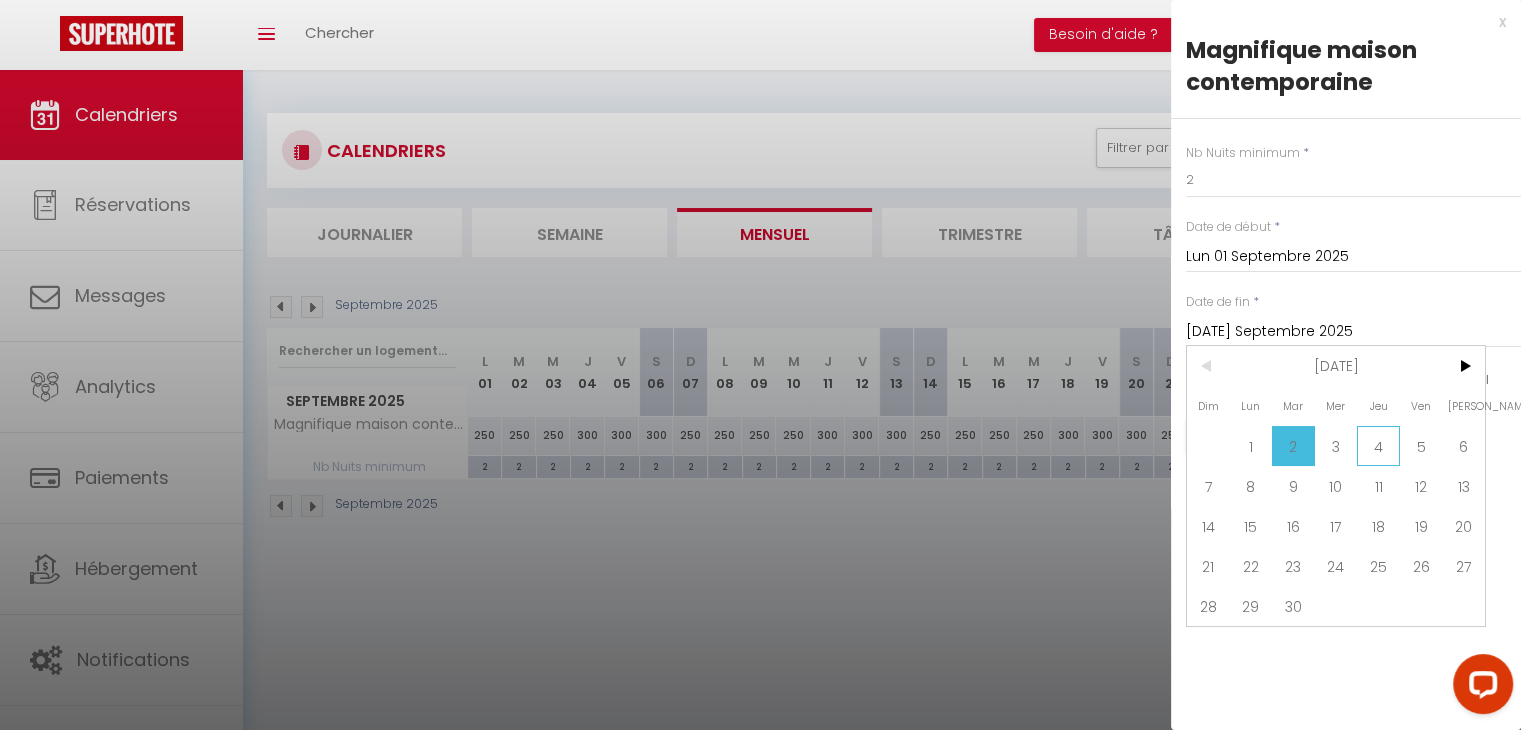 click on "4" at bounding box center (1378, 446) 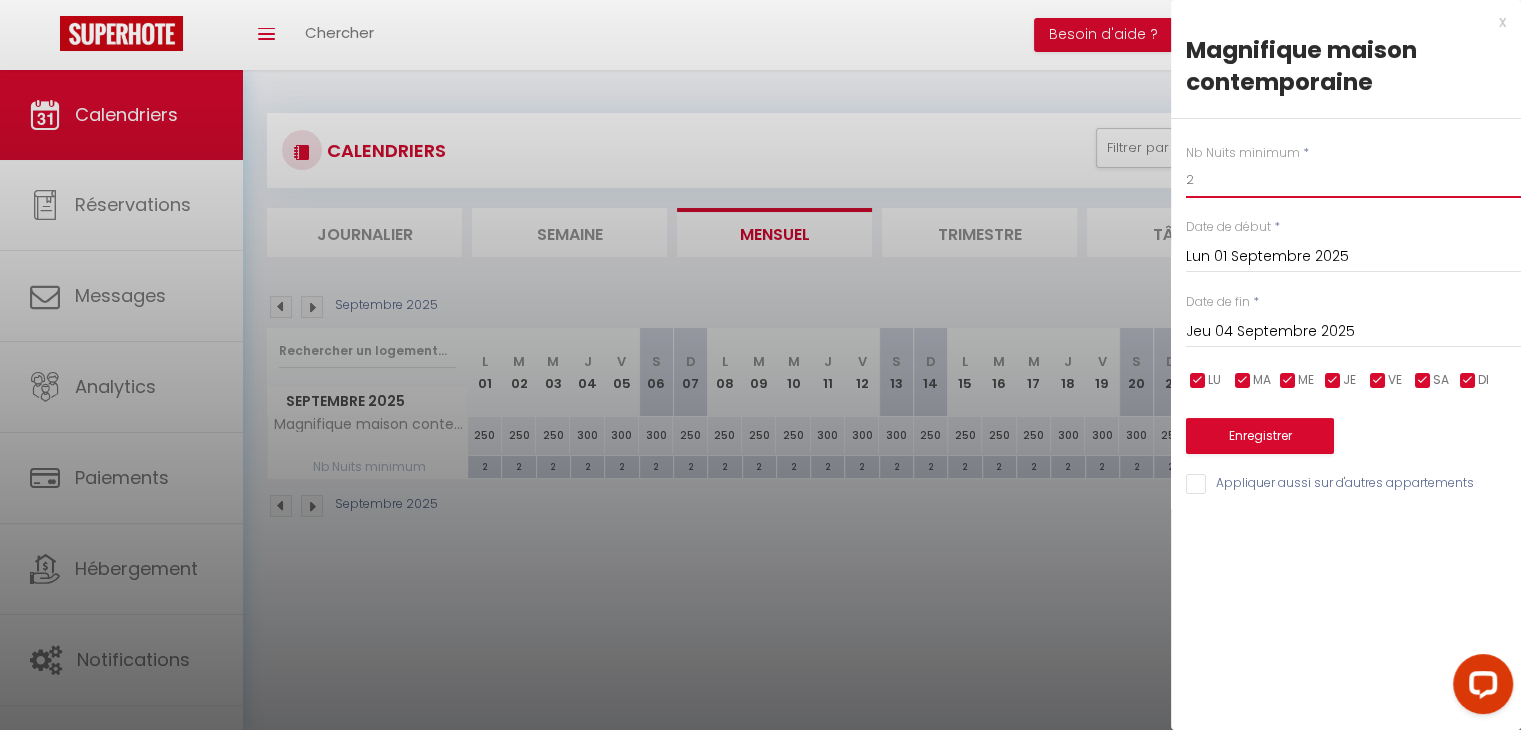 click on "2" at bounding box center (1353, 180) 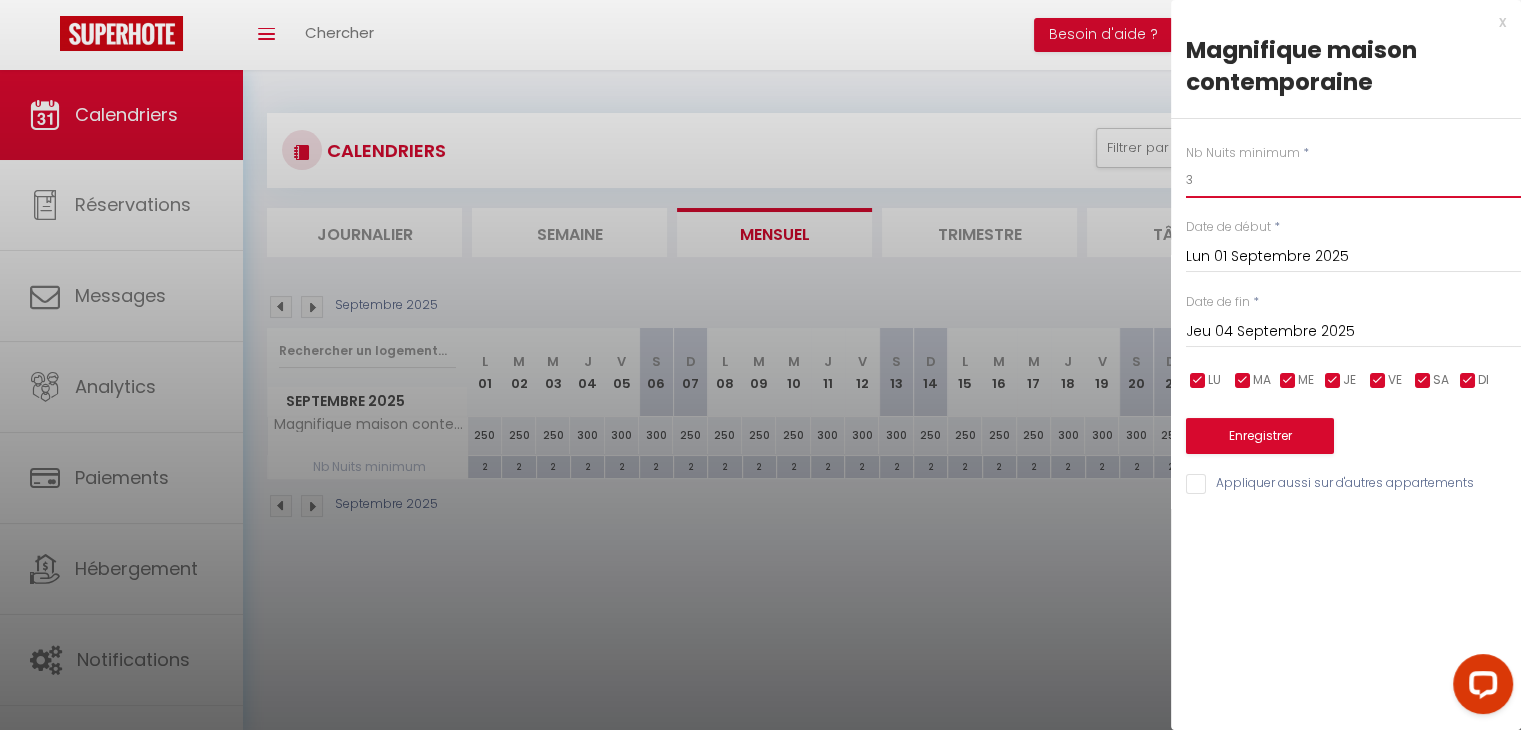 type on "3" 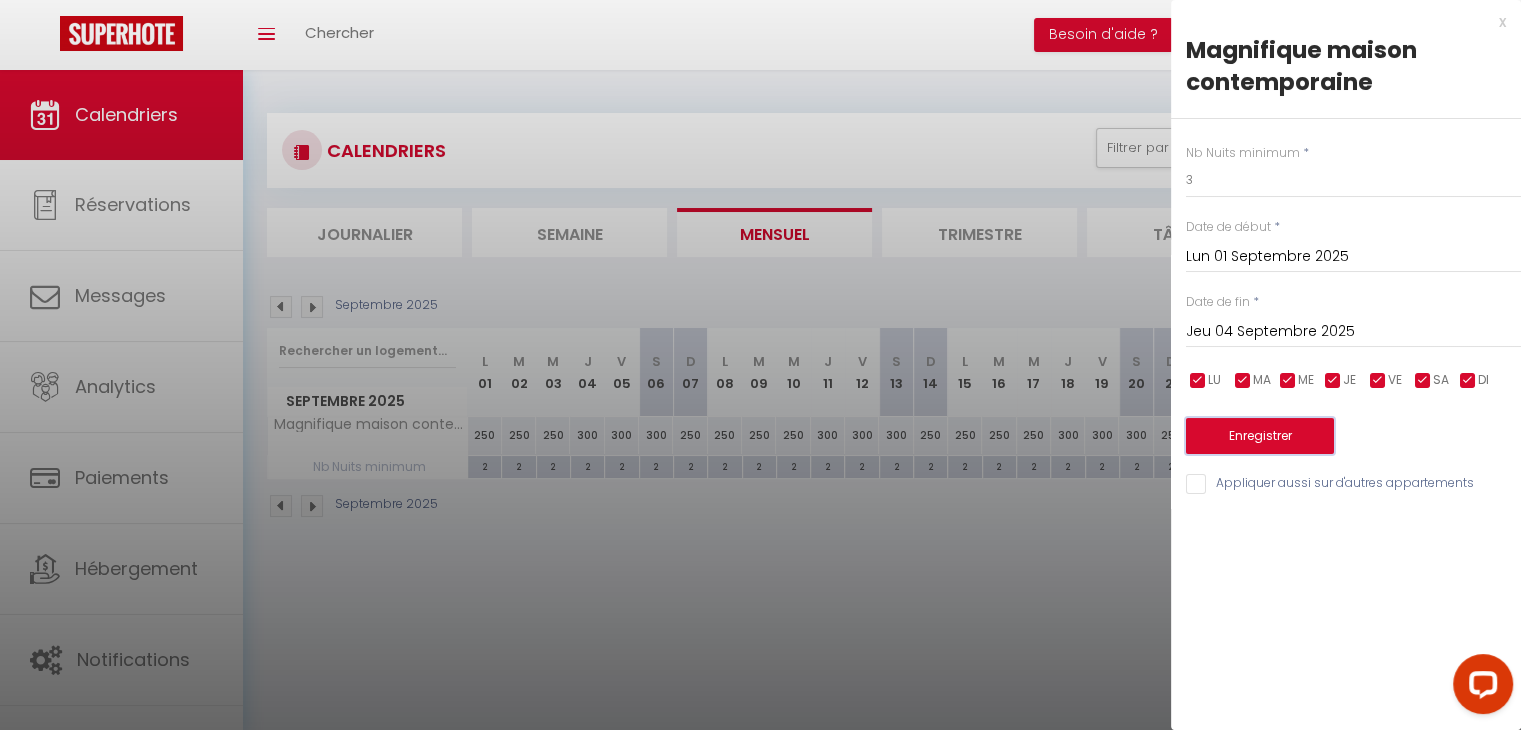 click on "Enregistrer" at bounding box center [1260, 436] 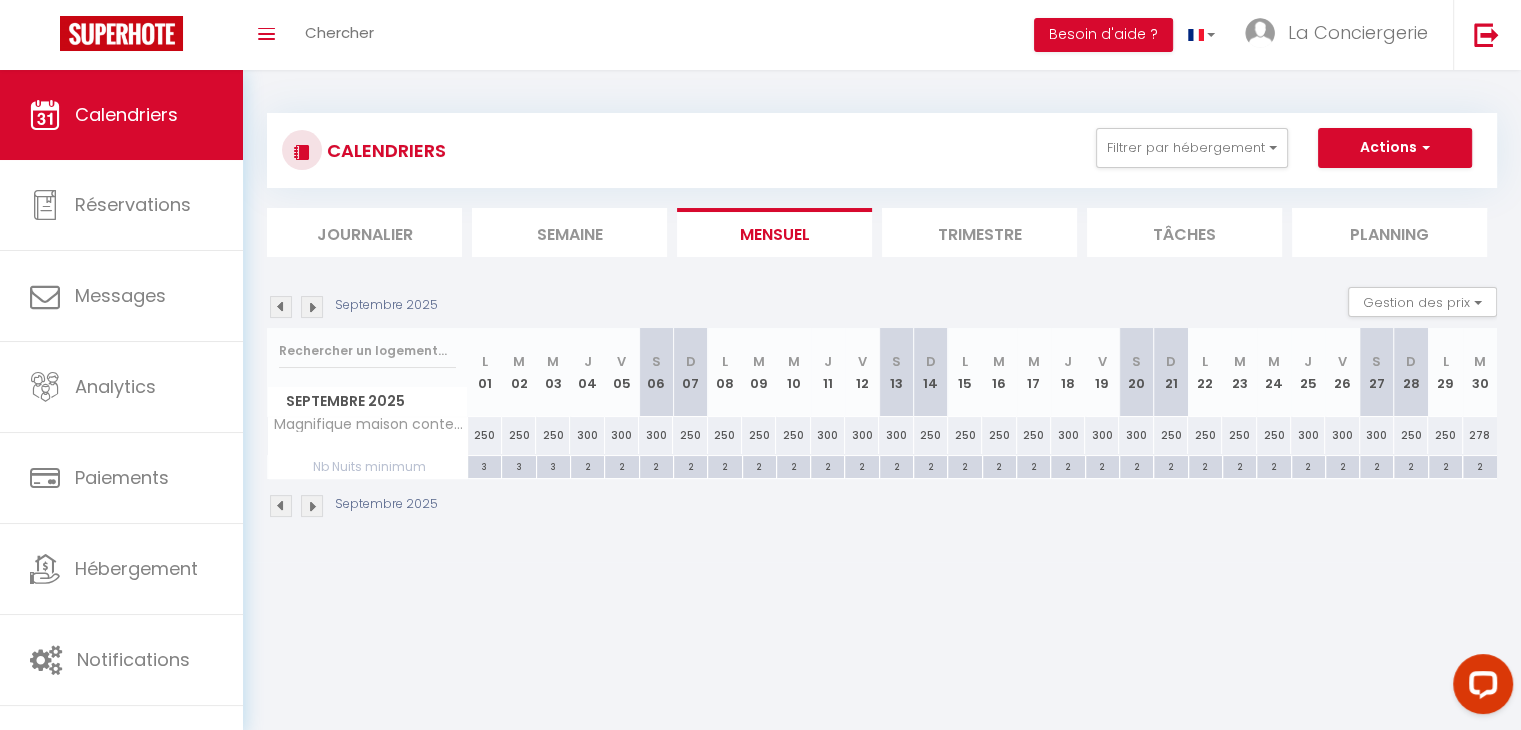 click on "2" at bounding box center [690, 465] 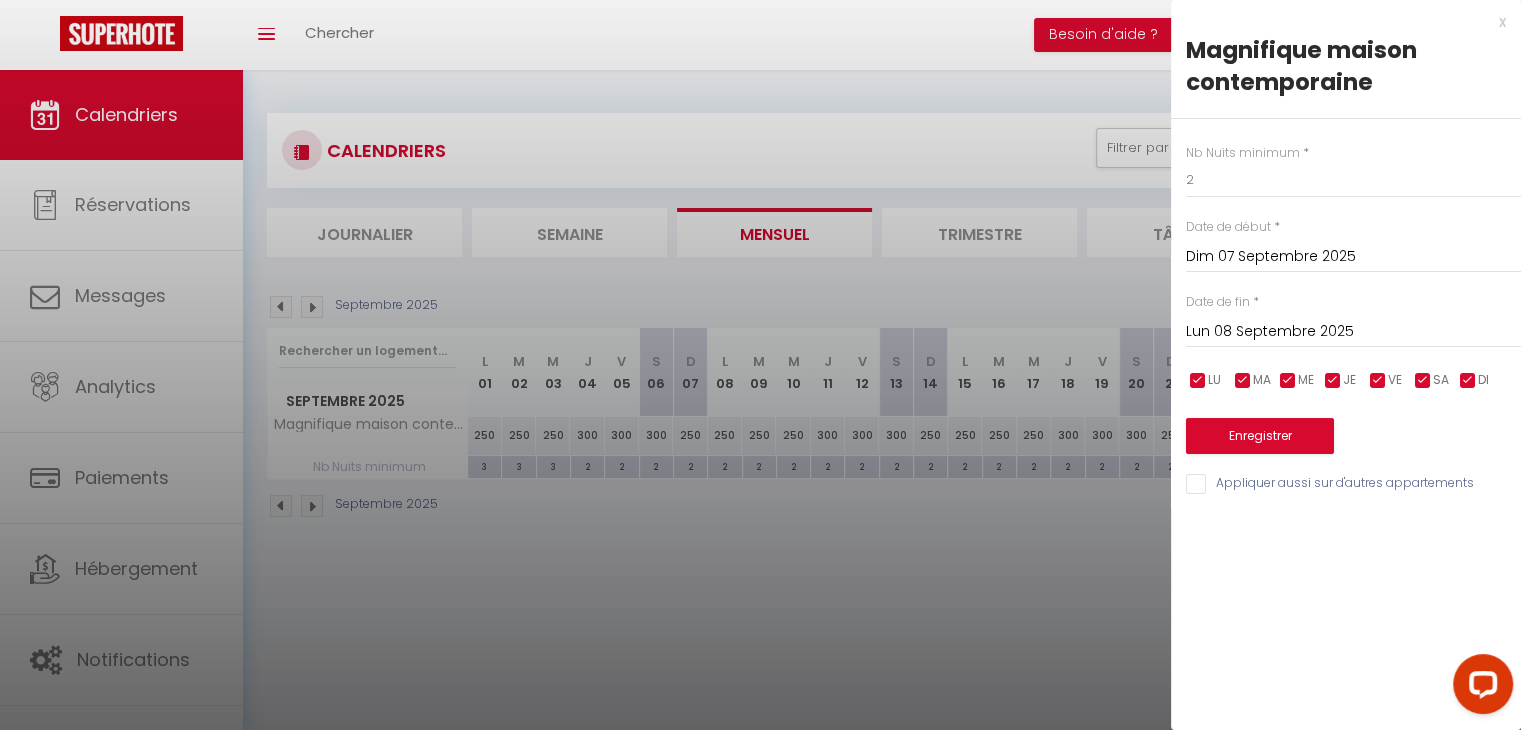 click on "Lun 08 Septembre 2025" at bounding box center [1353, 332] 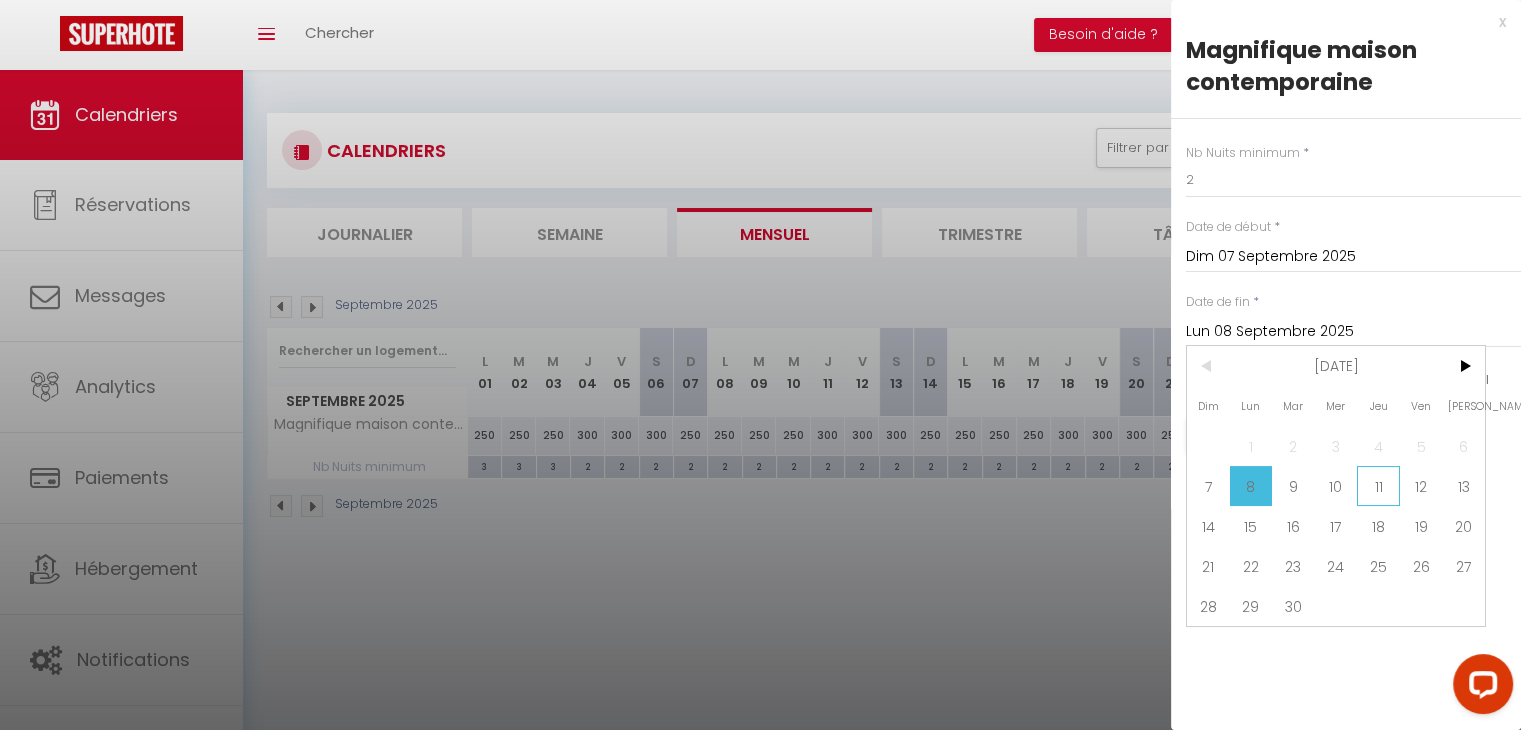 click on "11" at bounding box center (1378, 486) 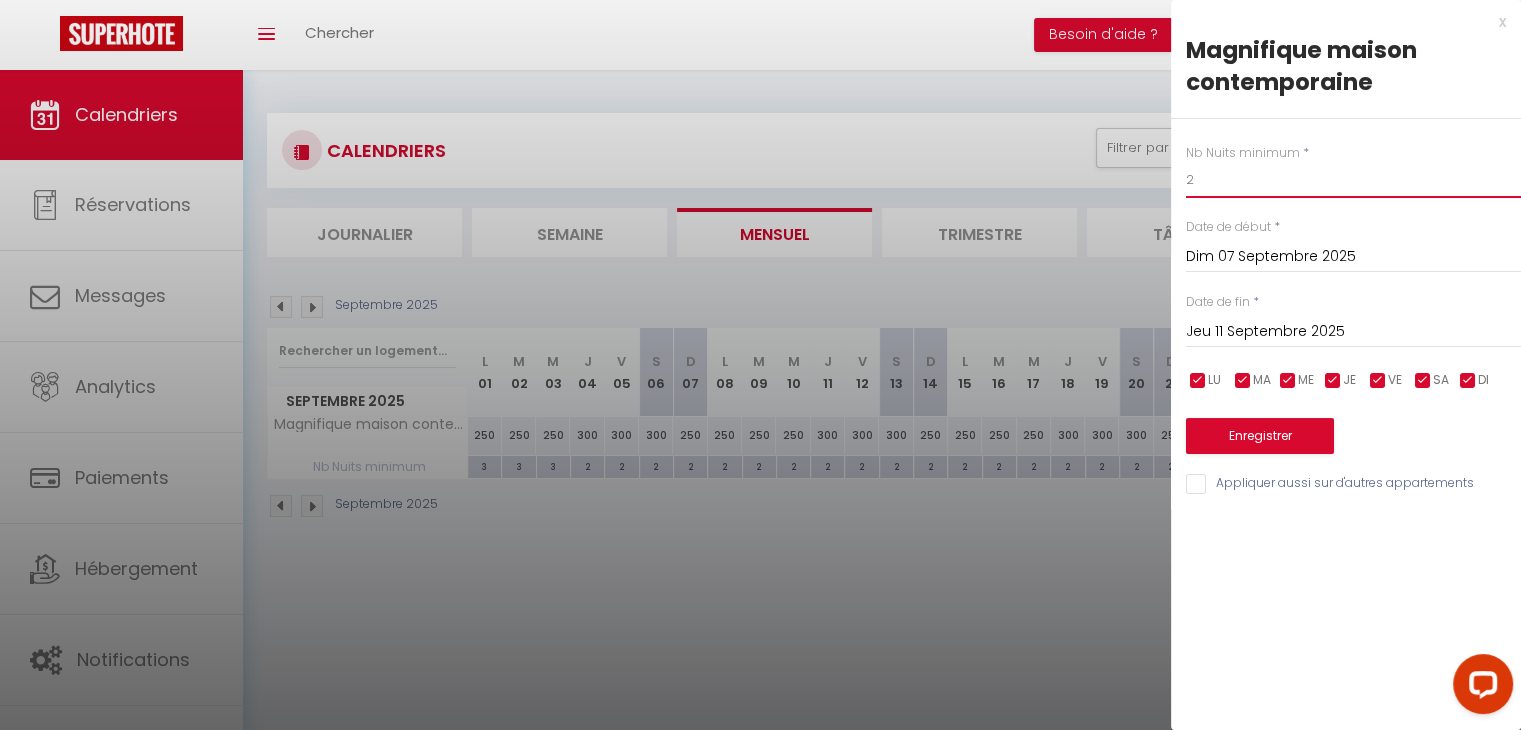 click on "2" at bounding box center [1353, 180] 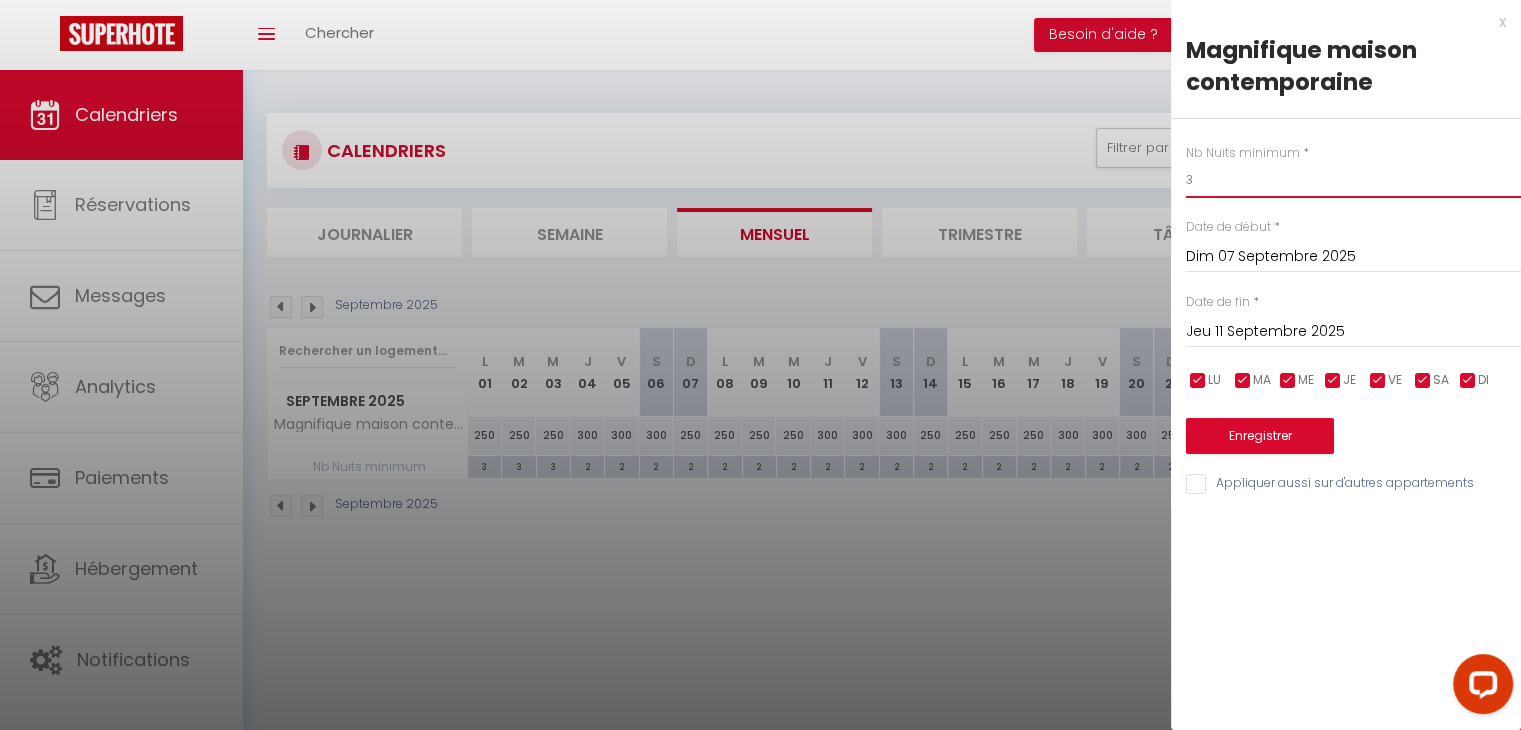 type on "3" 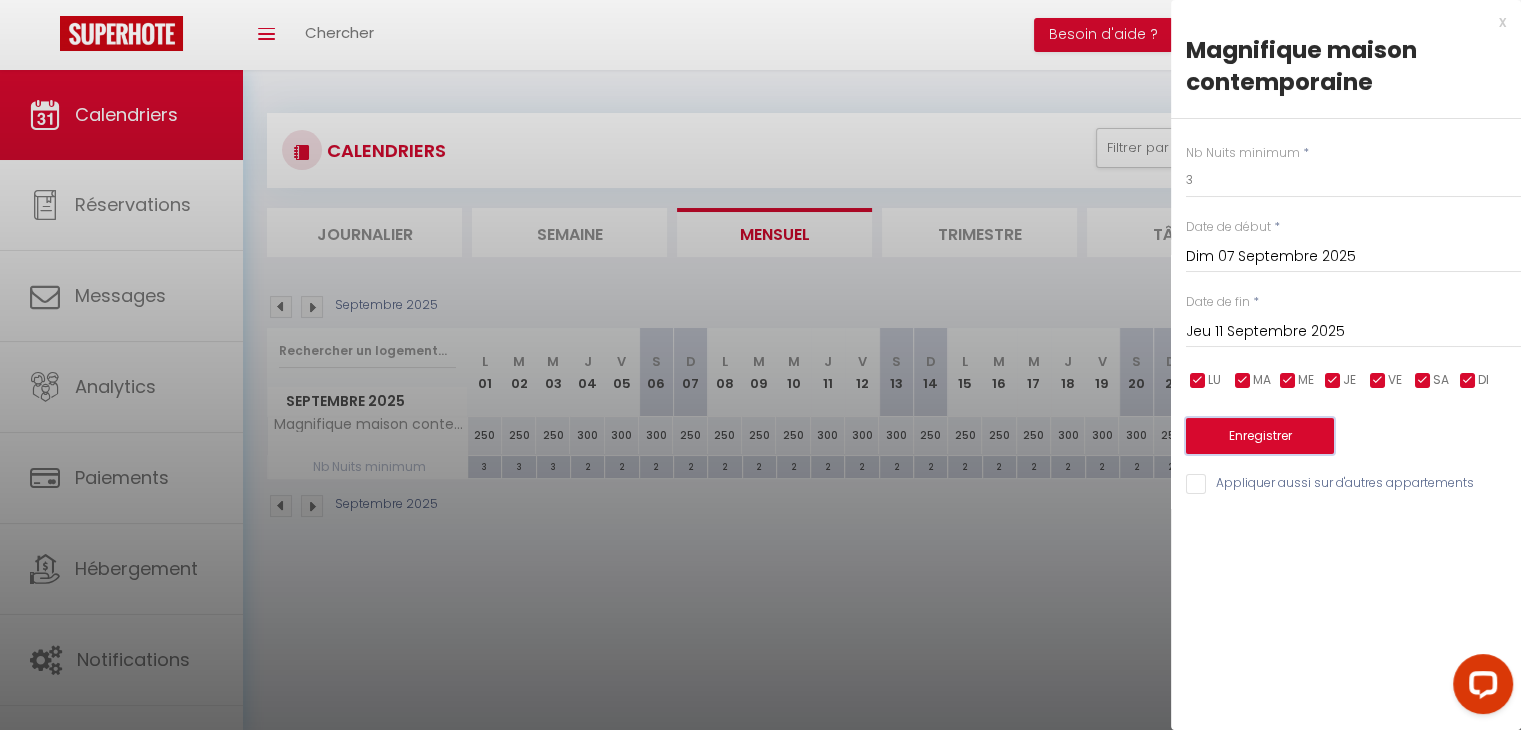 click on "Enregistrer" at bounding box center [1260, 436] 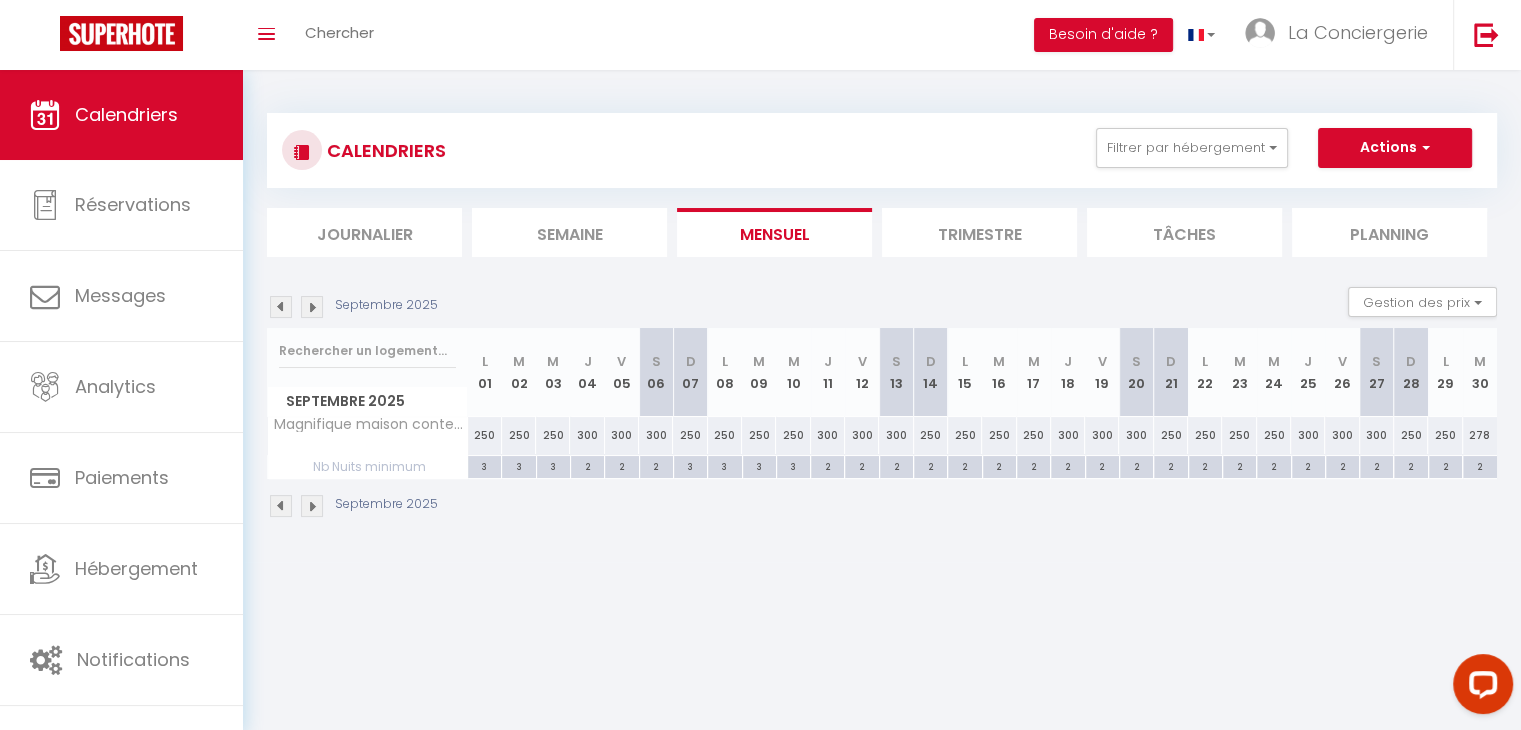 click on "2" at bounding box center [930, 465] 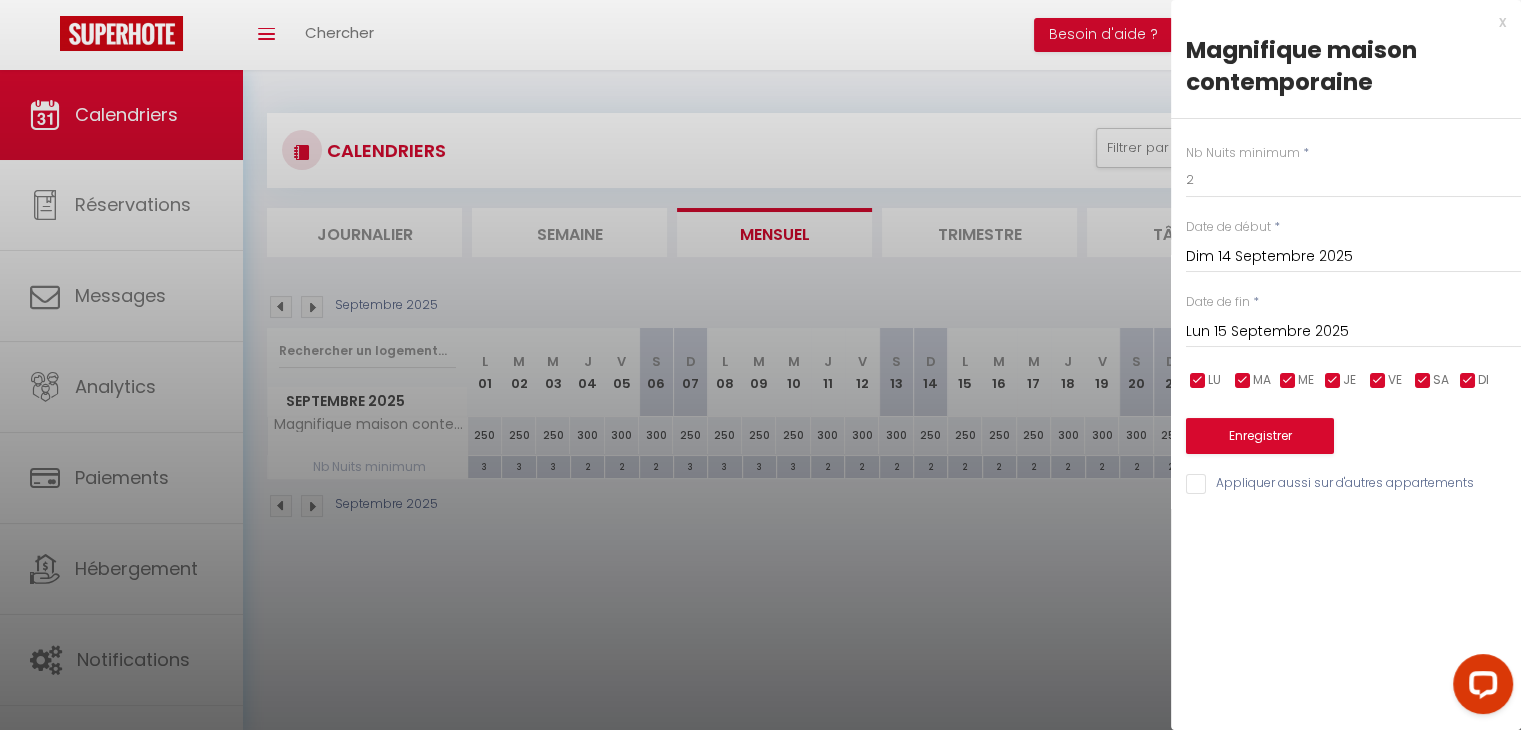 click on "Lun 15 Septembre 2025" at bounding box center (1353, 332) 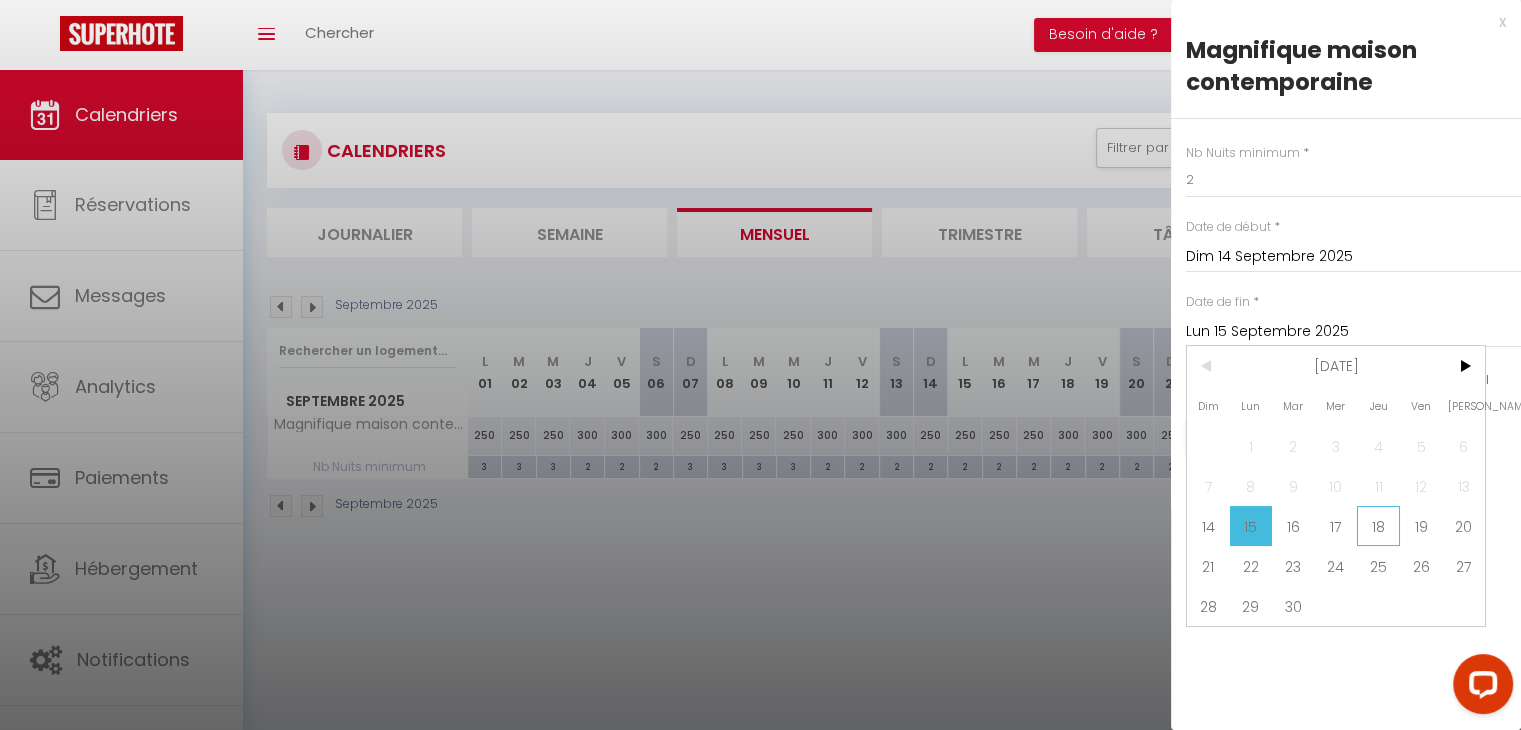 click on "18" at bounding box center [1378, 526] 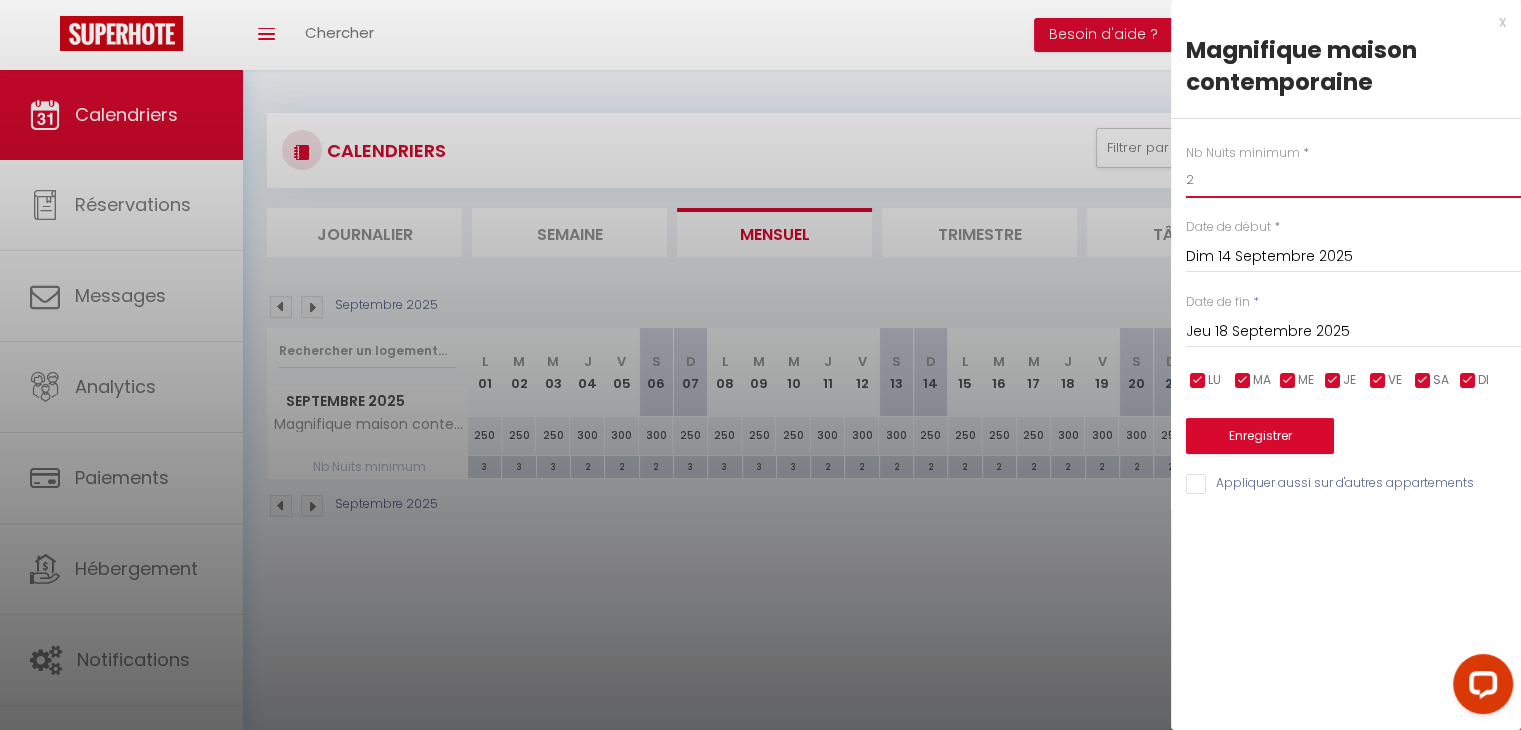 click on "2" at bounding box center [1353, 180] 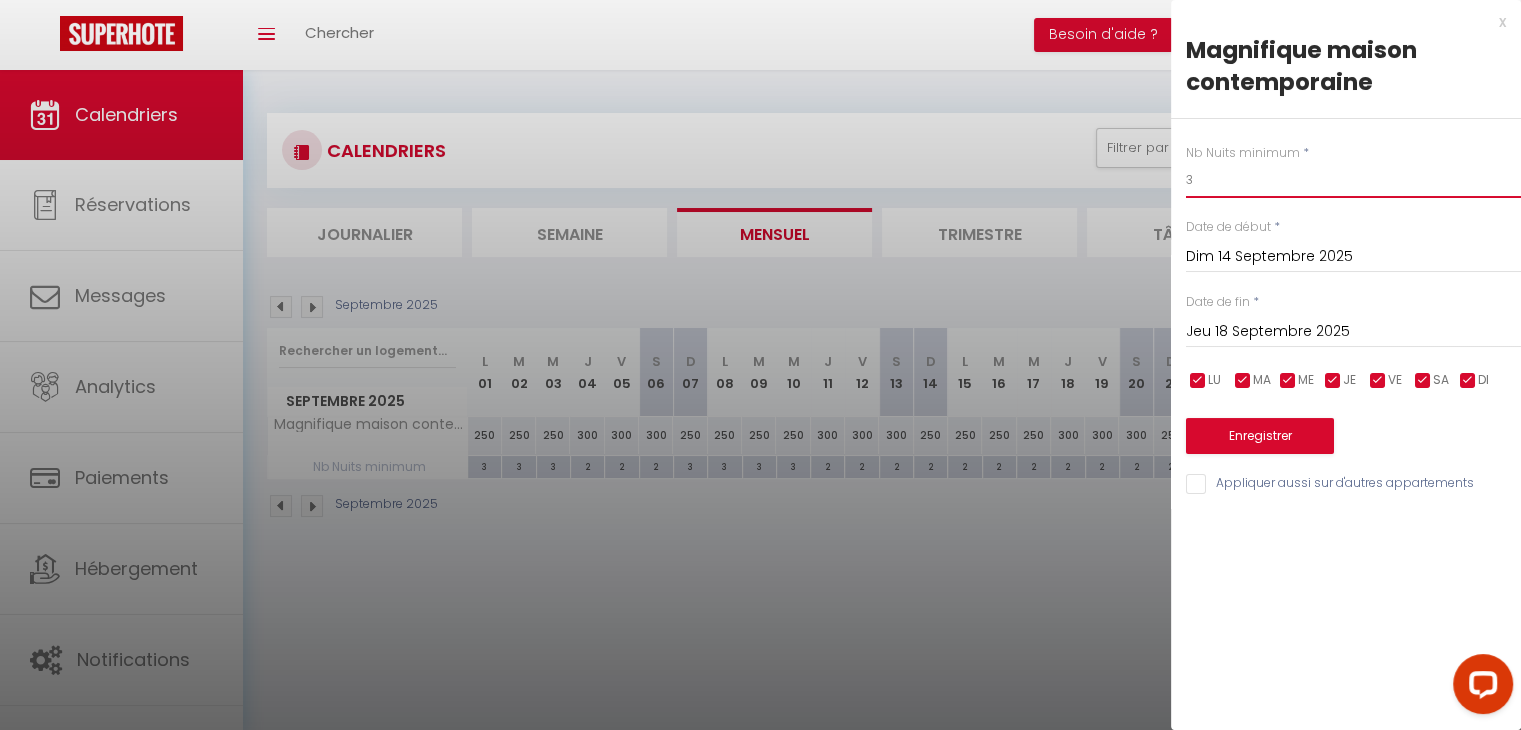 type on "3" 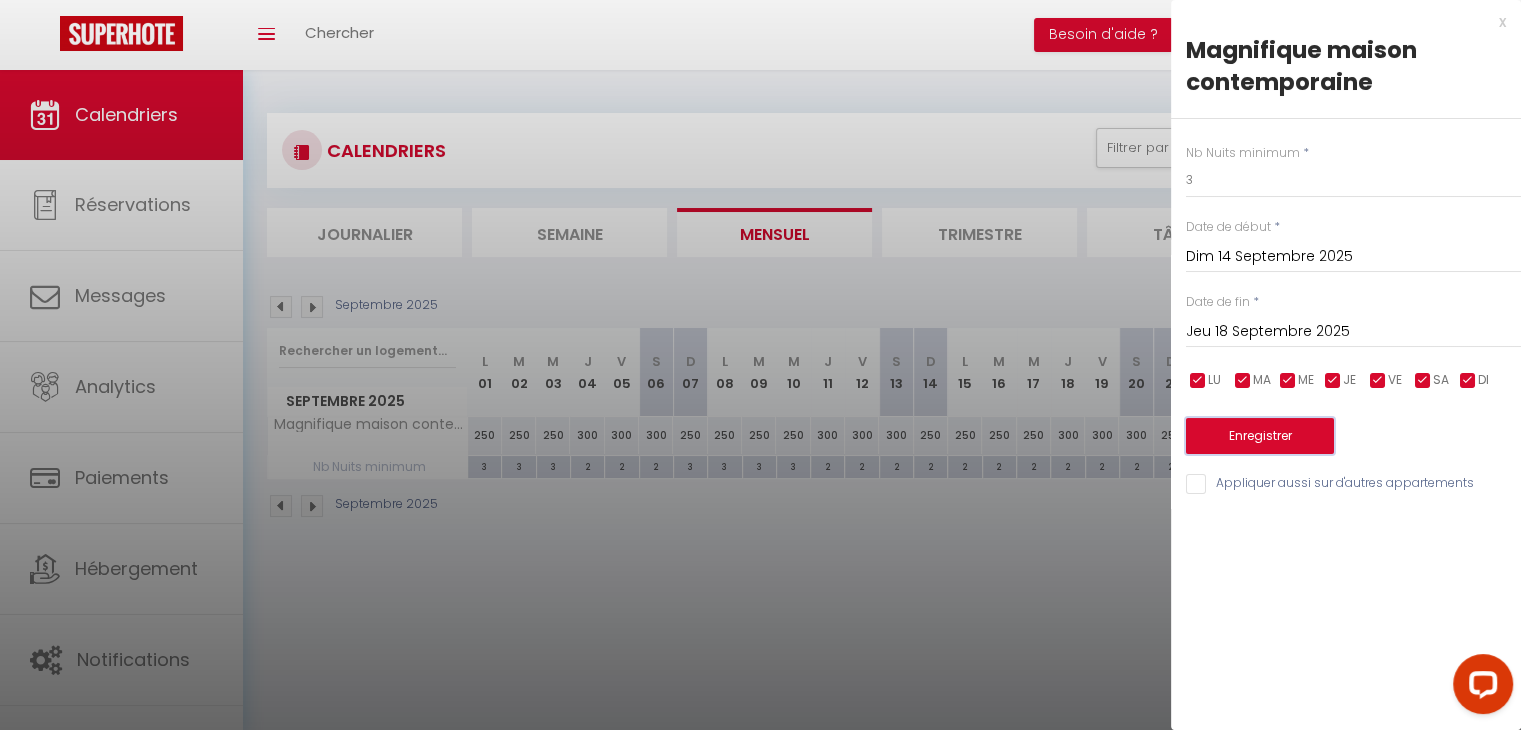 click on "Enregistrer" at bounding box center (1260, 436) 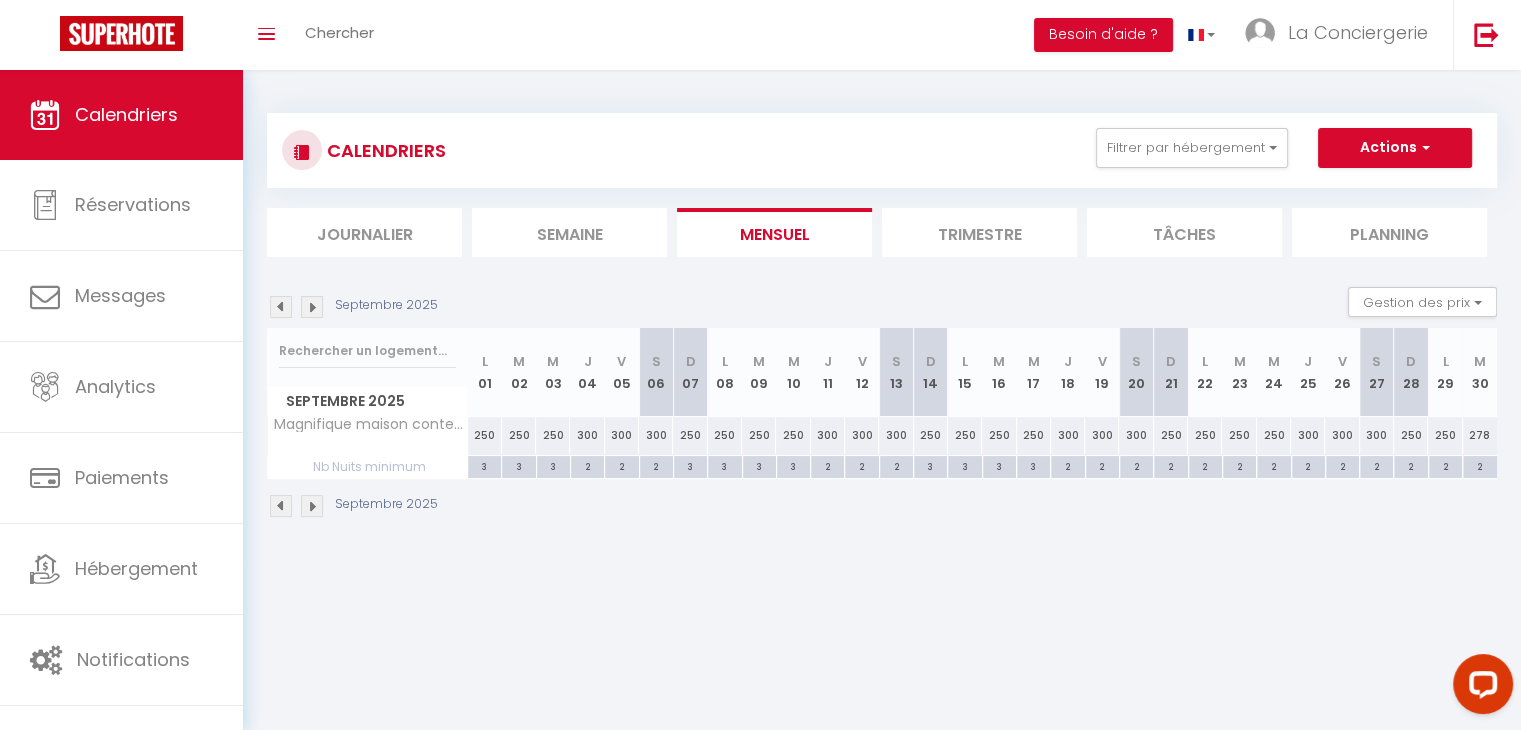 click on "2" at bounding box center [1170, 465] 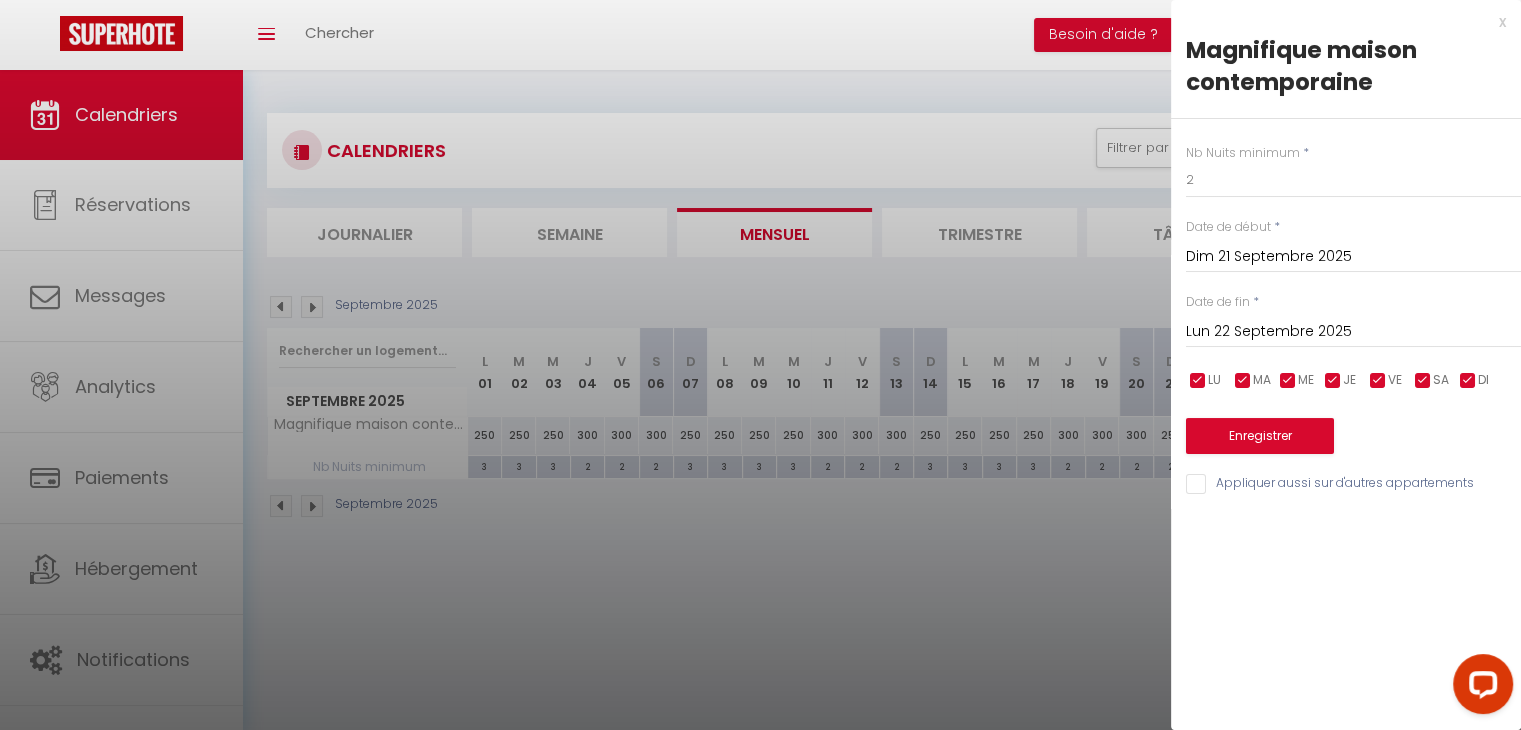 click on "Lun 22 Septembre 2025" at bounding box center (1353, 332) 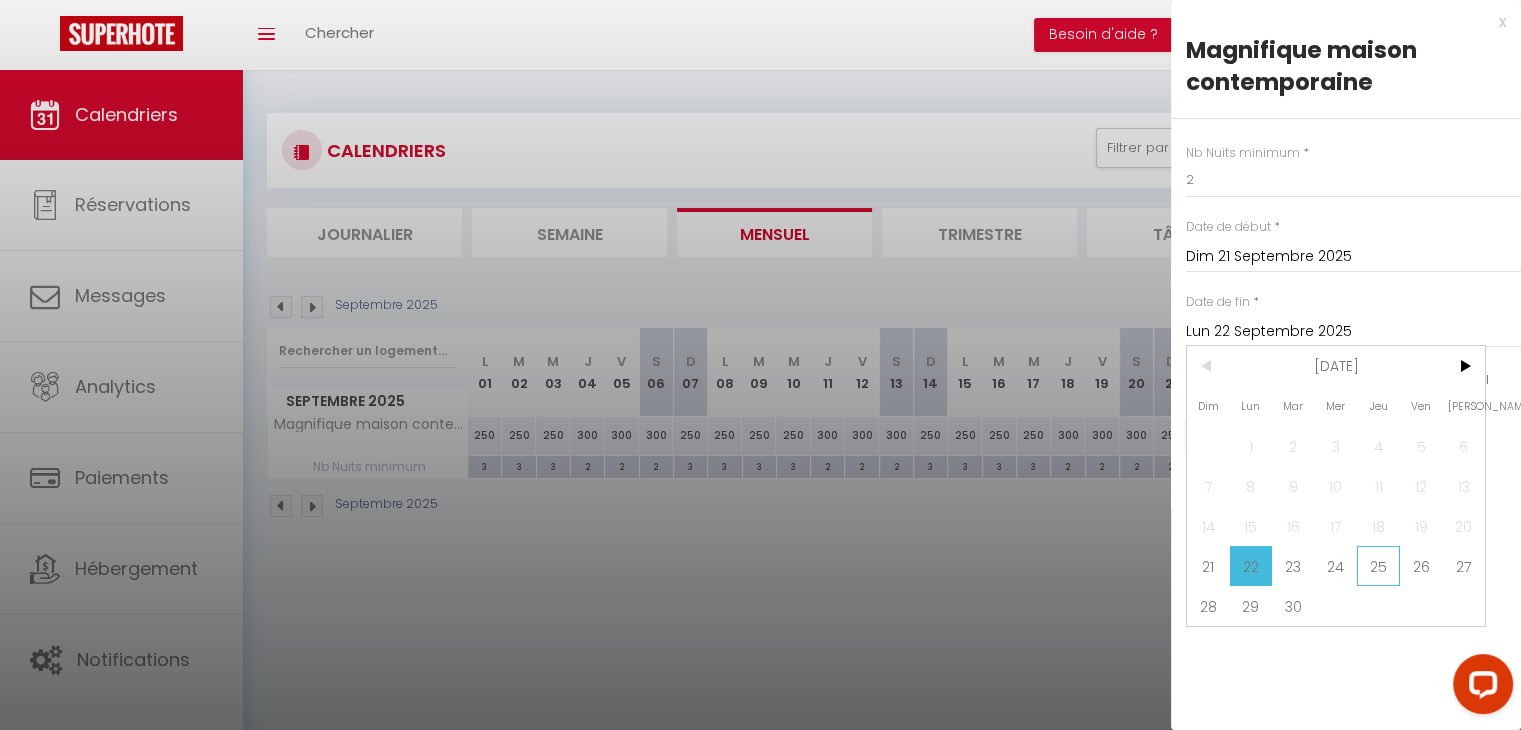 click on "25" at bounding box center (1378, 566) 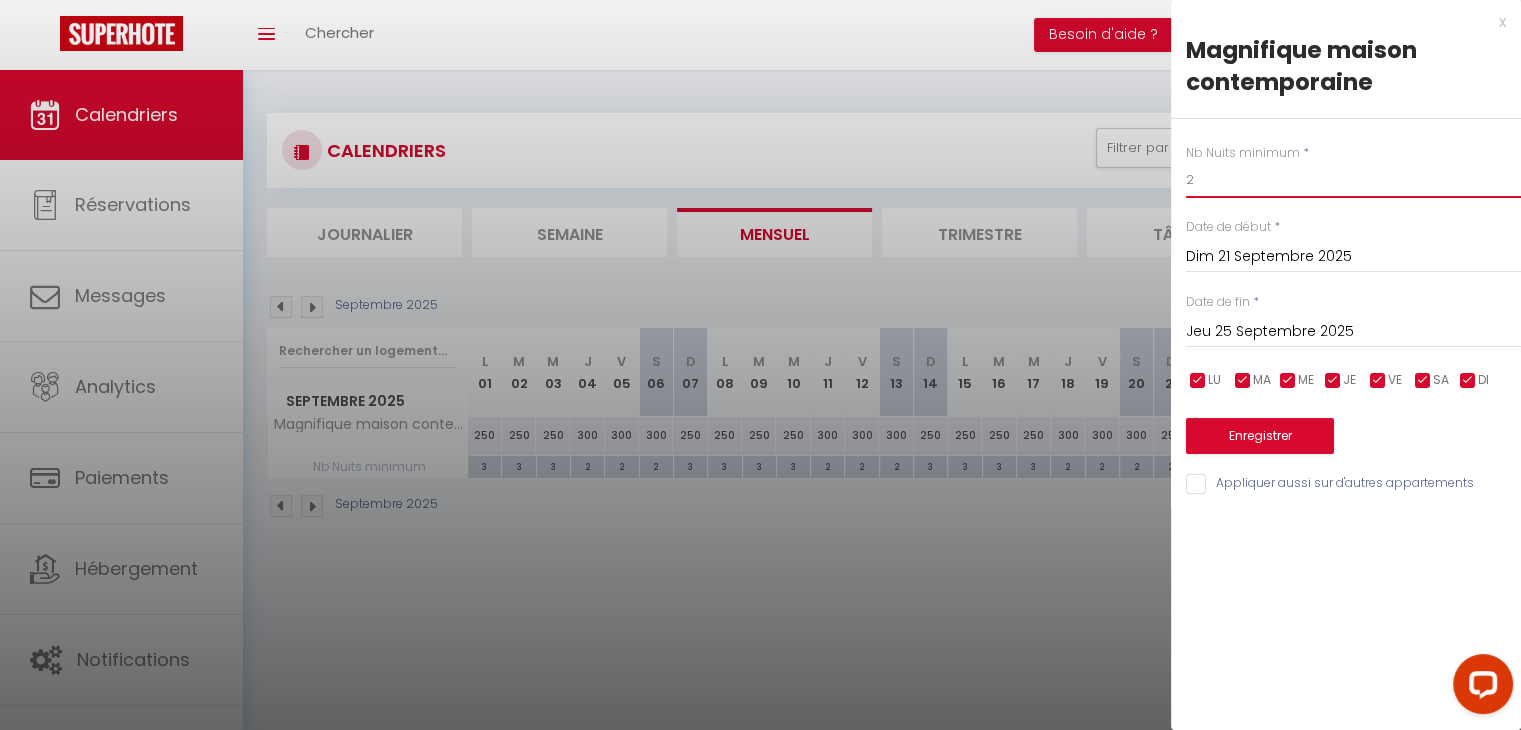 click on "2" at bounding box center [1353, 180] 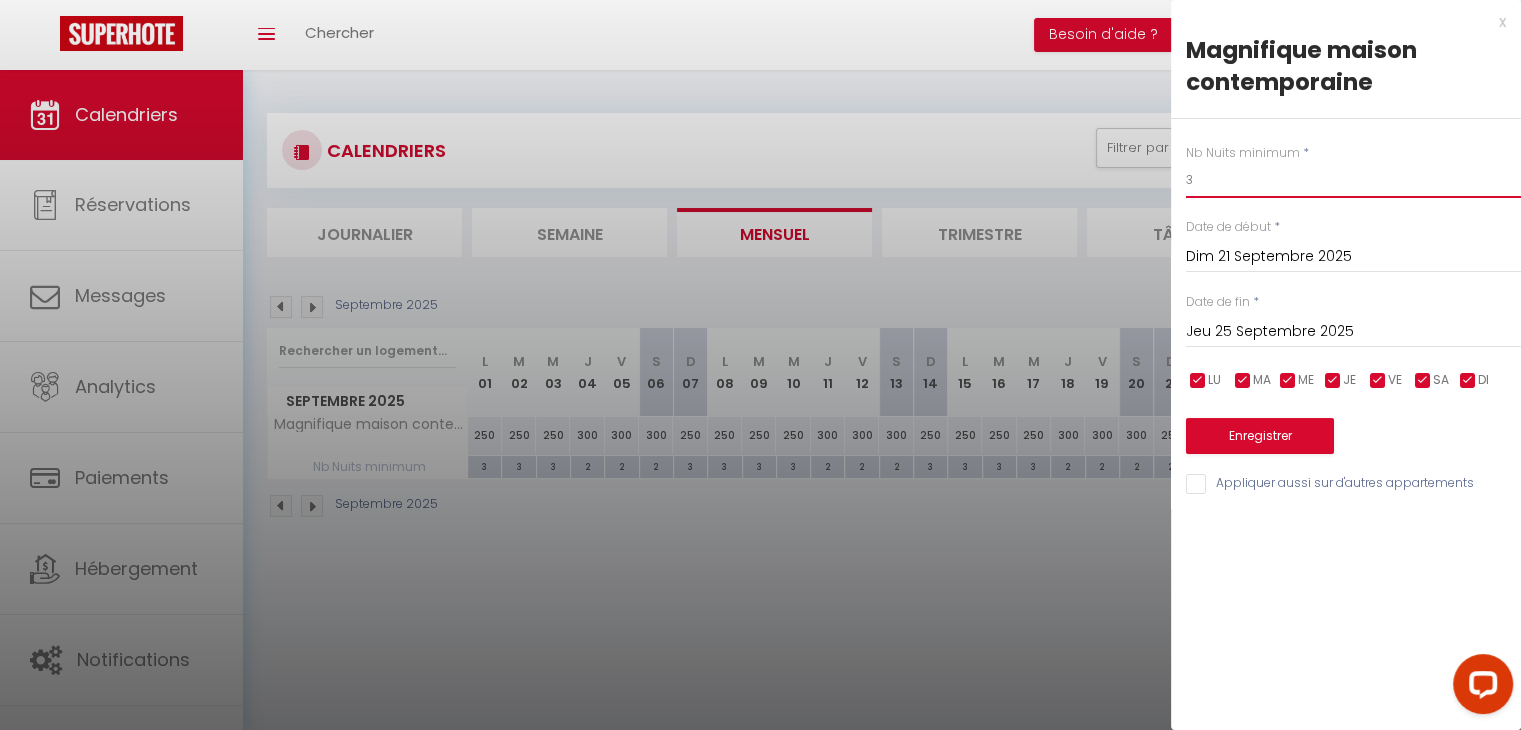 type on "3" 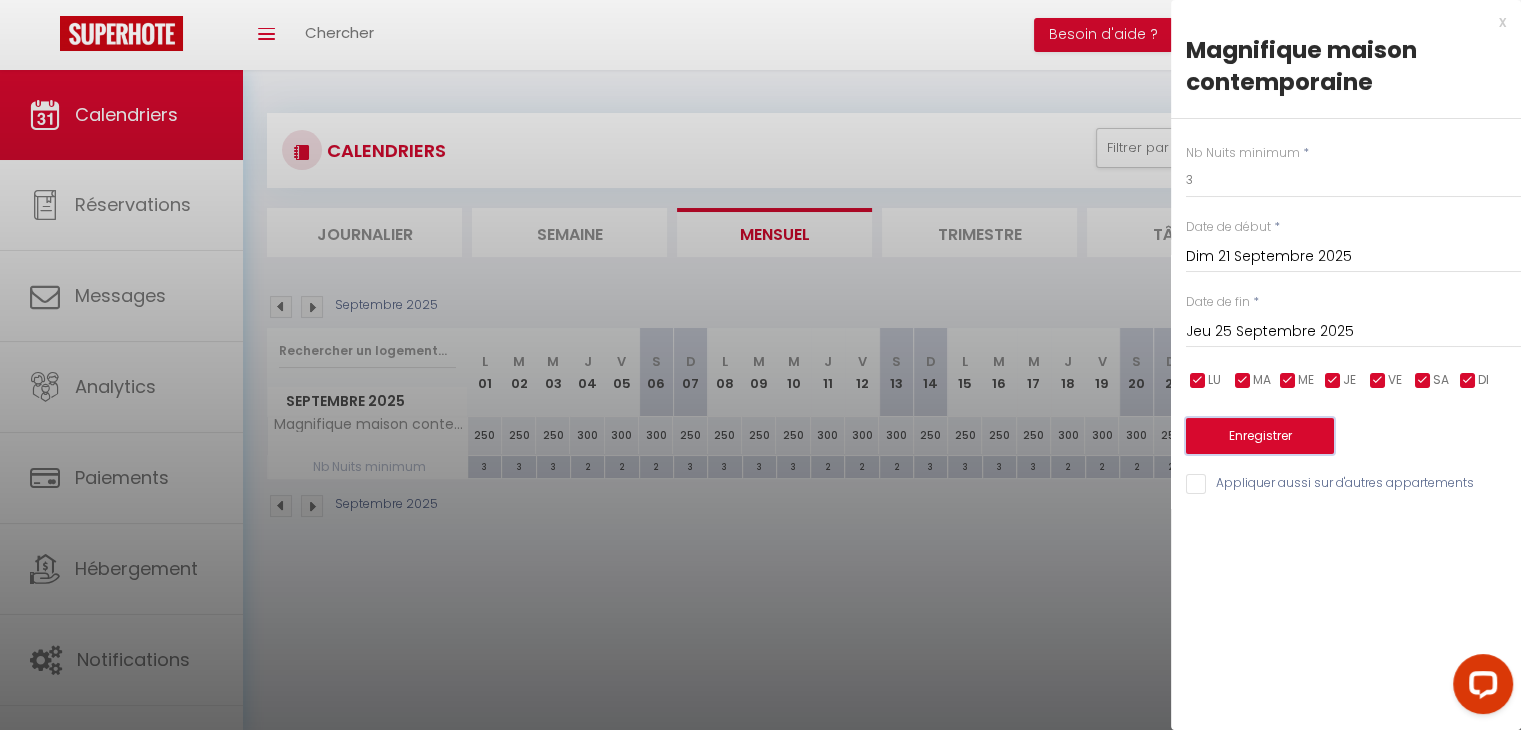 click on "Enregistrer" at bounding box center (1260, 436) 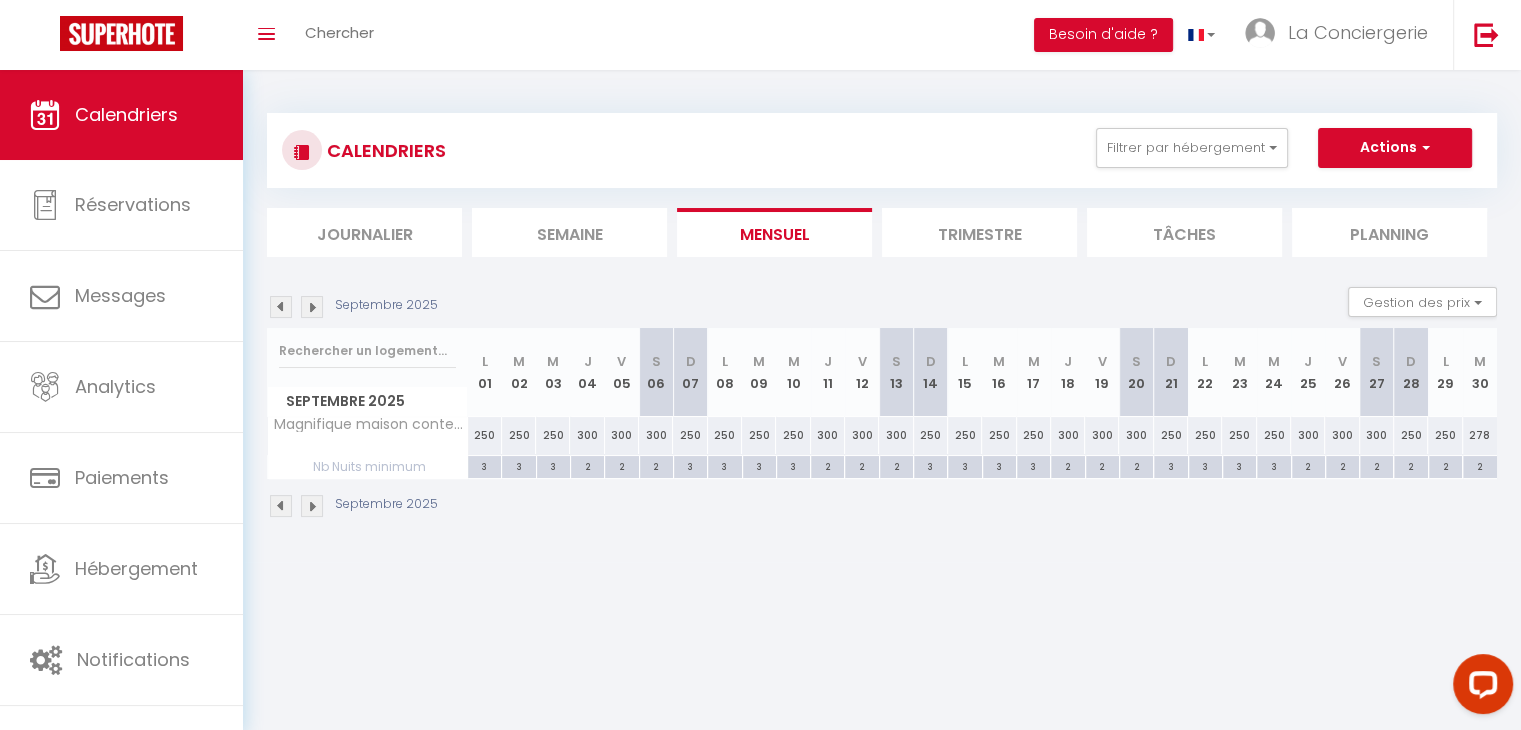 click on "2" at bounding box center [1410, 465] 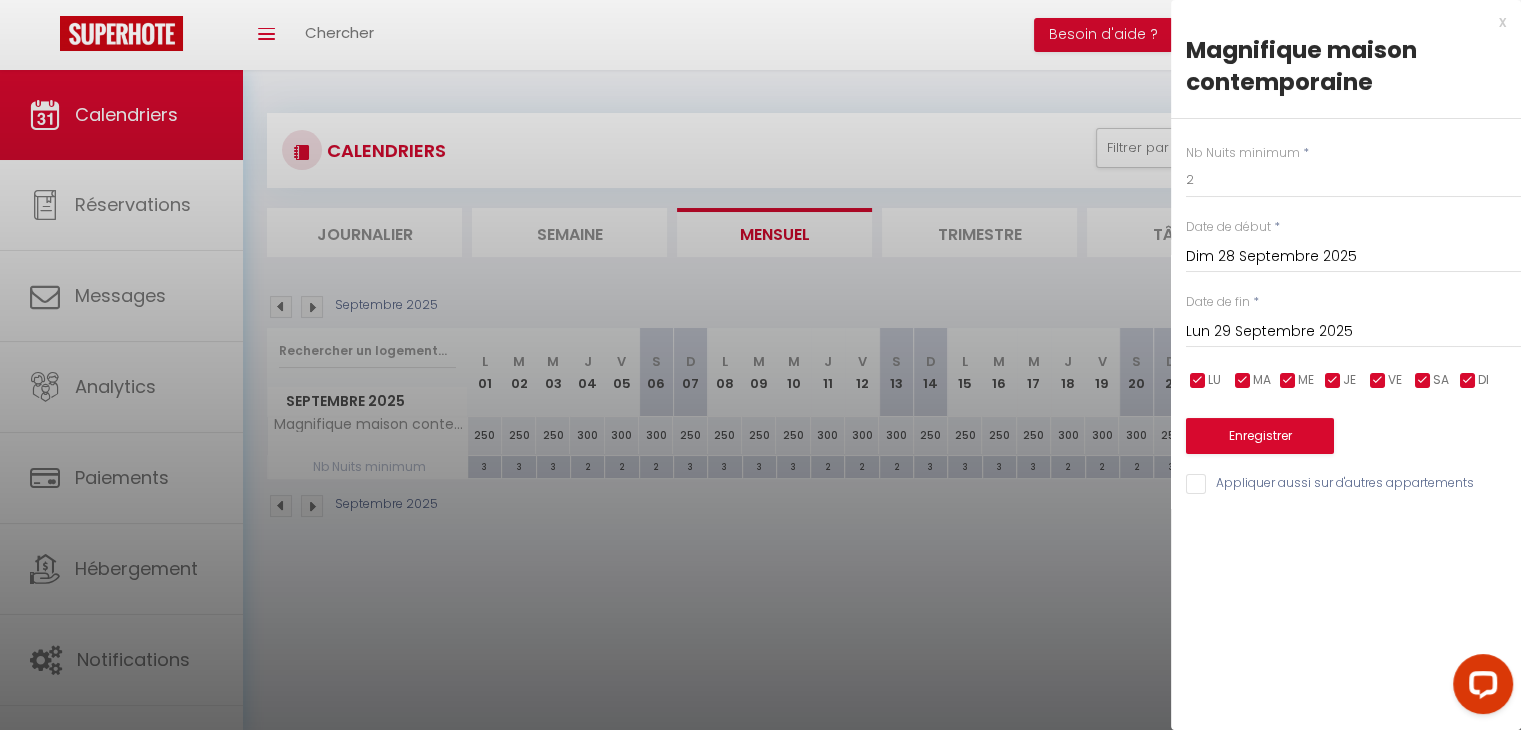 click on "Lun 29 Septembre 2025" at bounding box center [1353, 332] 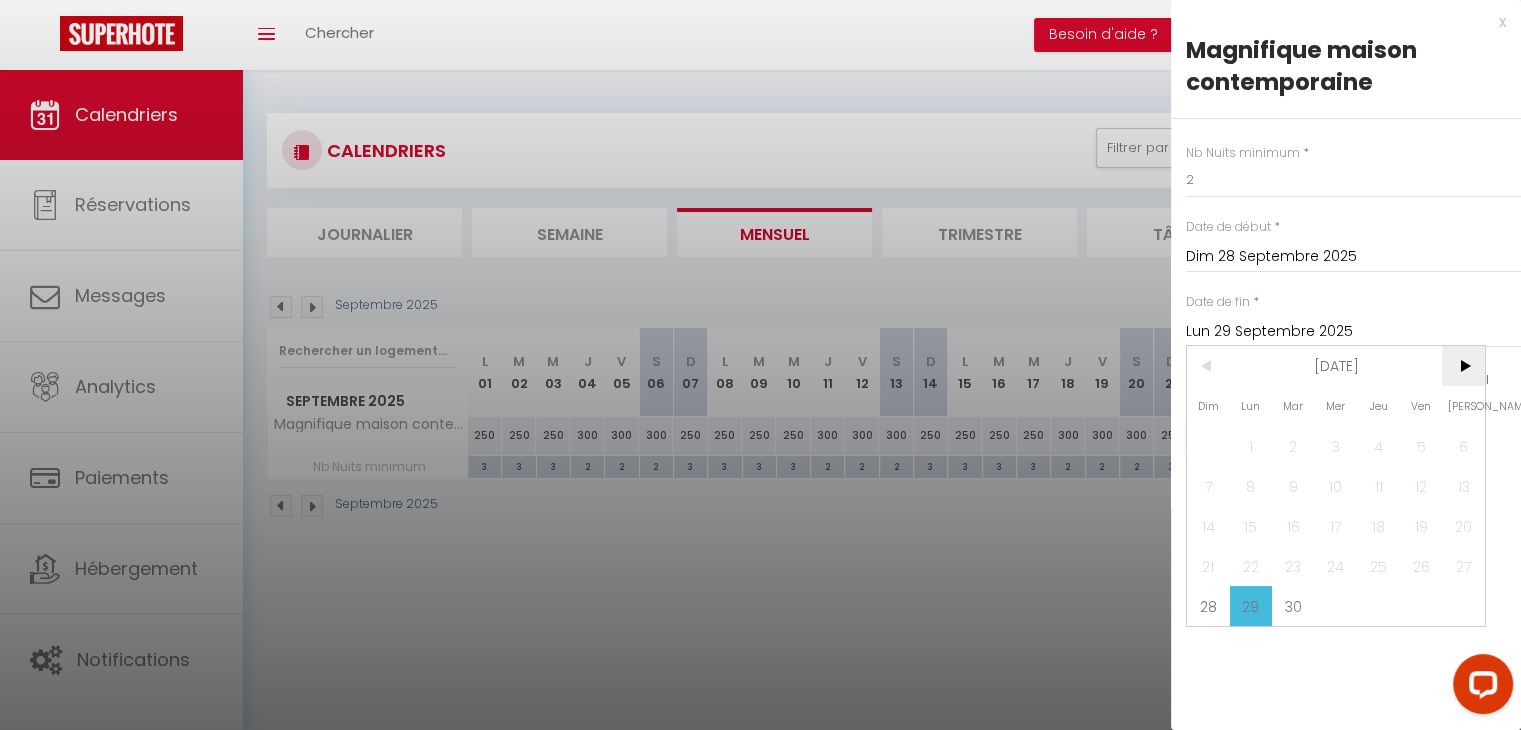 click on ">" at bounding box center [1463, 366] 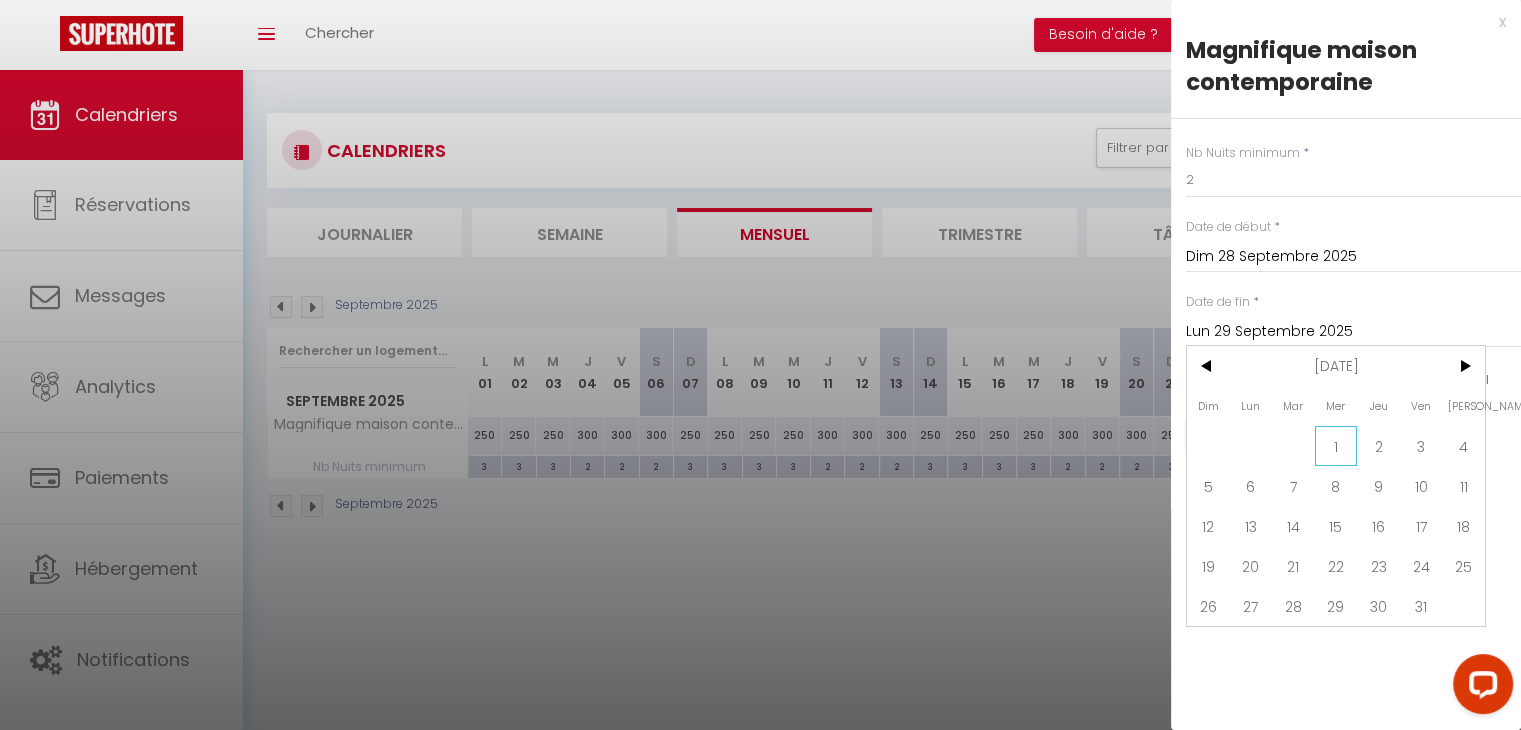 click on "1" at bounding box center [1336, 446] 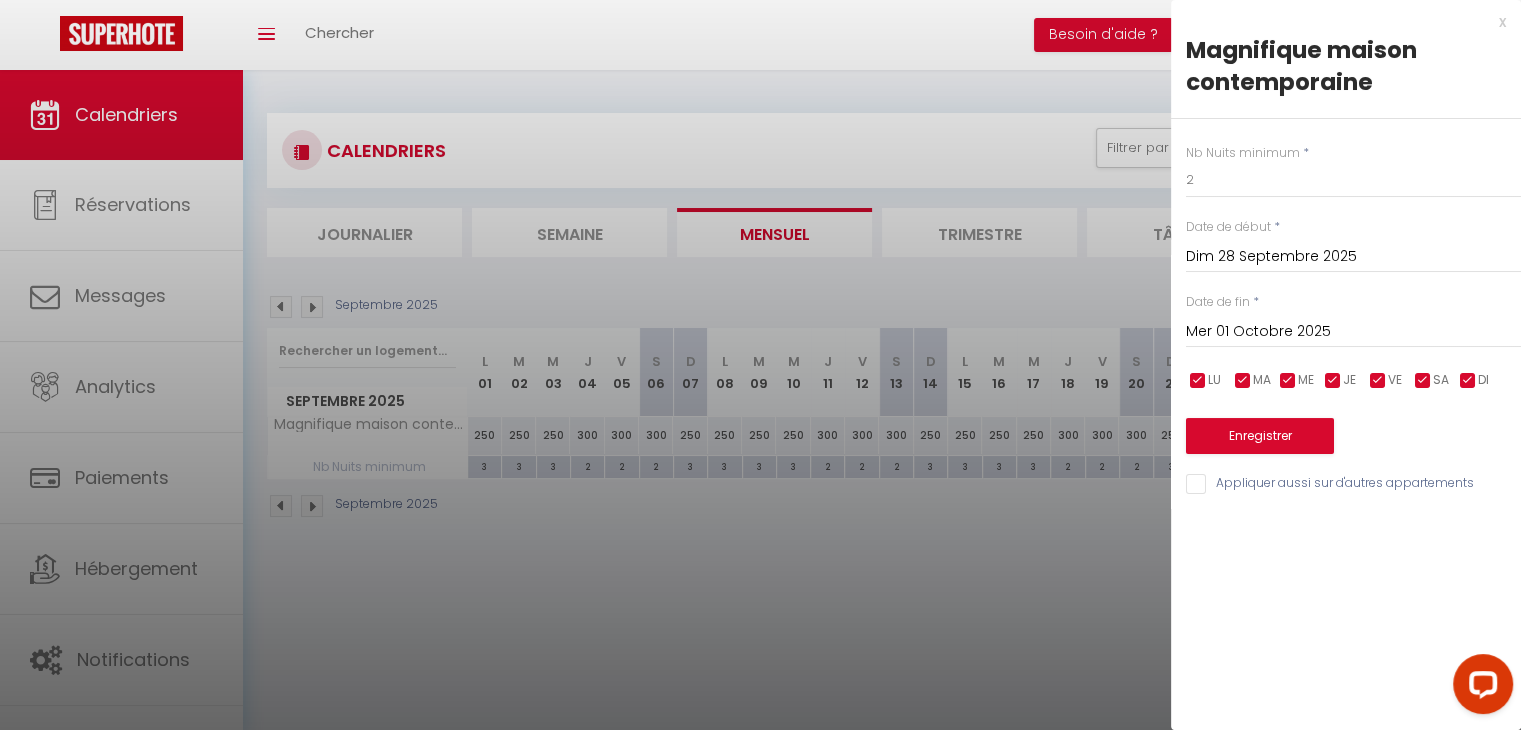 click on "Mer 01 Octobre 2025" at bounding box center [1353, 332] 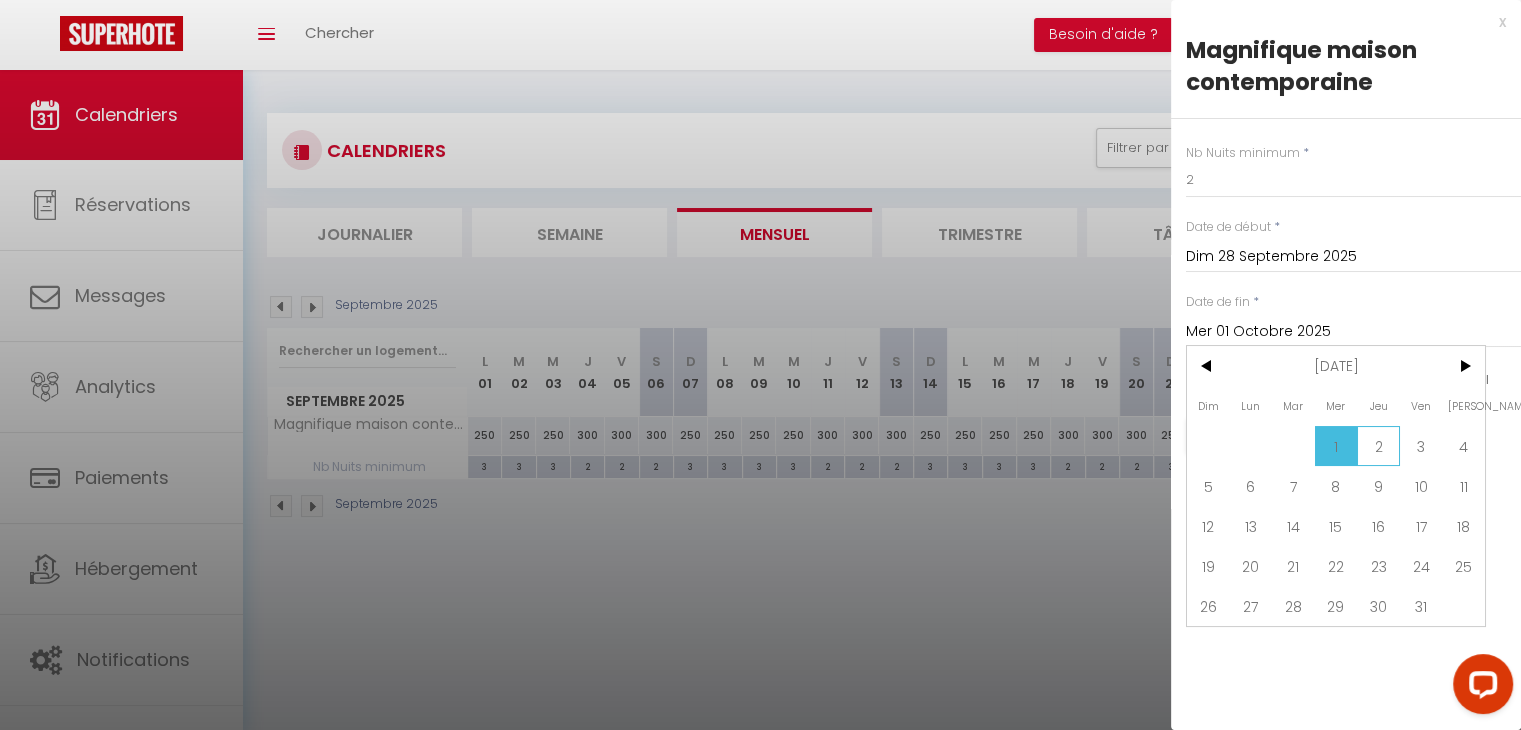 click on "2" at bounding box center (1378, 446) 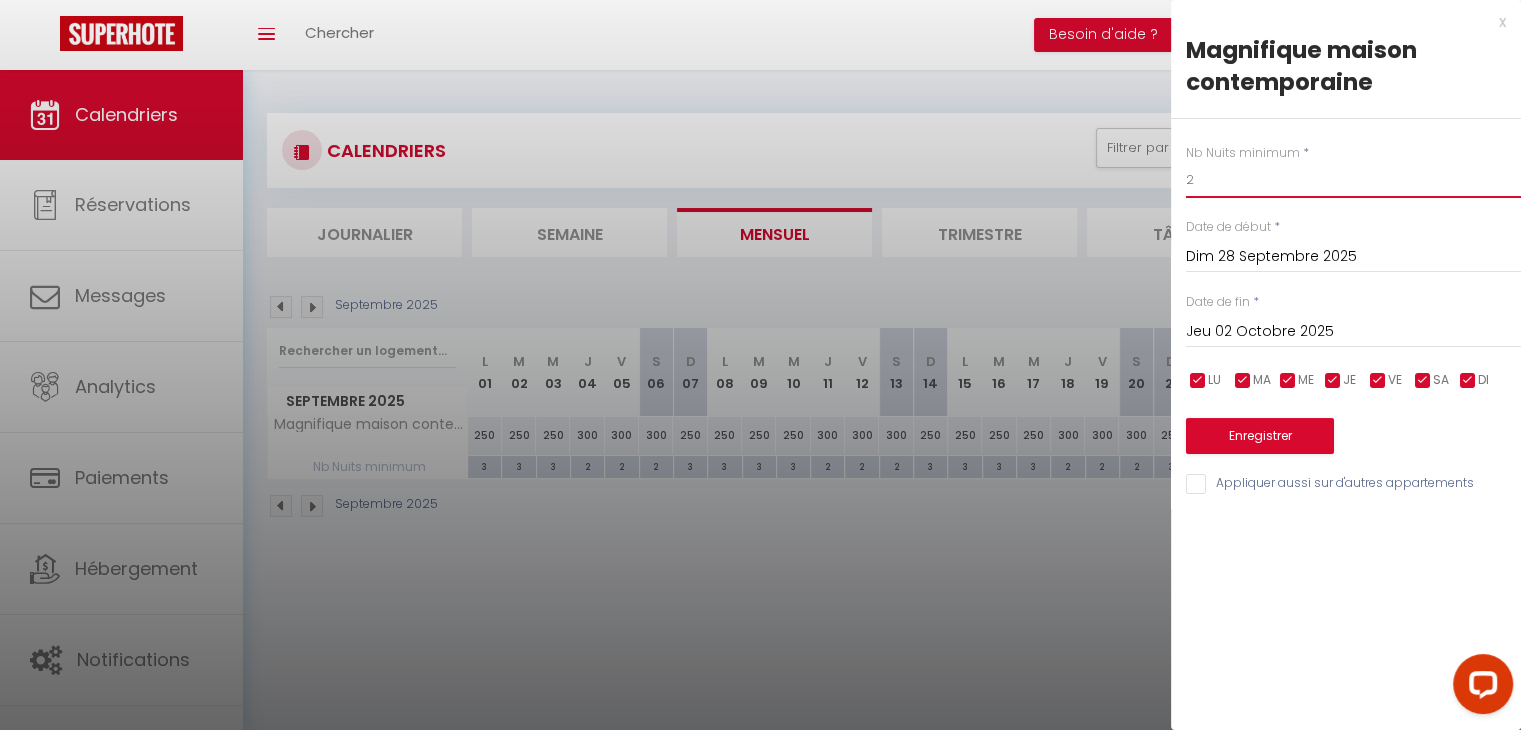 click on "2" at bounding box center (1353, 180) 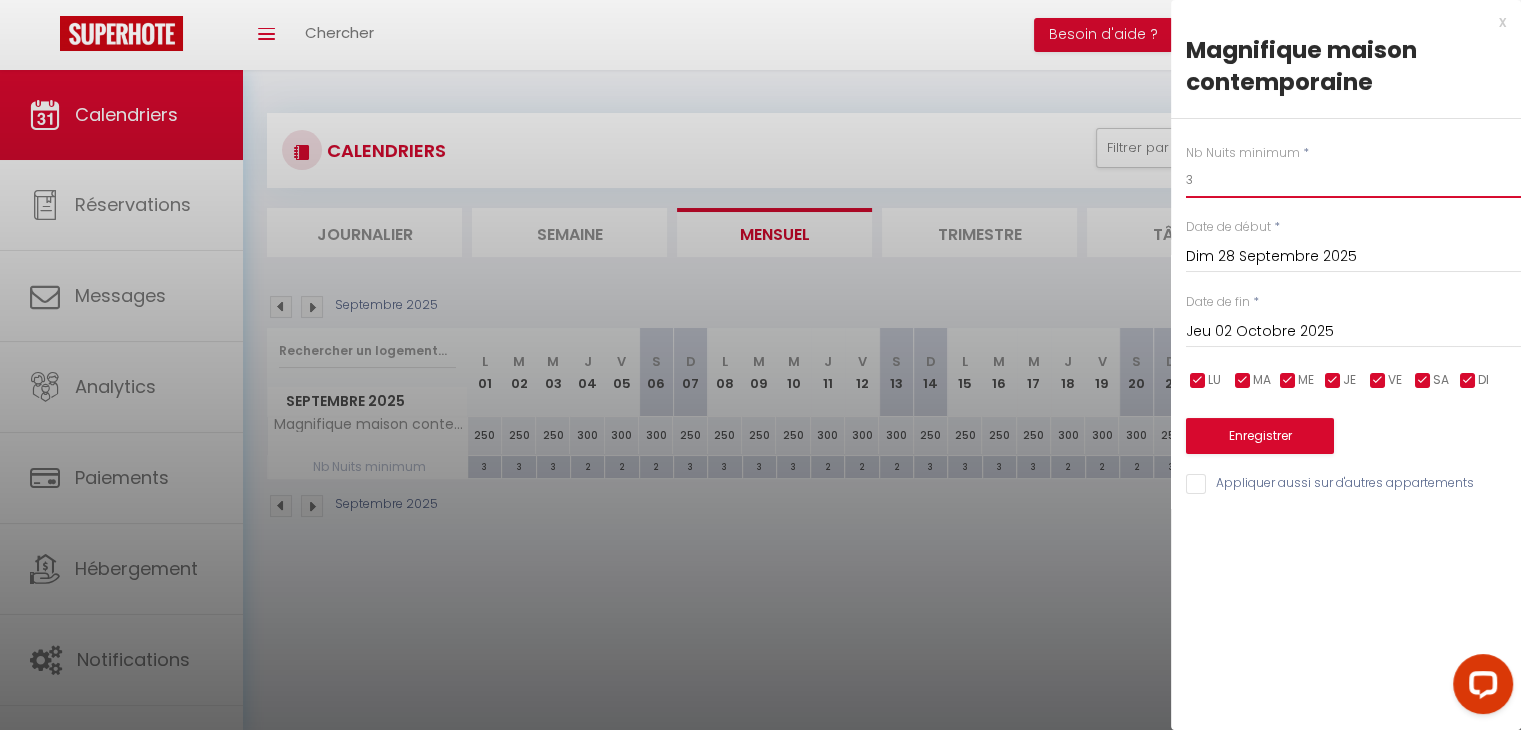 type on "3" 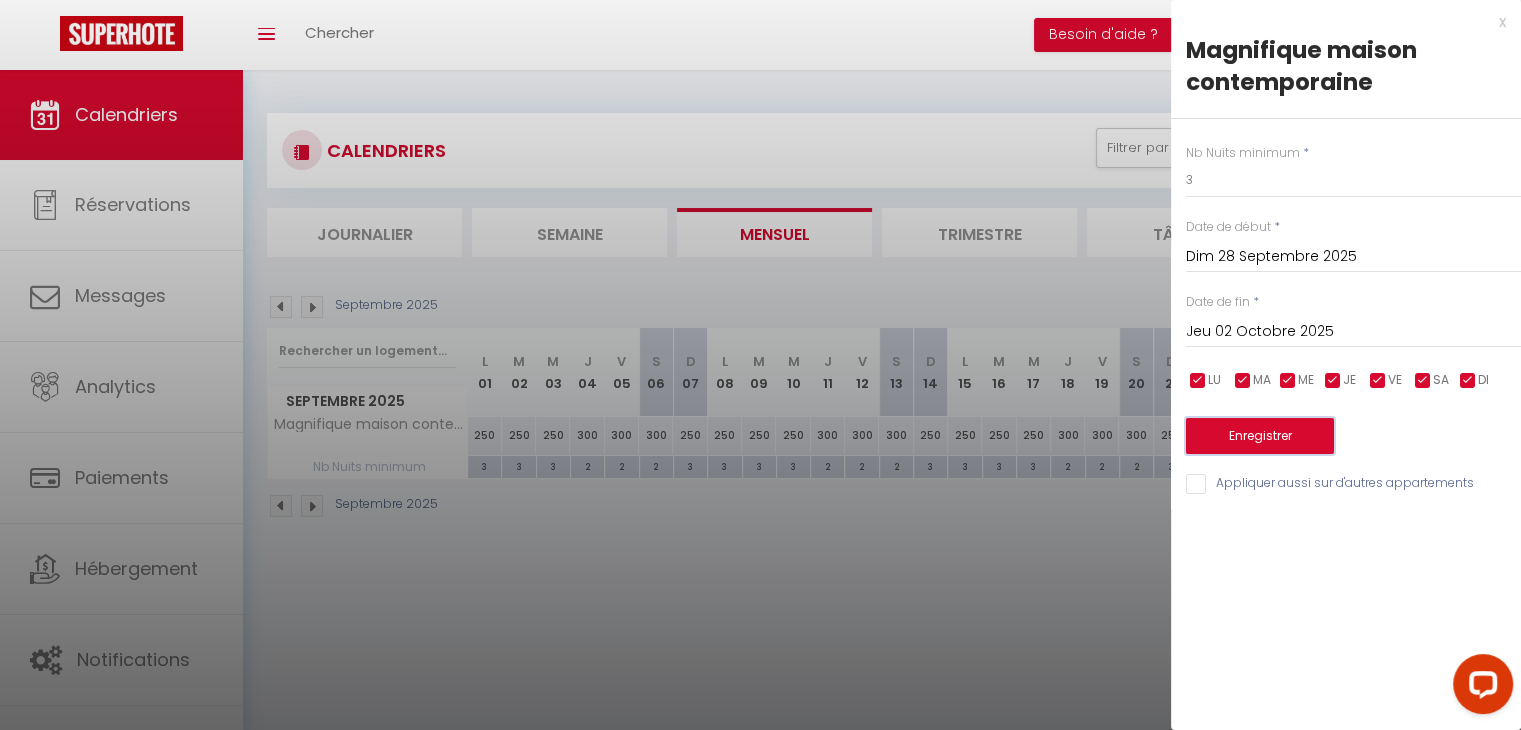 click on "Enregistrer" at bounding box center (1260, 436) 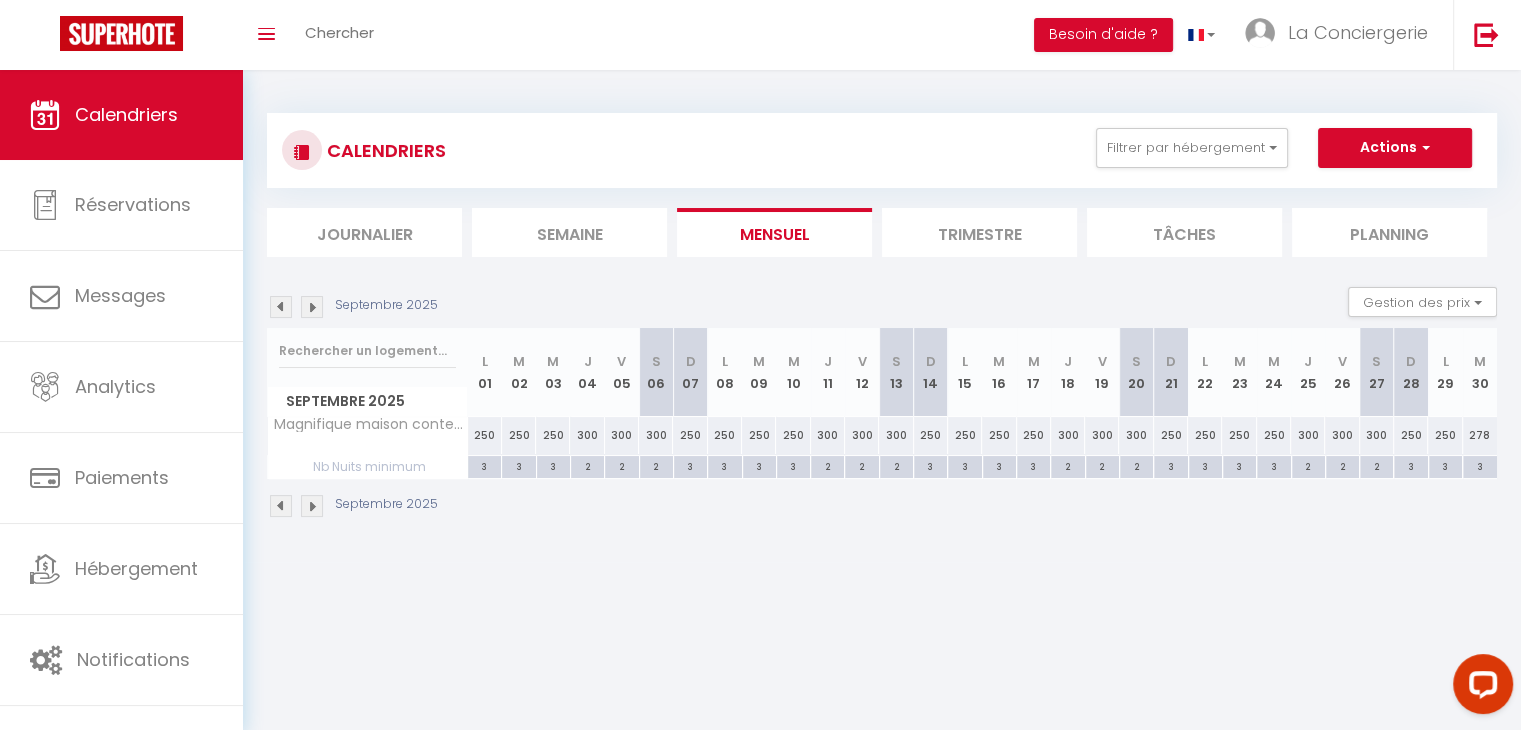 click at bounding box center [281, 307] 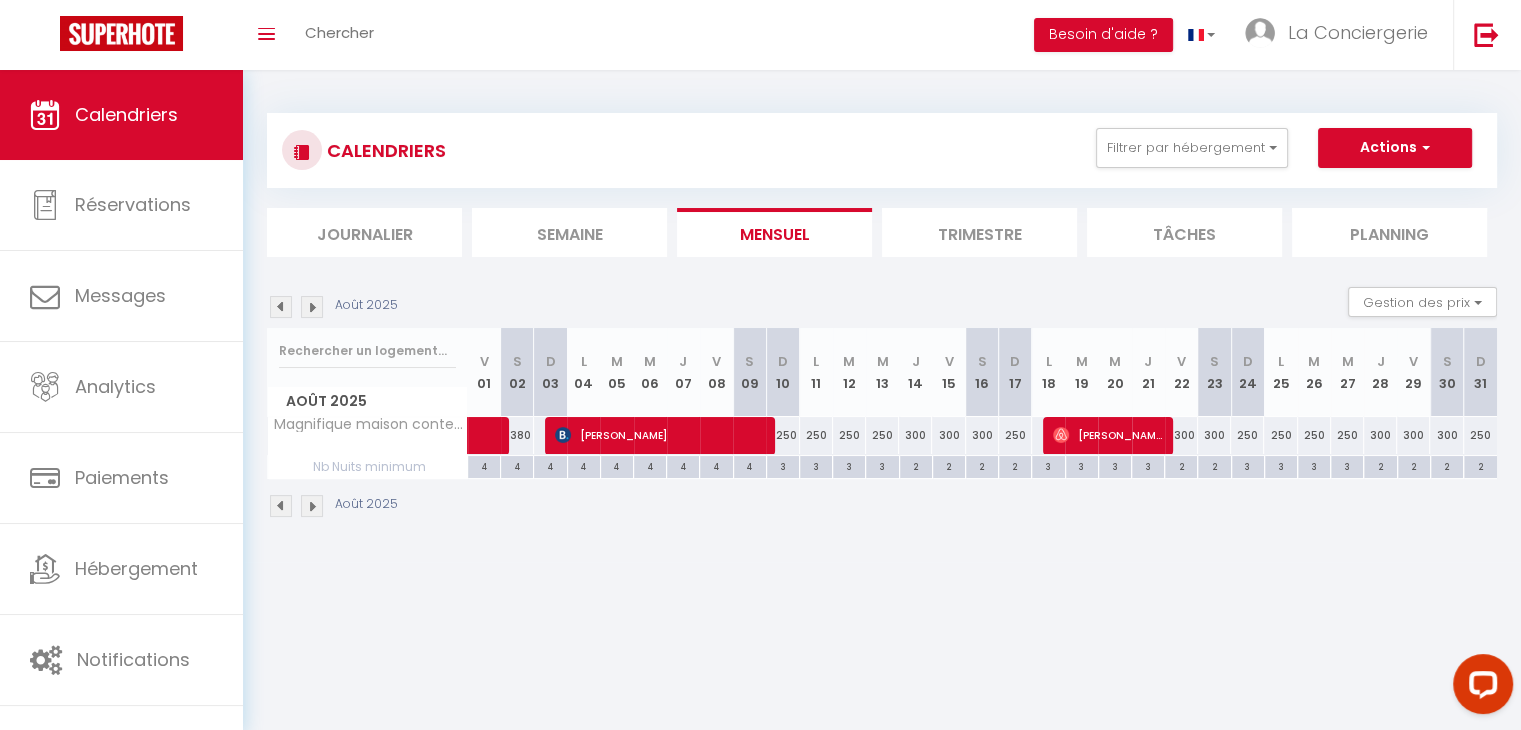 click on "4" at bounding box center [517, 465] 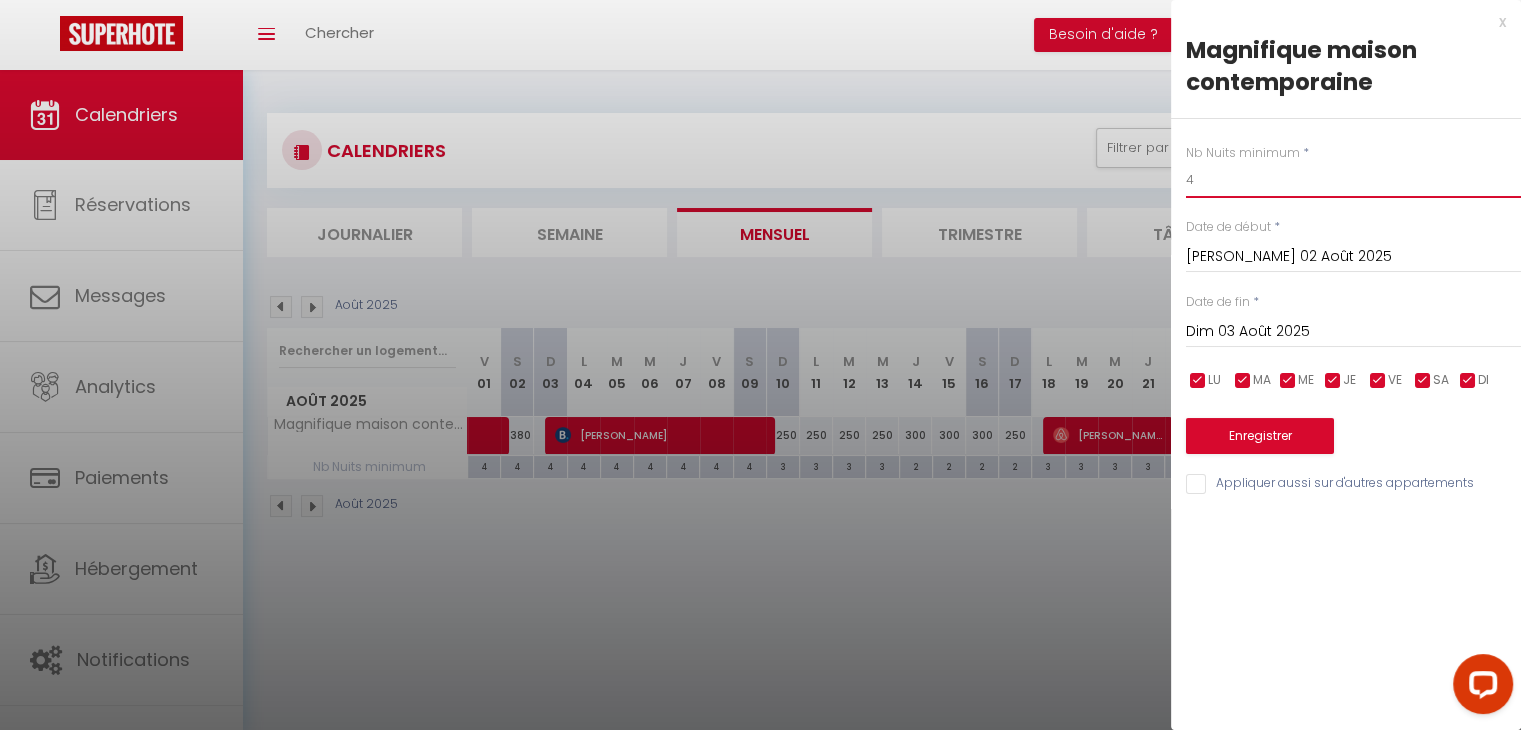 click on "4" at bounding box center [1353, 180] 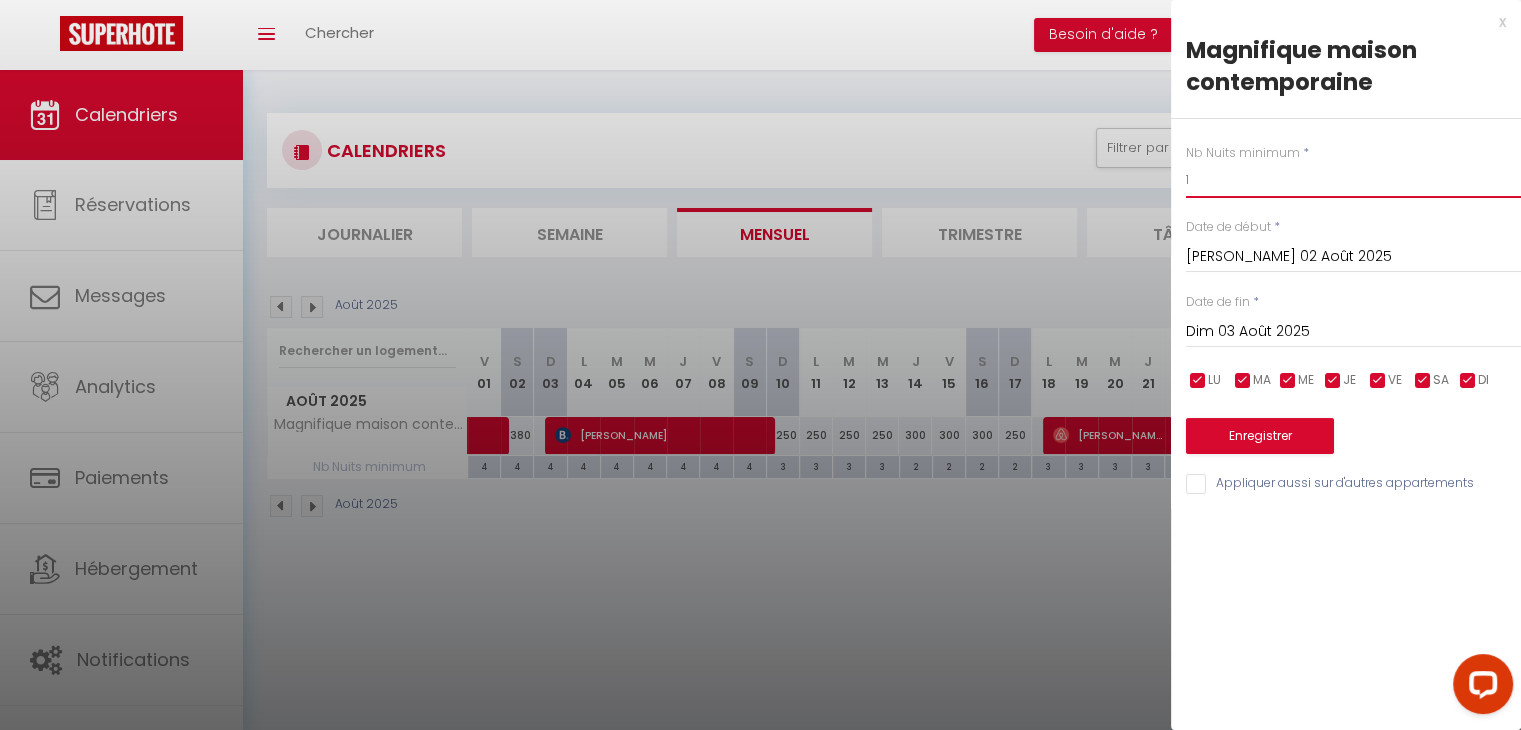 type on "1" 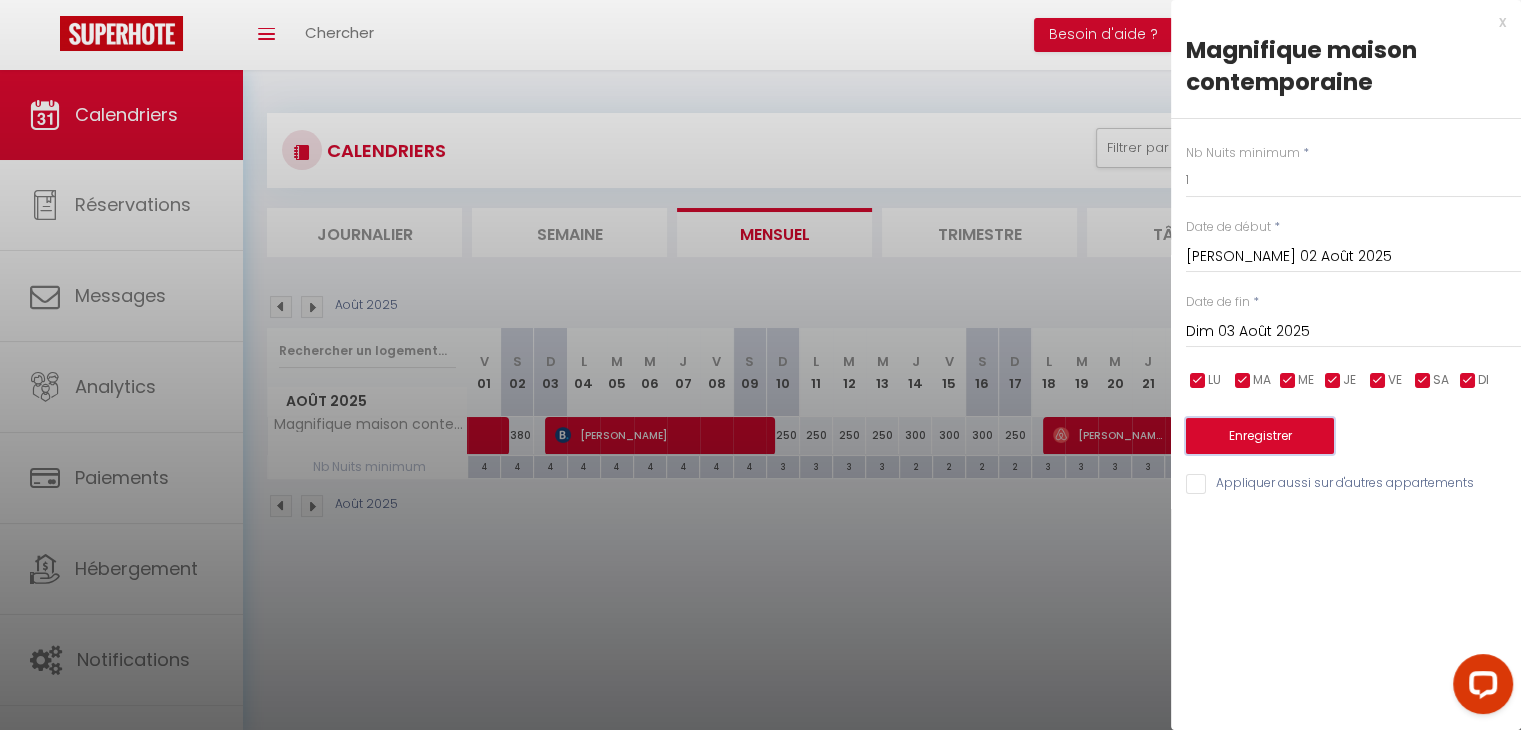 click on "Enregistrer" at bounding box center [1260, 436] 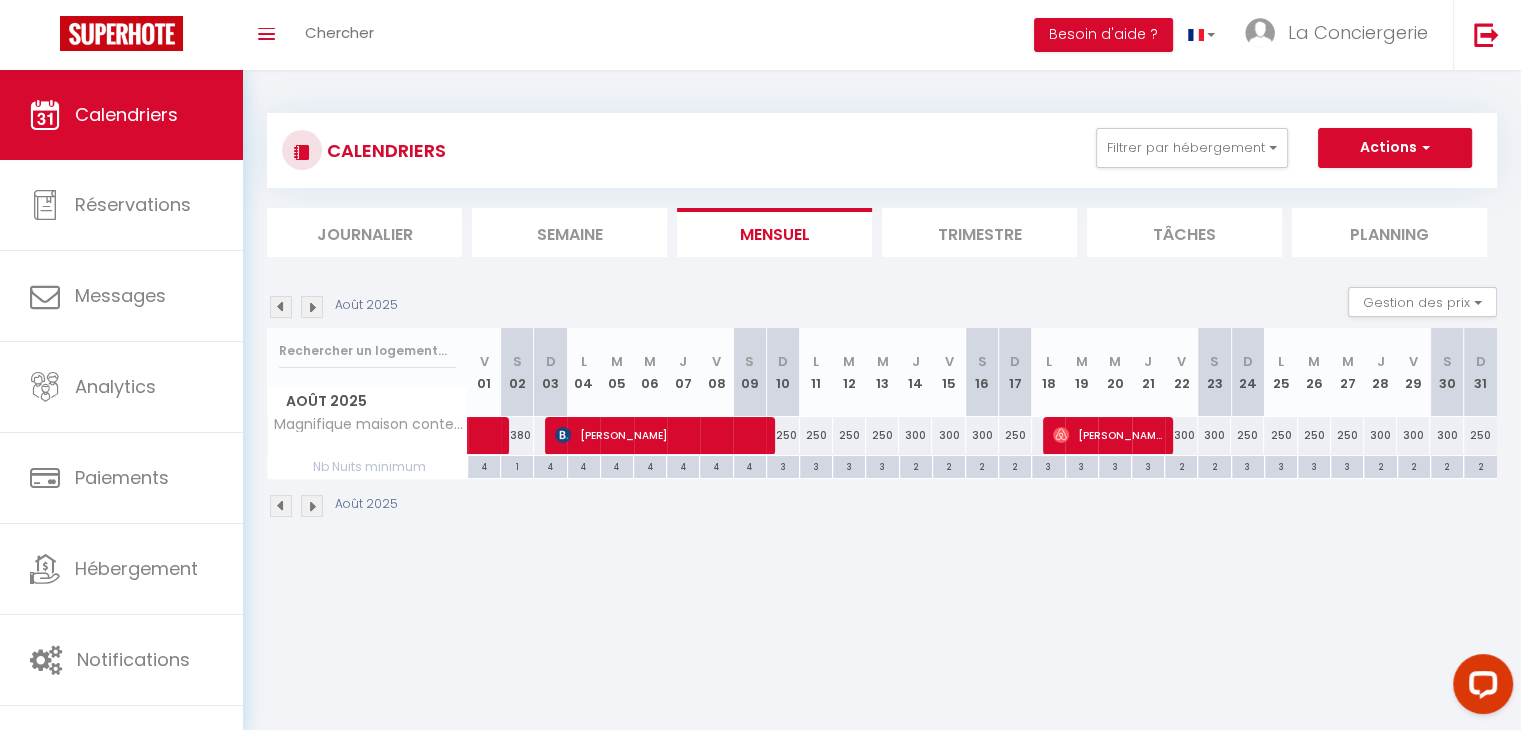 click at bounding box center (281, 506) 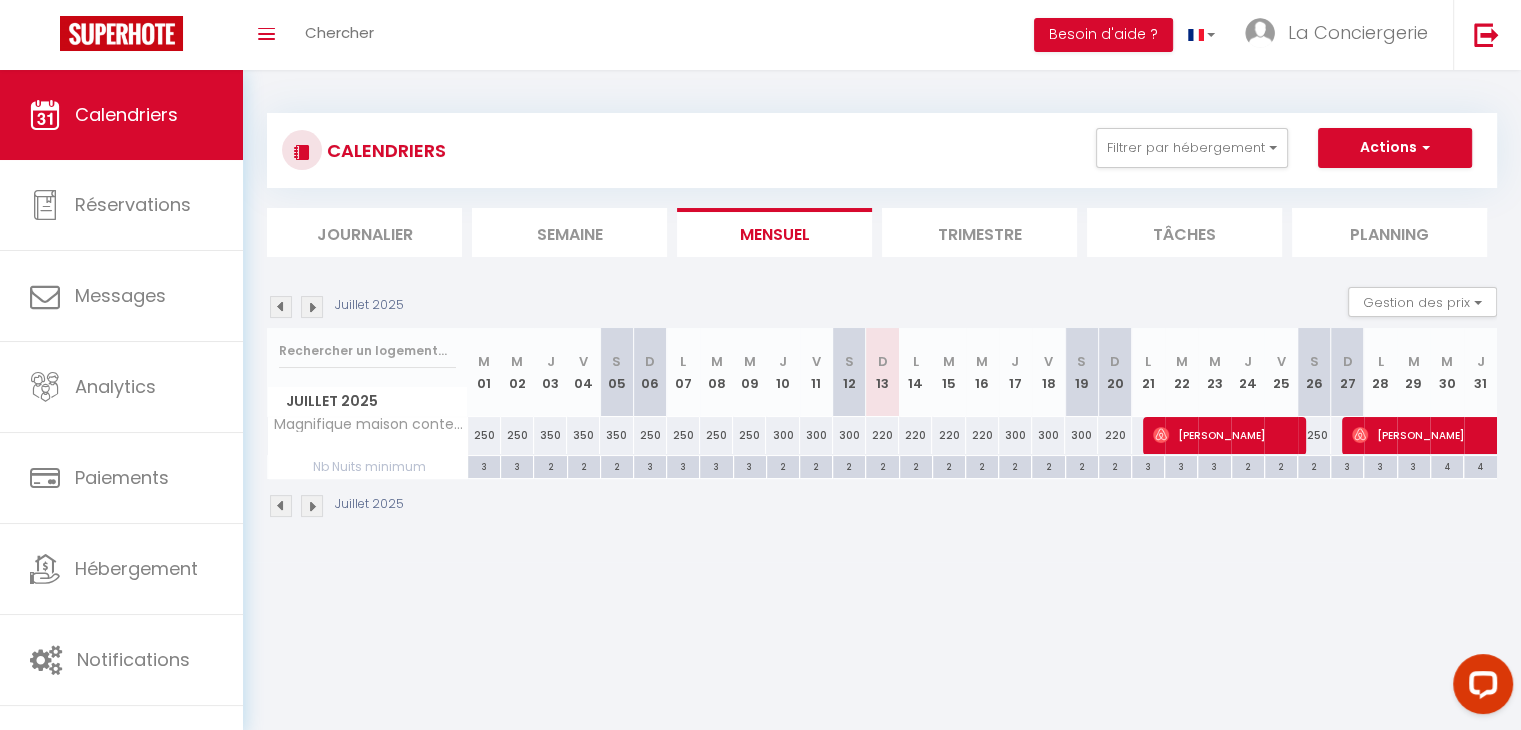 click on "300" at bounding box center (1015, 435) 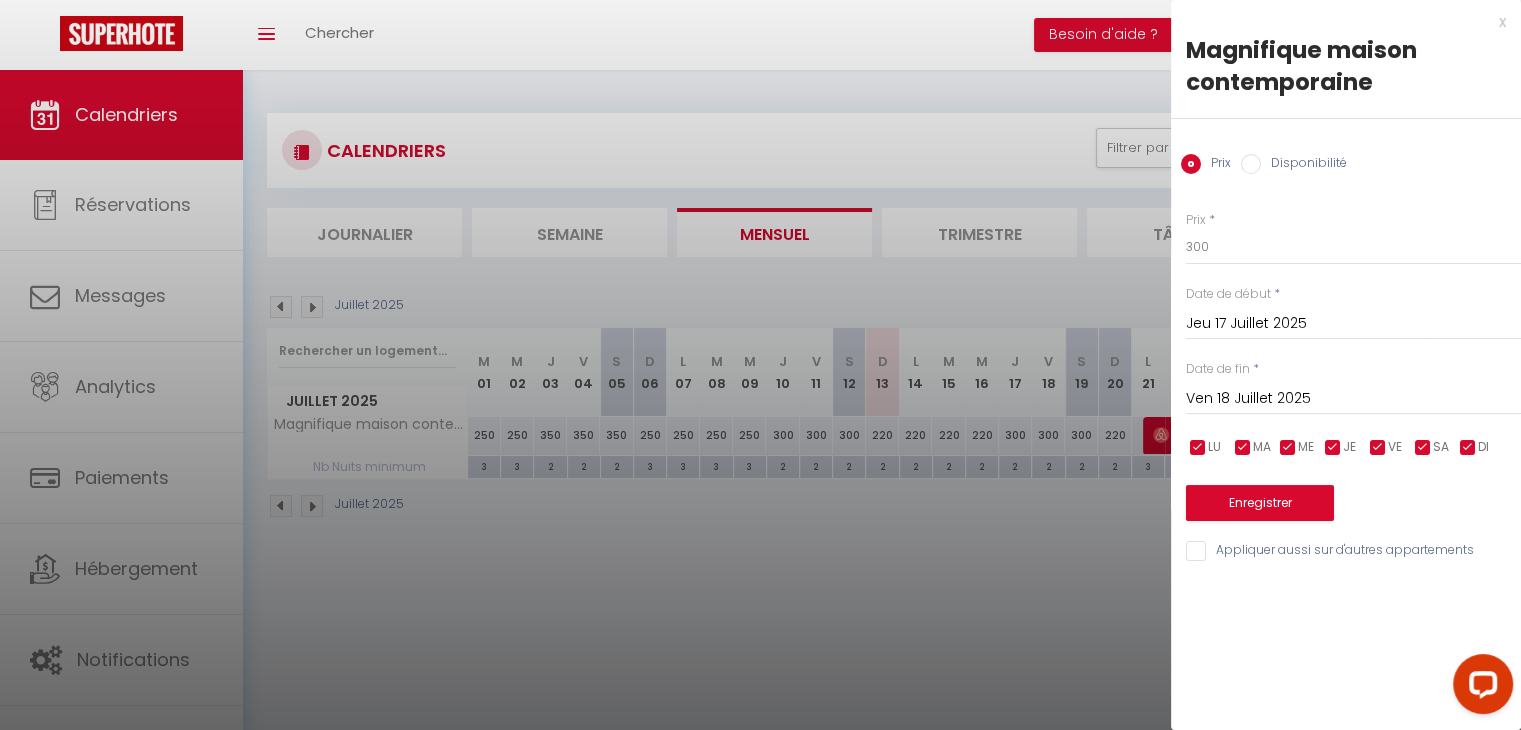 click on "Ven 18 Juillet 2025" at bounding box center [1353, 399] 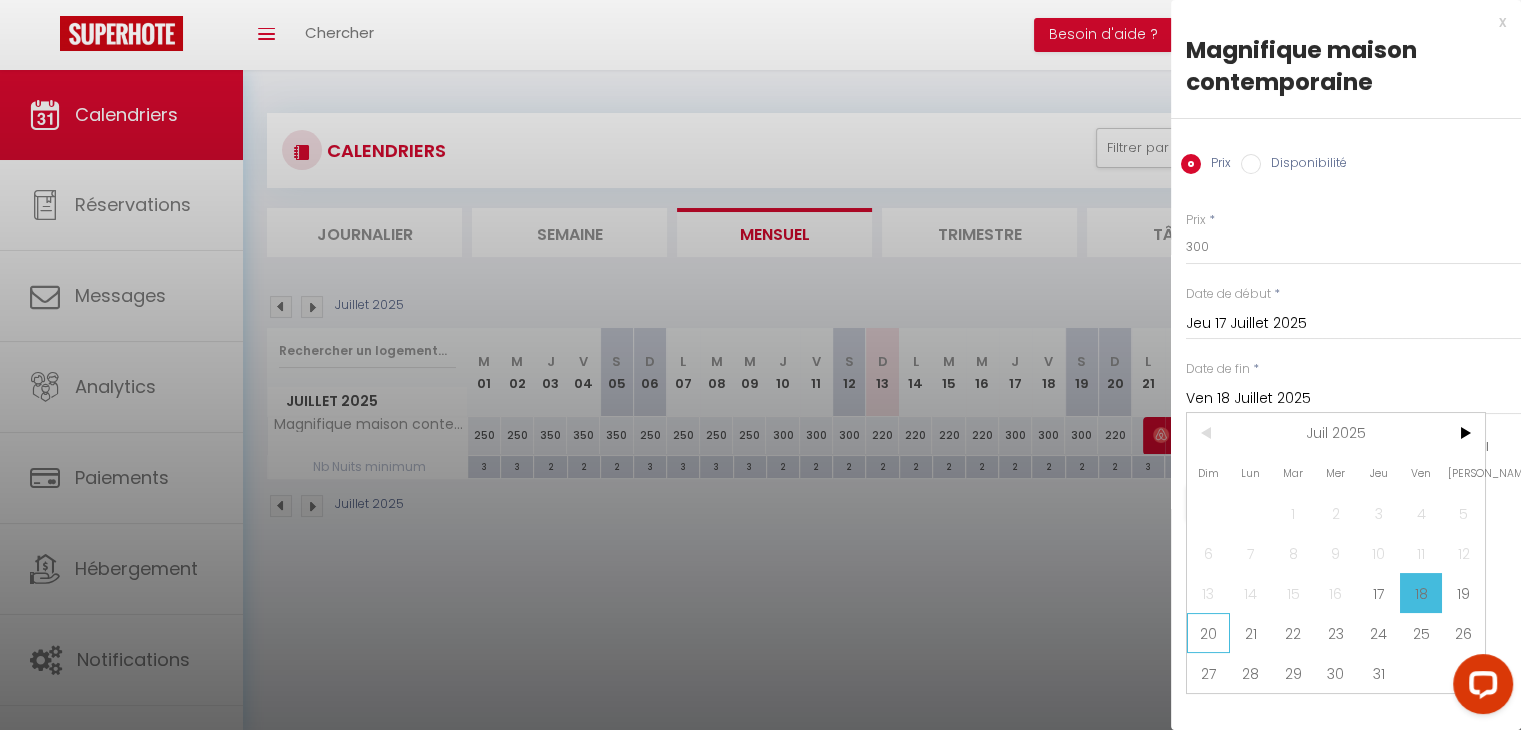 click on "20" at bounding box center (1208, 633) 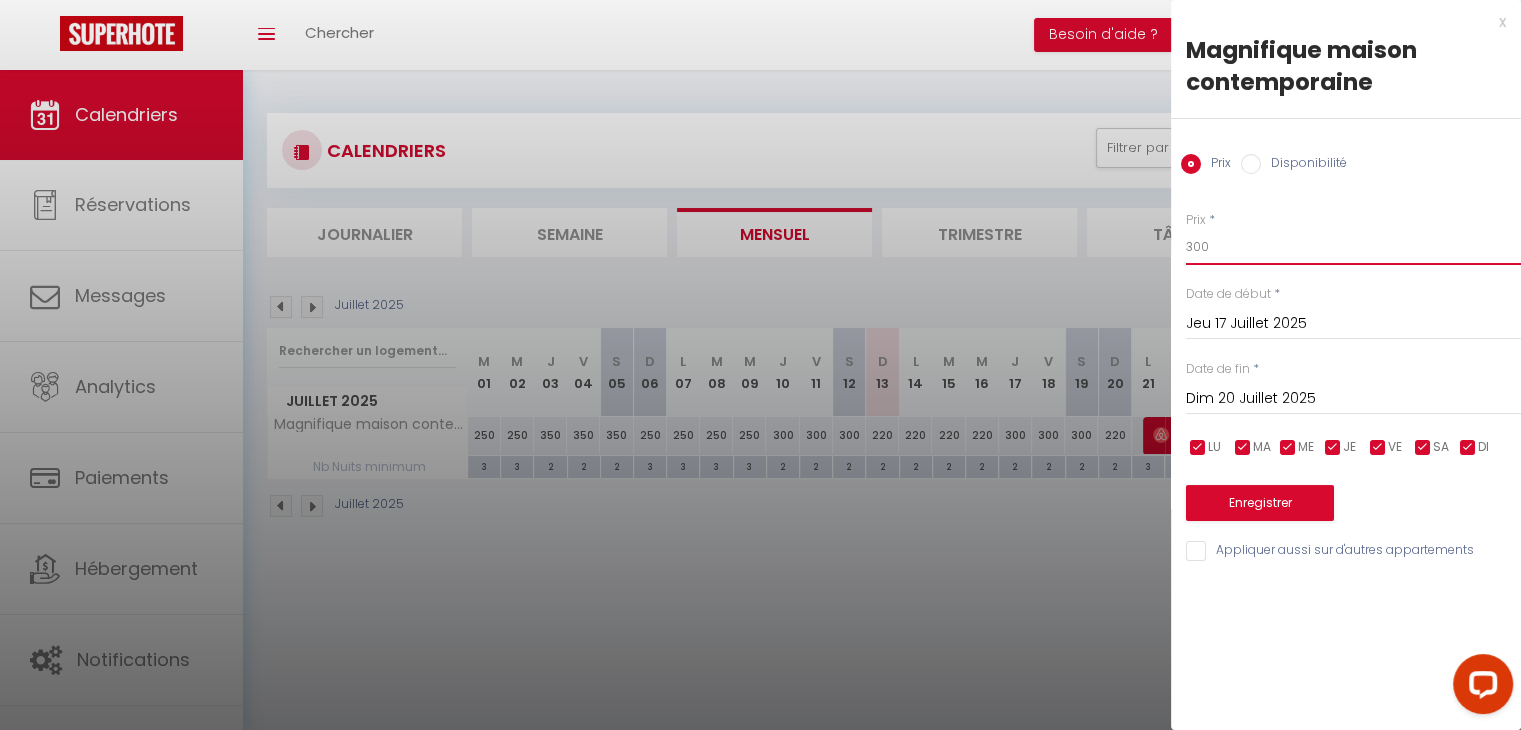 click on "300" at bounding box center [1353, 247] 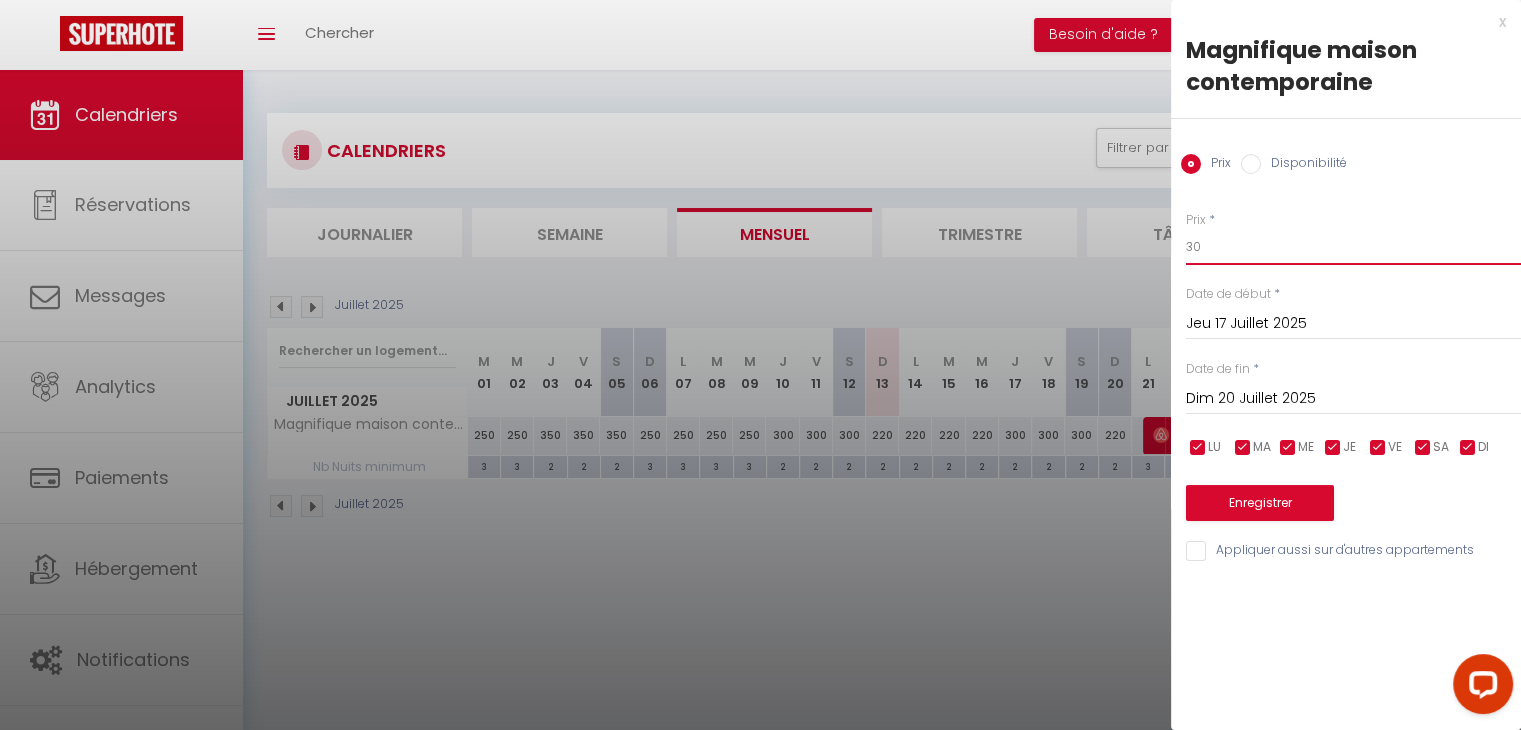 type on "3" 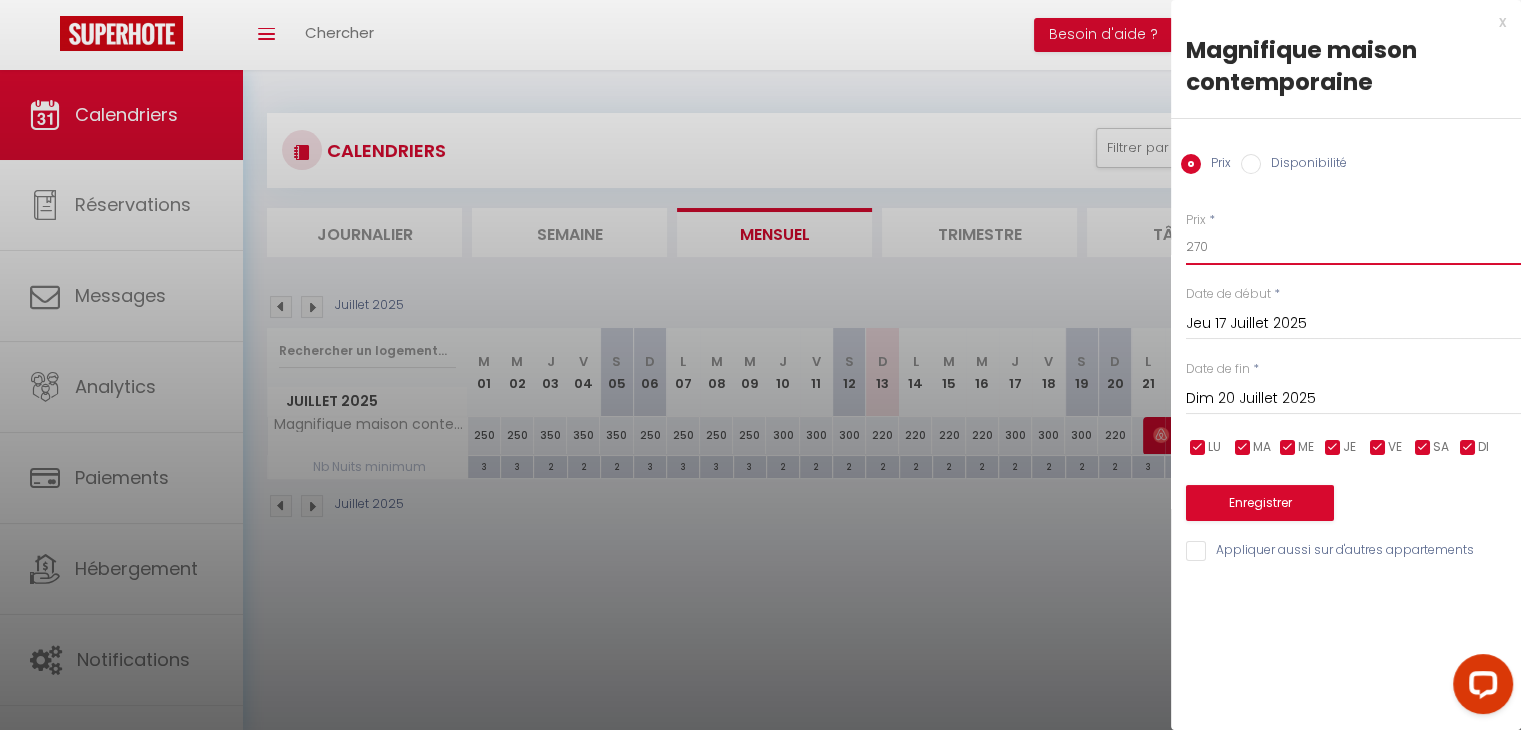 type on "270" 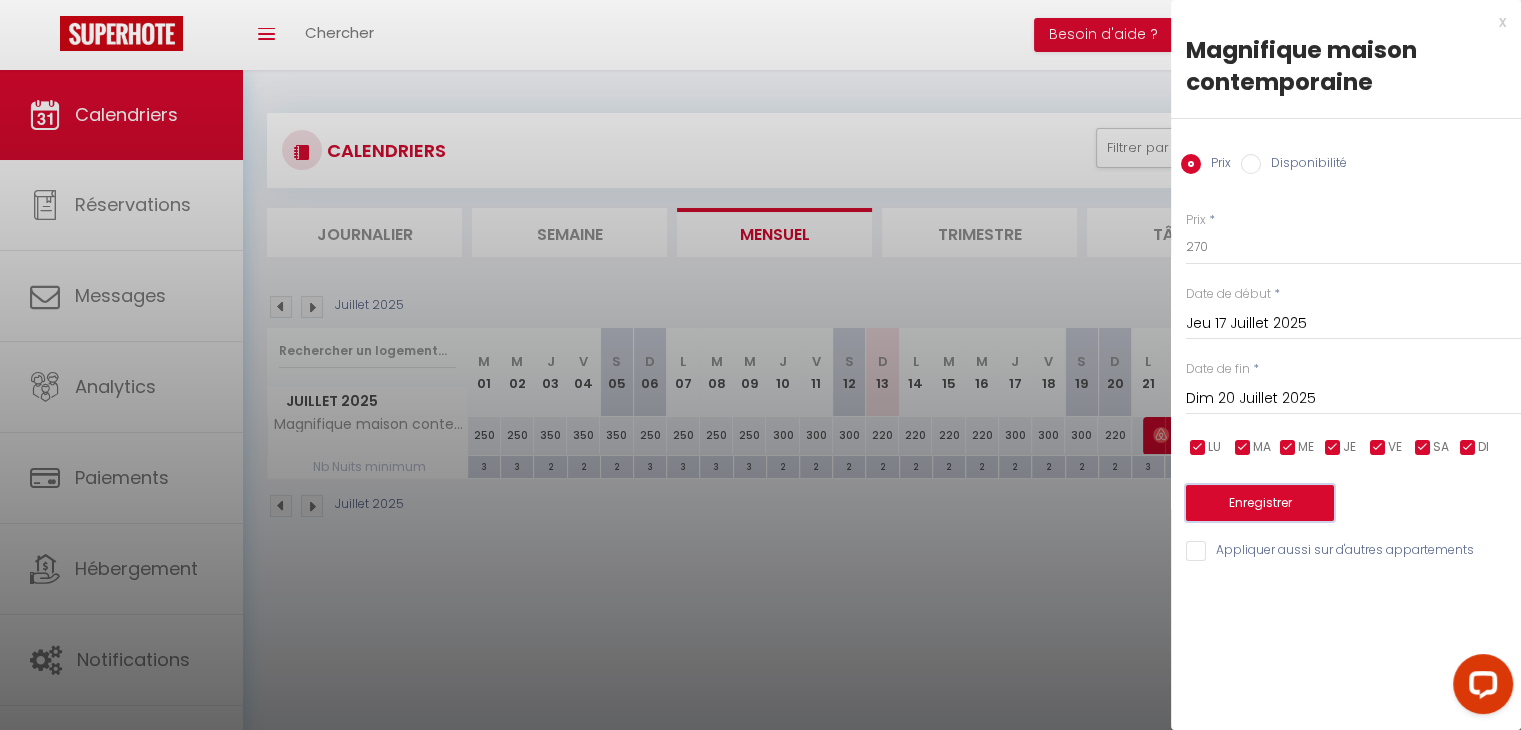 click on "Enregistrer" at bounding box center [1260, 503] 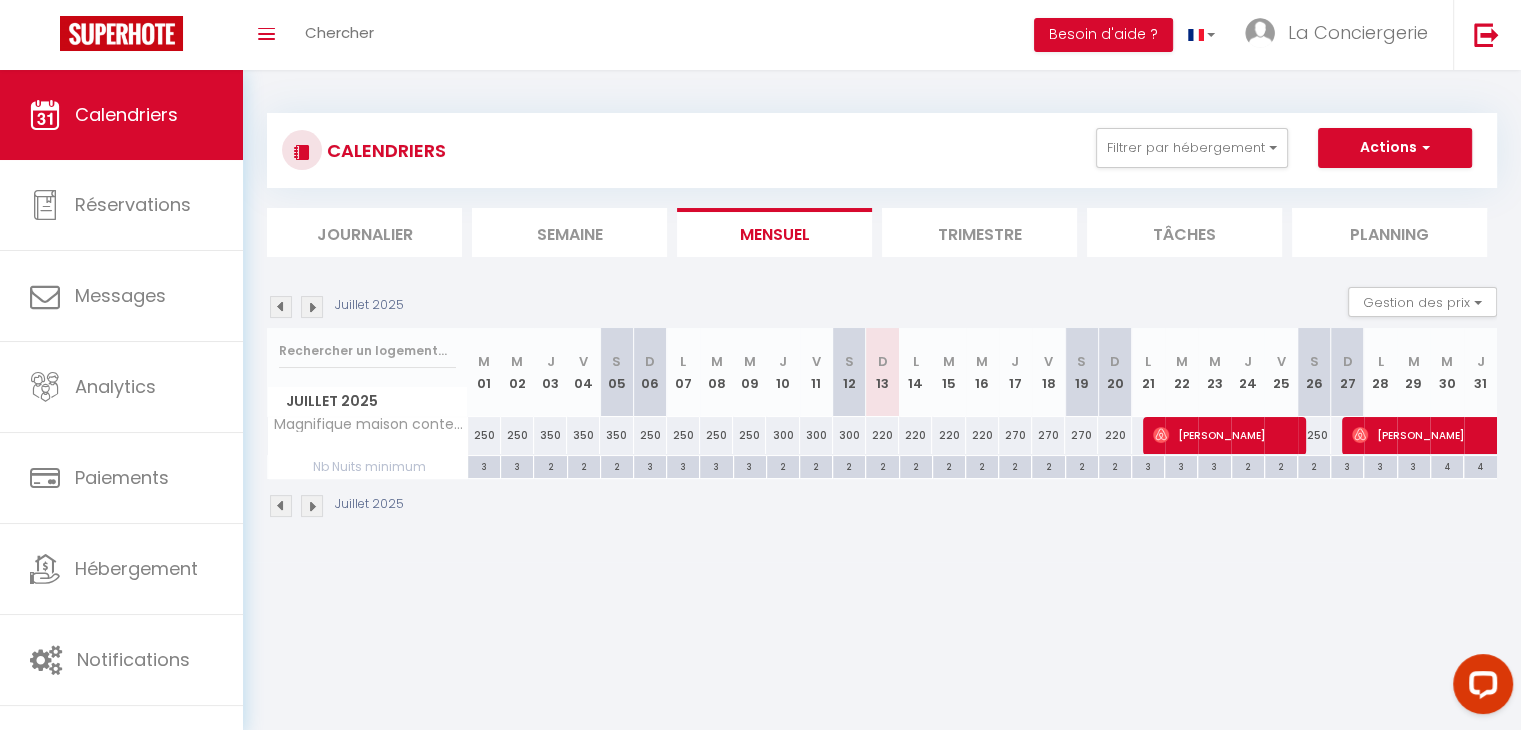 click on "2" at bounding box center [1314, 465] 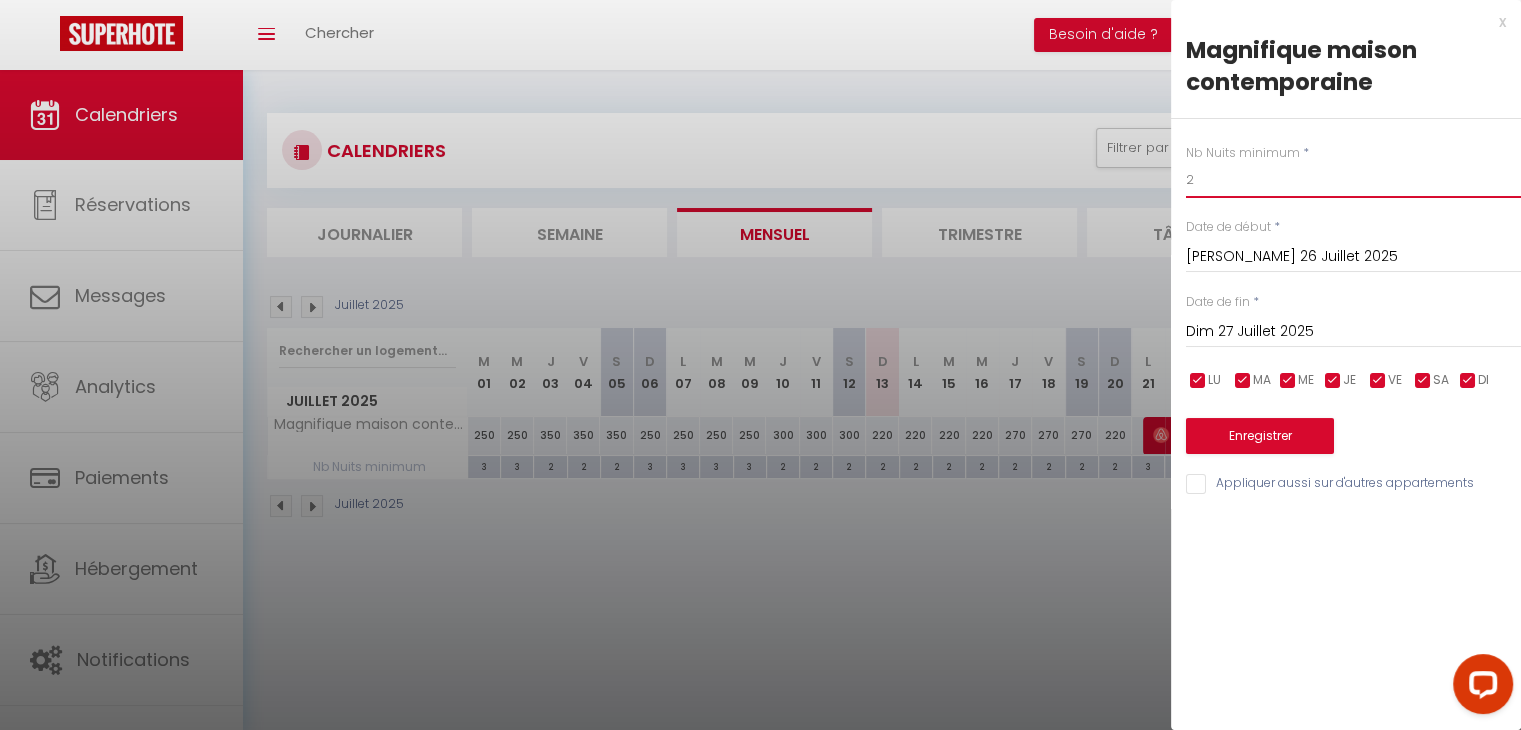 click on "2" at bounding box center (1353, 180) 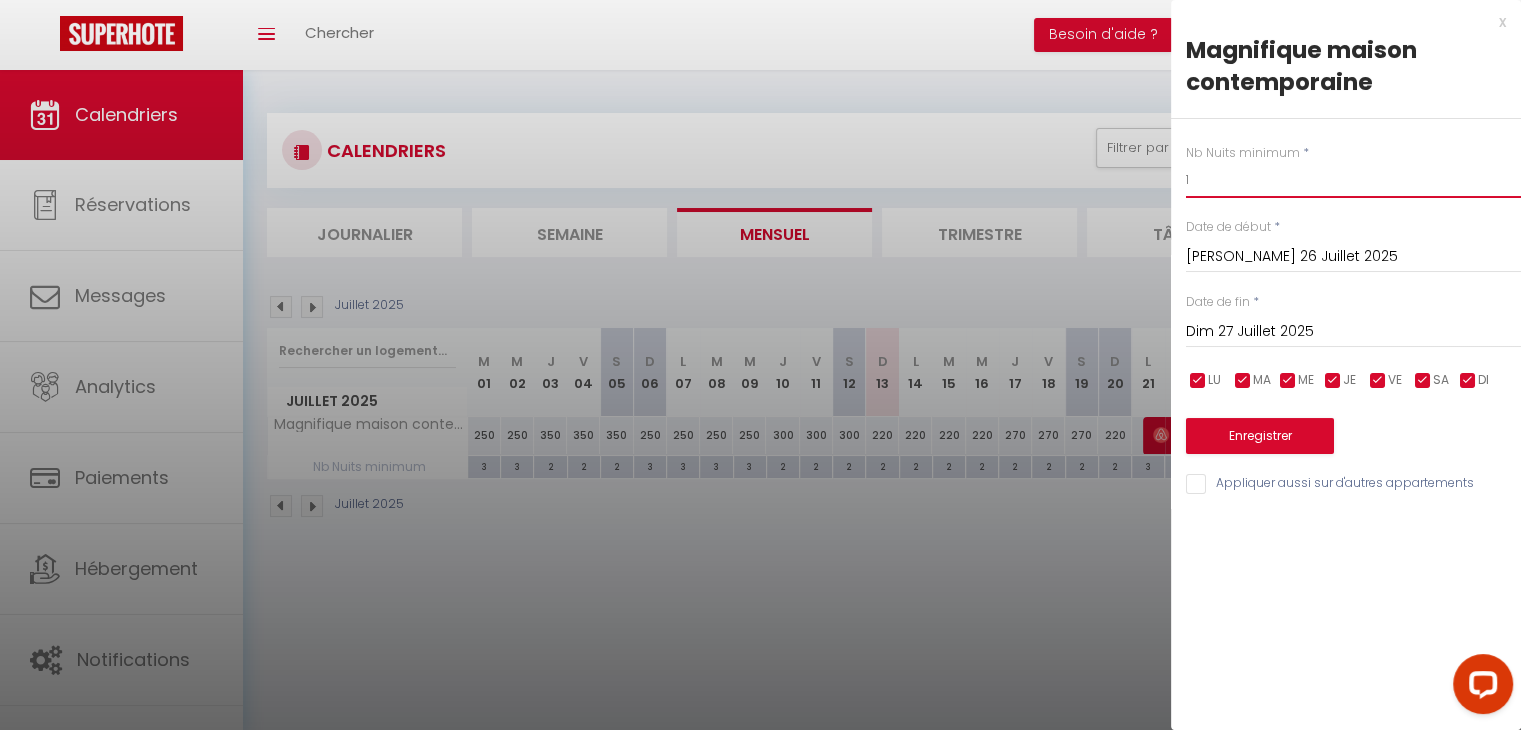 type on "1" 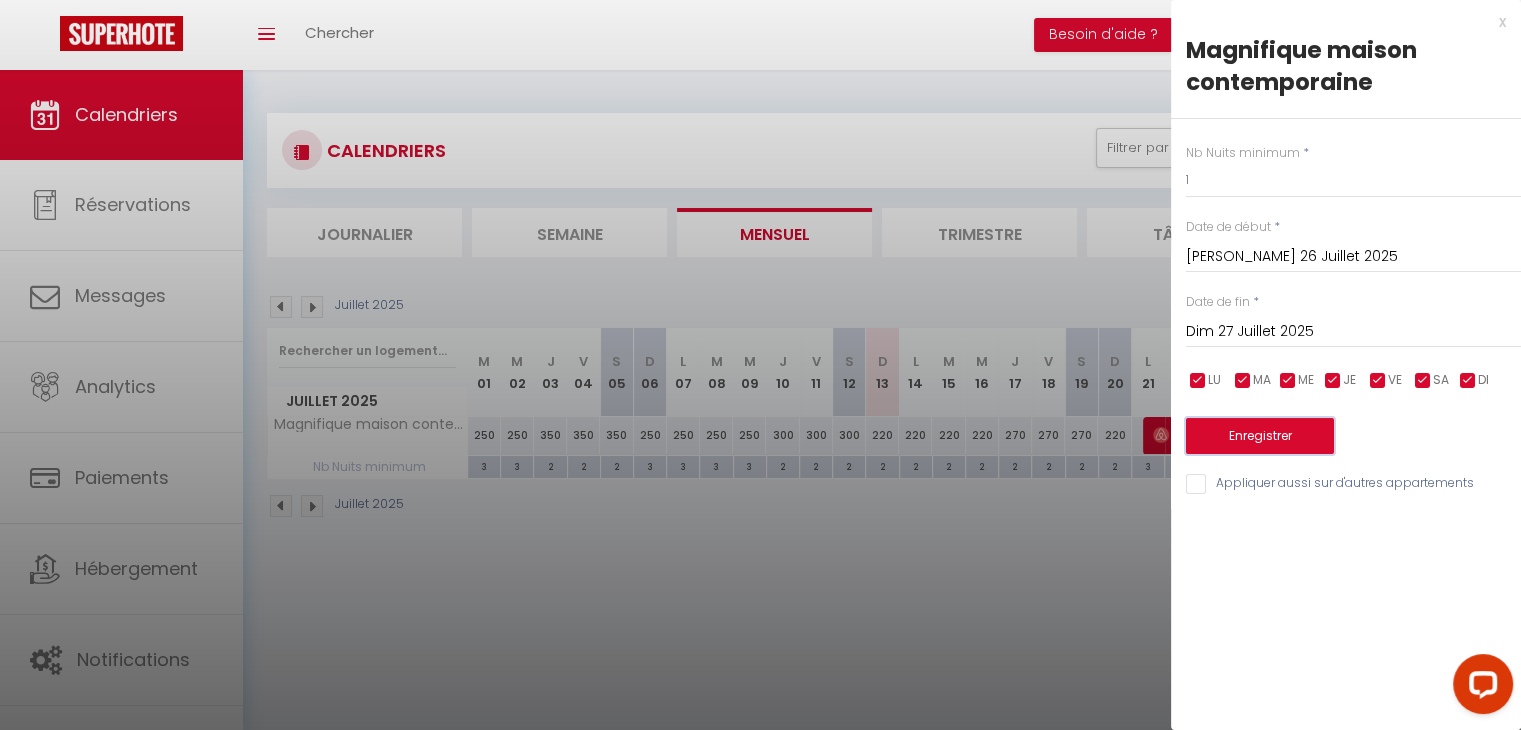 click on "Enregistrer" at bounding box center (1260, 436) 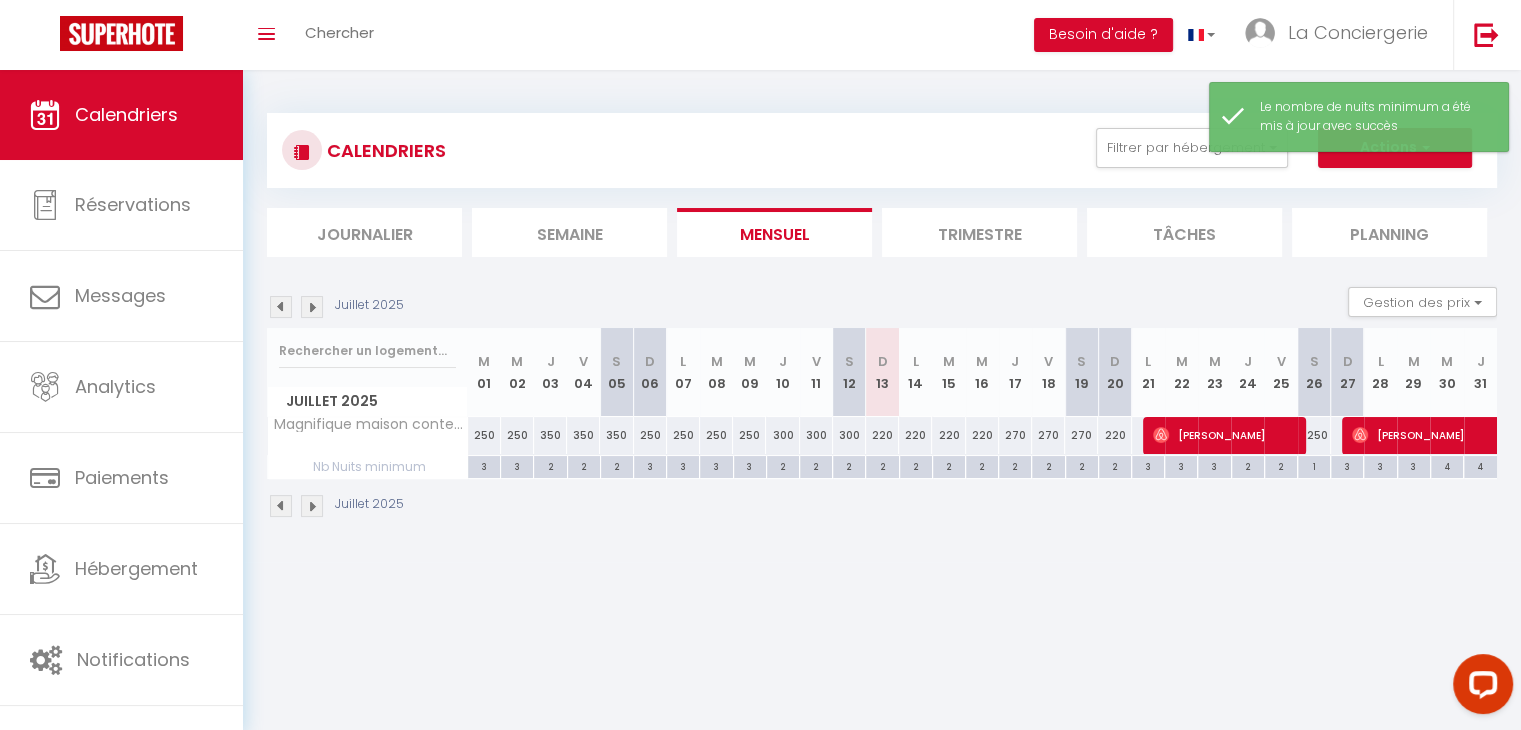 click on "250" at bounding box center (1314, 435) 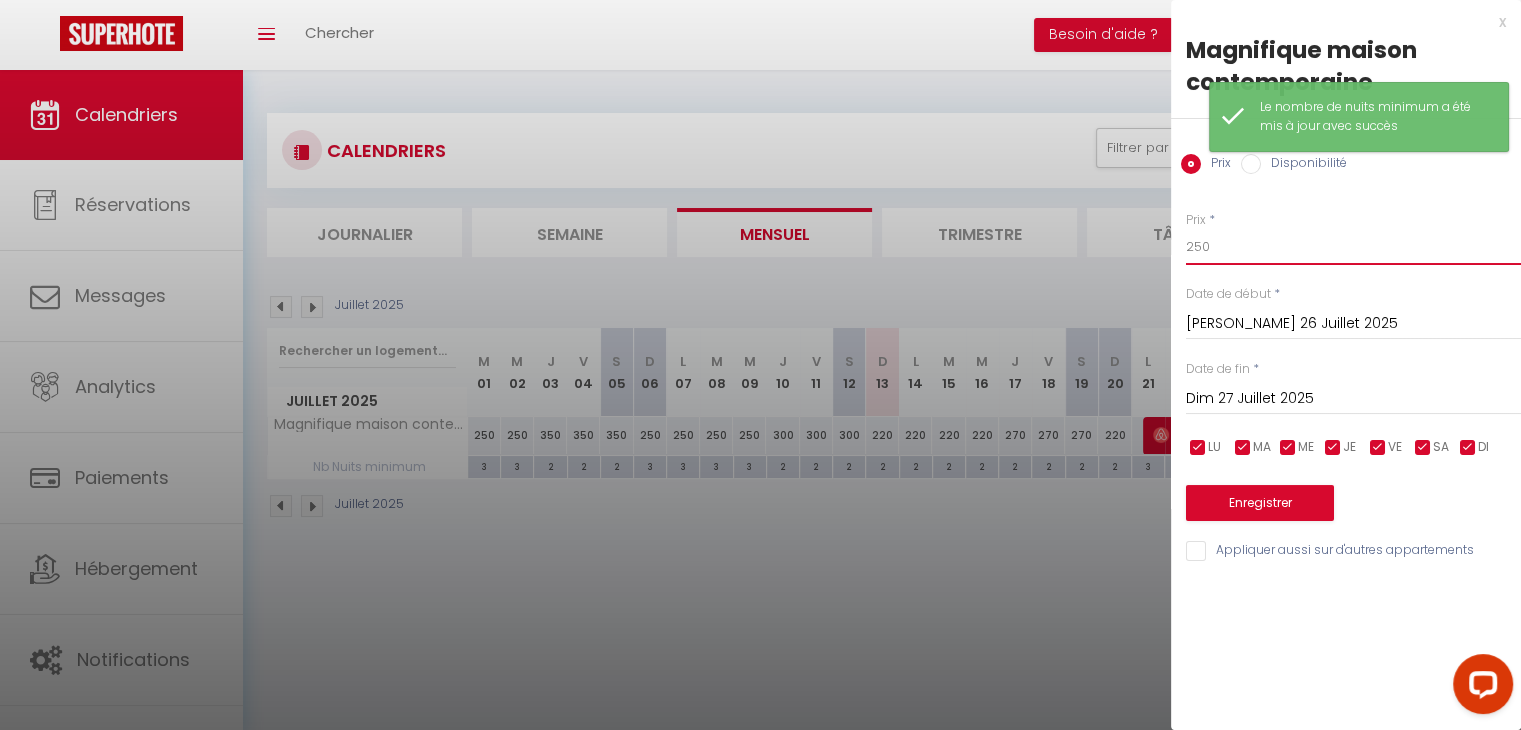 click on "250" at bounding box center (1353, 247) 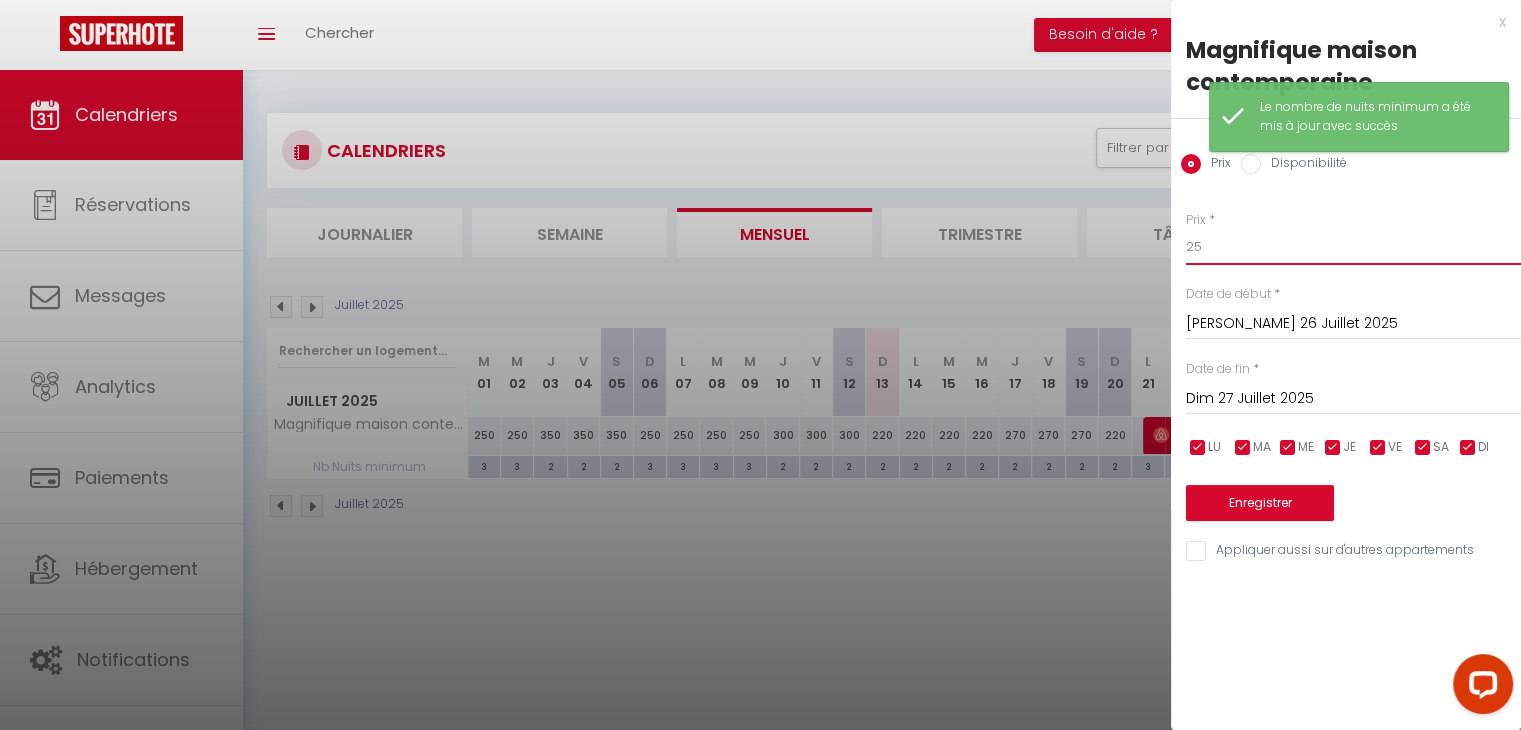type on "2" 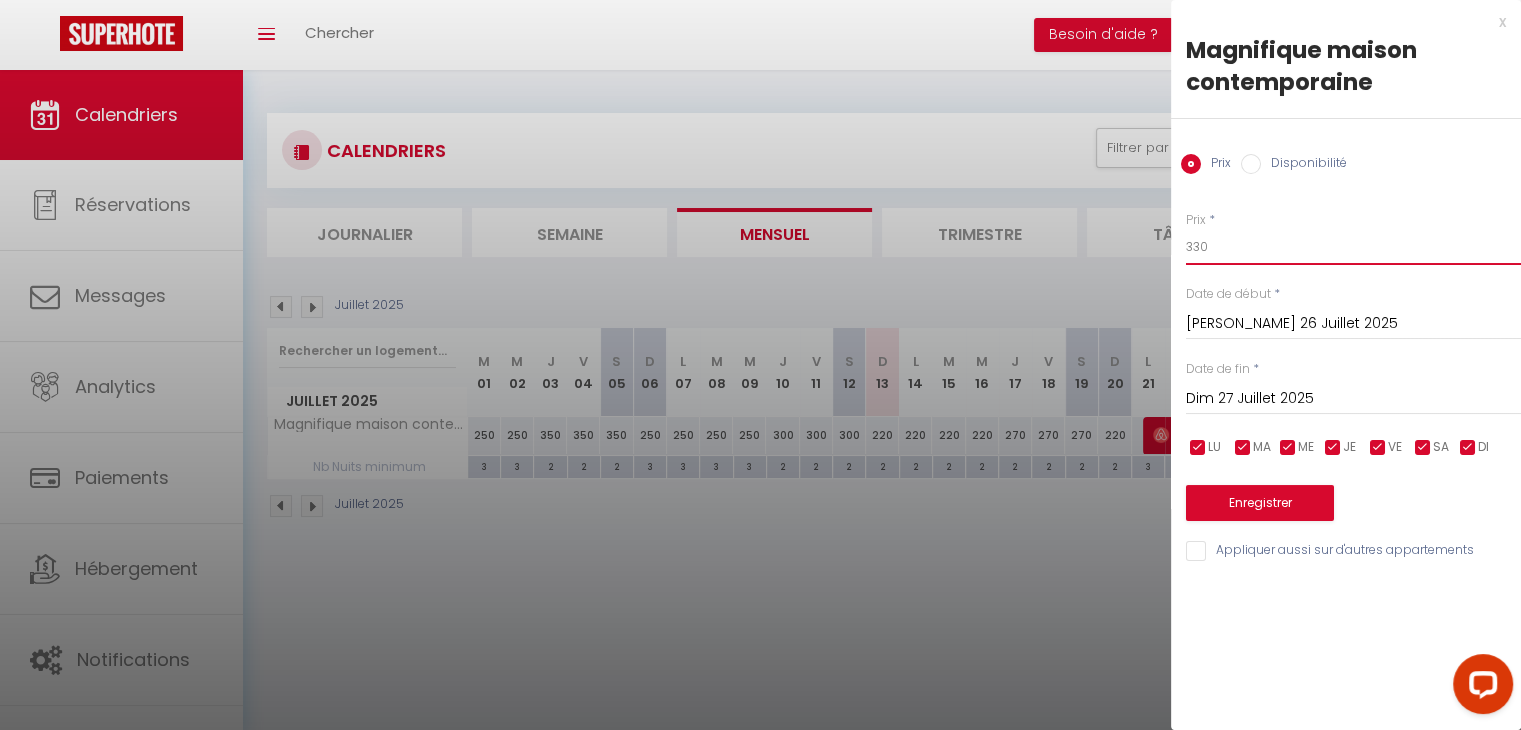 type on "330" 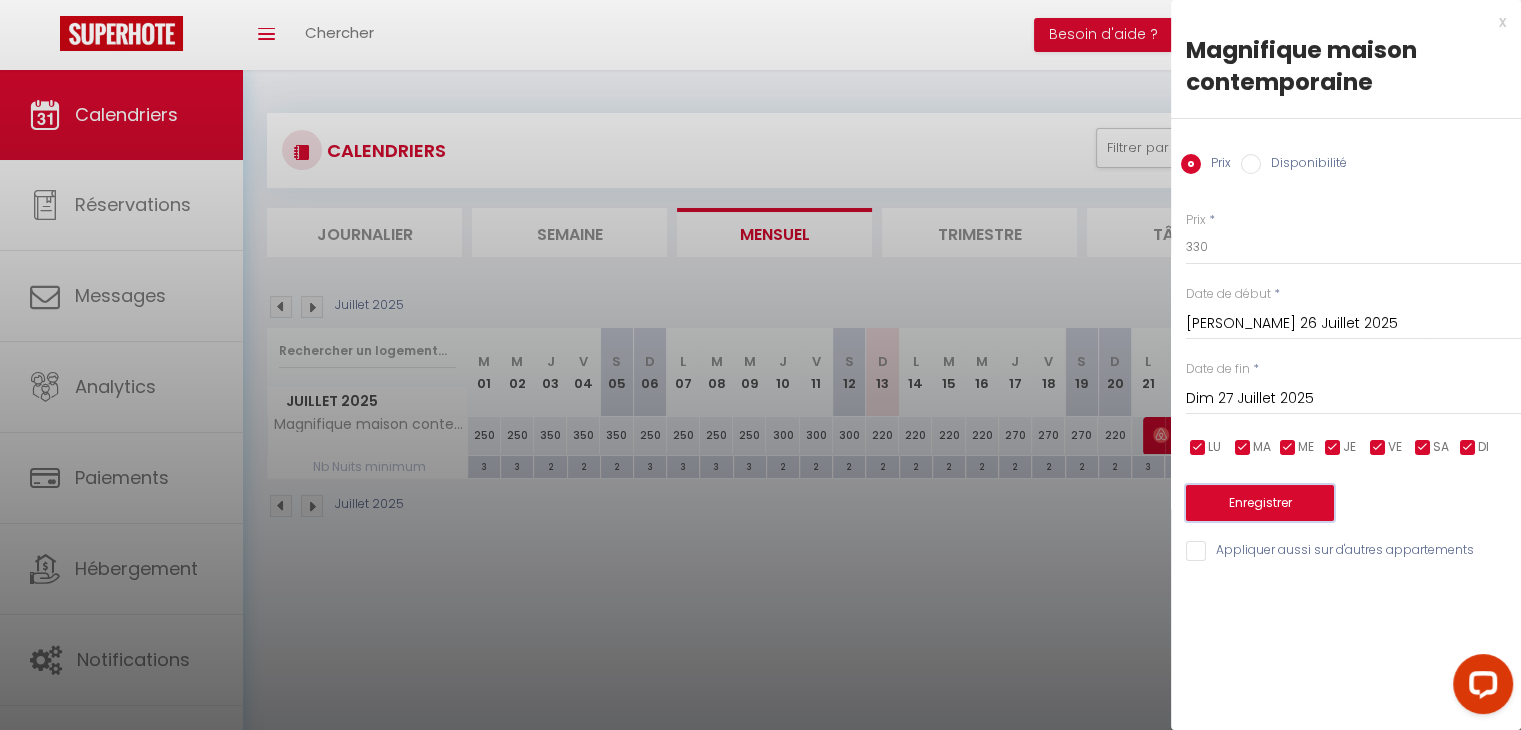 click on "Enregistrer" at bounding box center (1260, 503) 